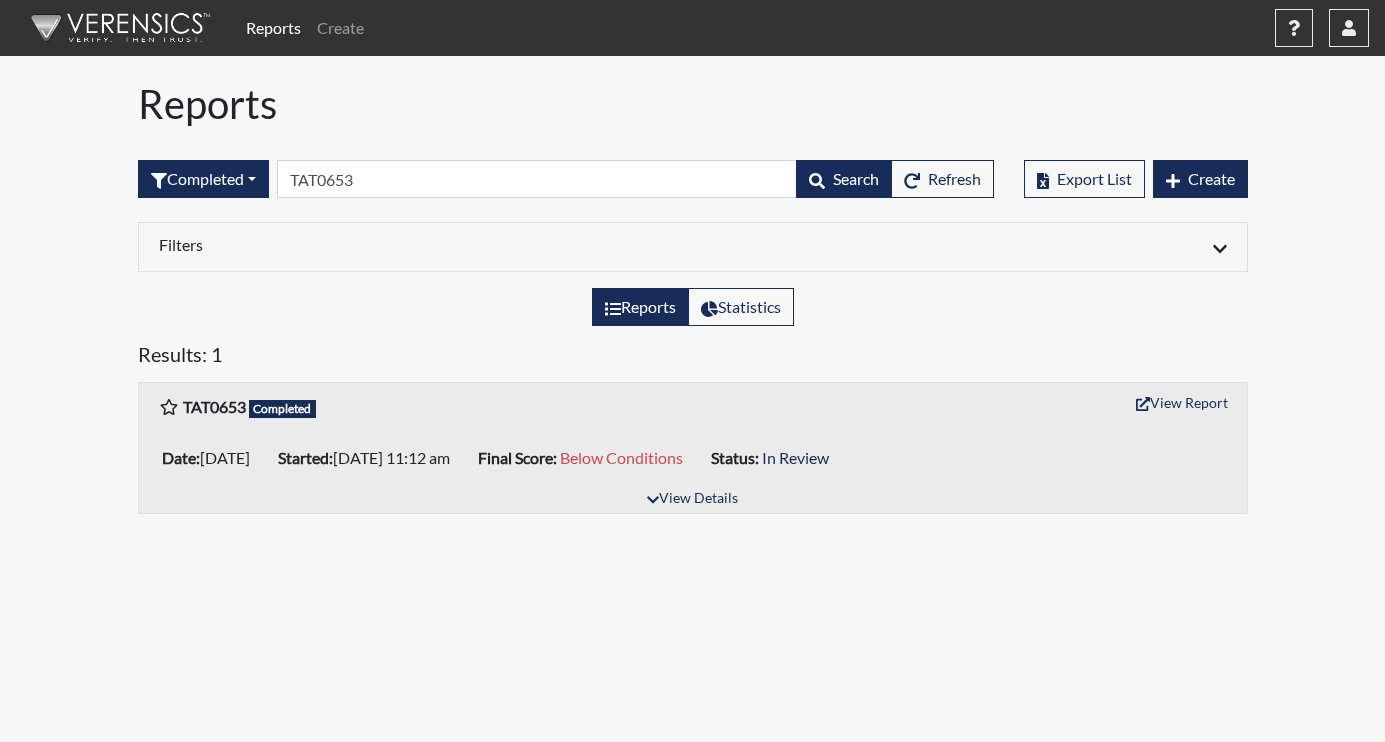 scroll, scrollTop: 0, scrollLeft: 0, axis: both 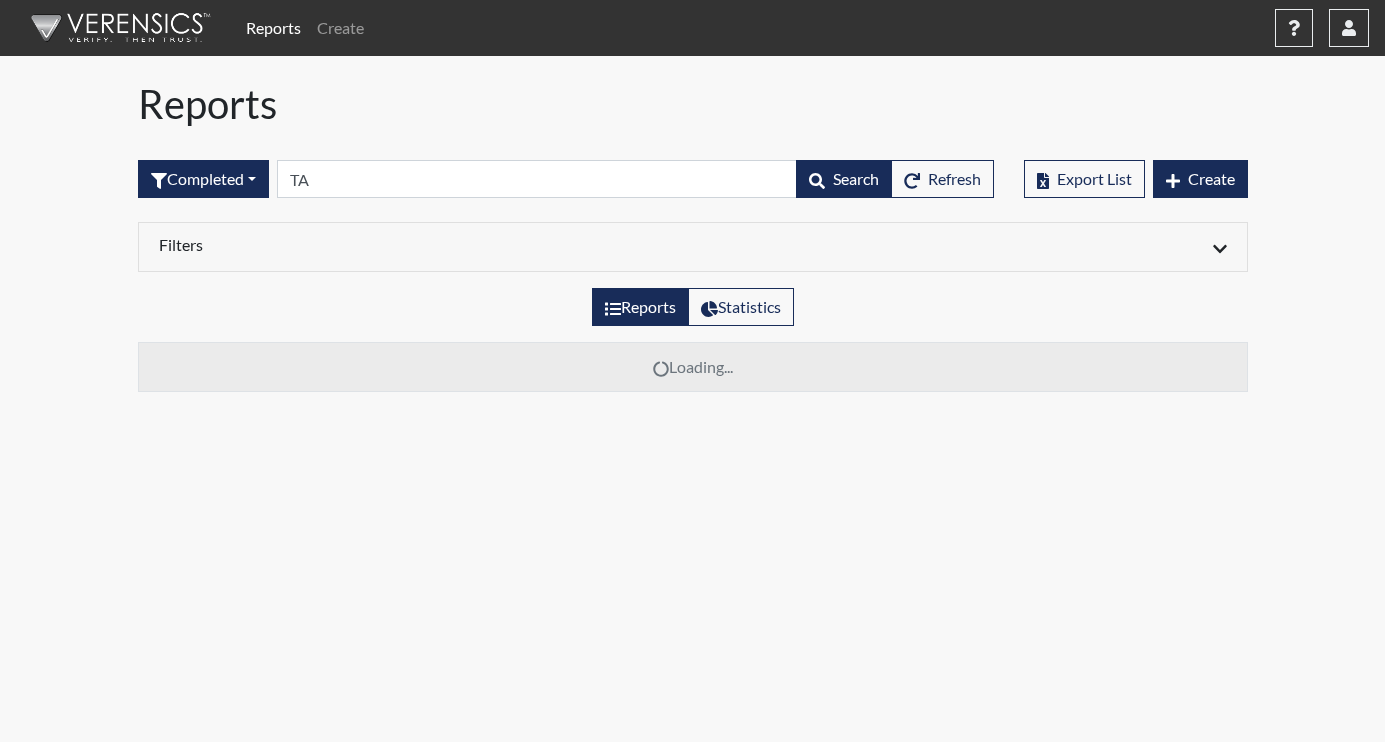 type on "T" 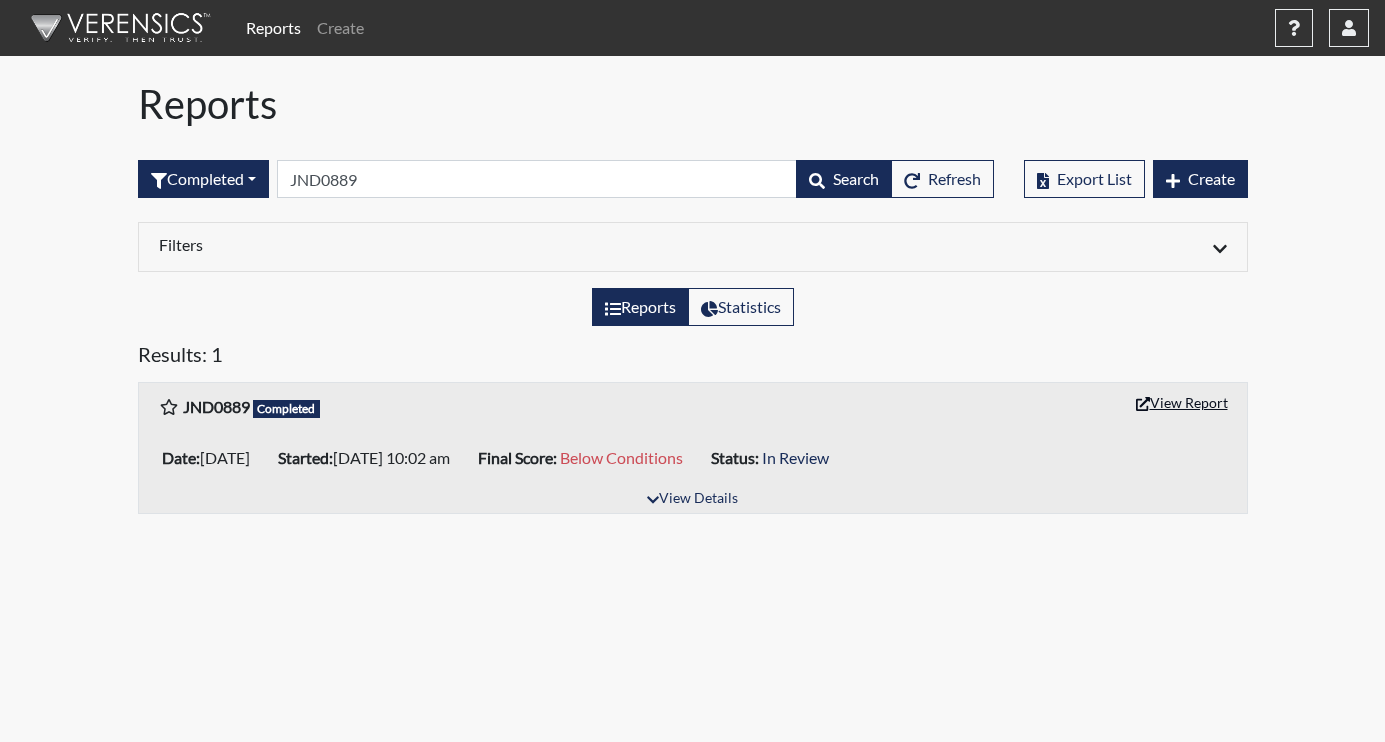 type on "JND0889" 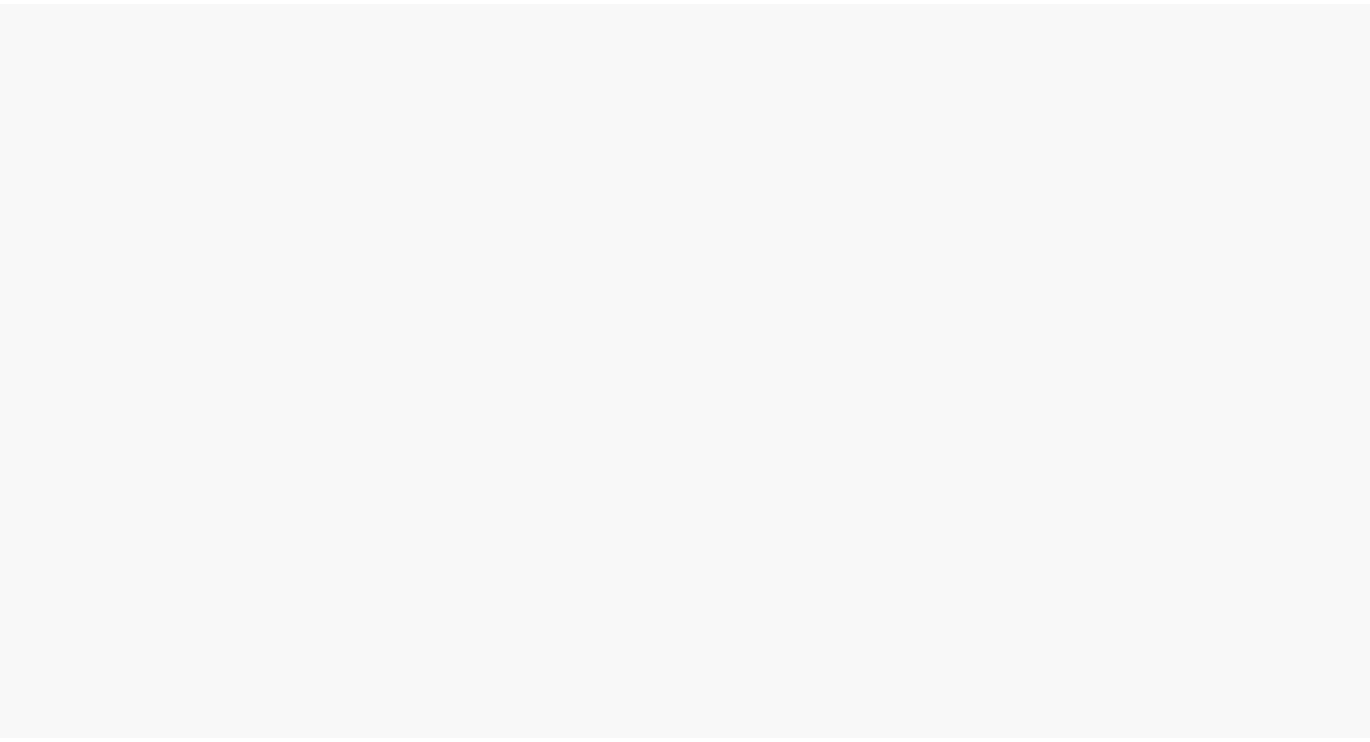 scroll, scrollTop: 0, scrollLeft: 0, axis: both 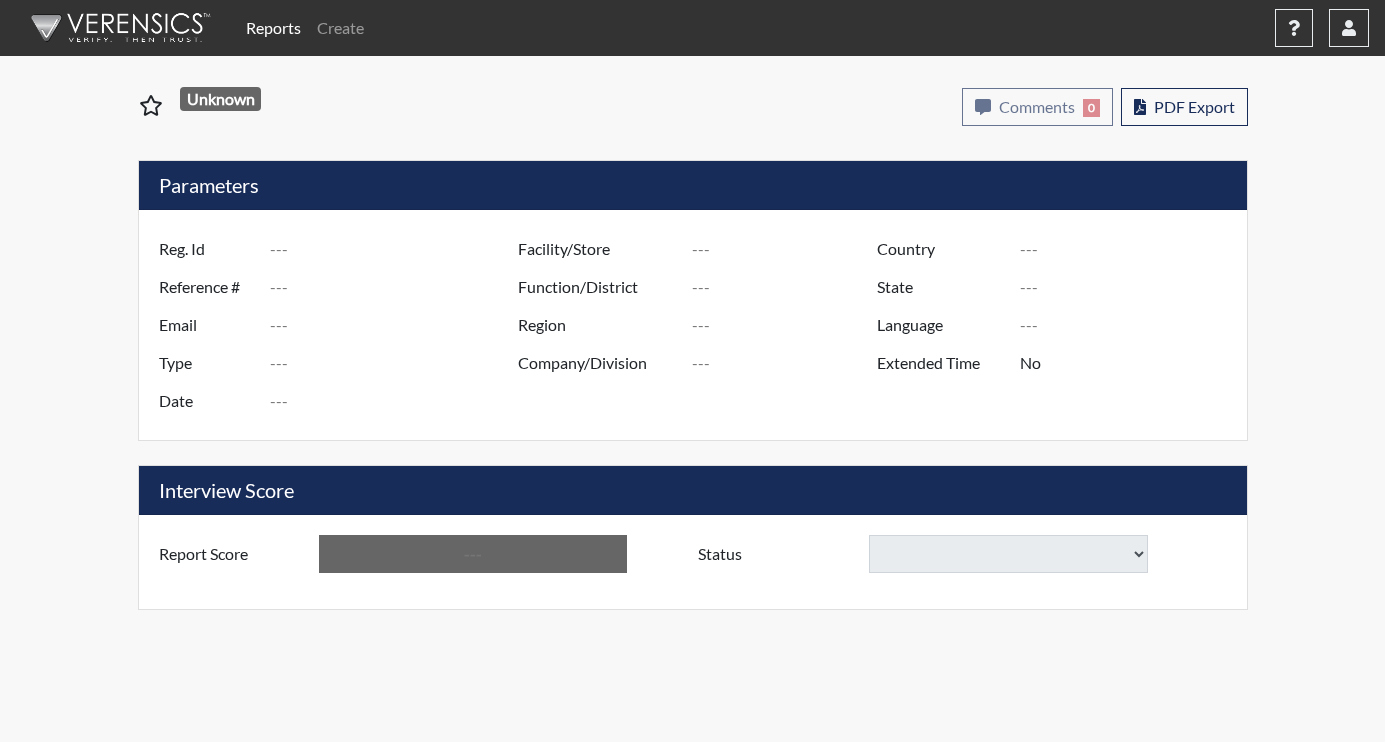 type on "JND0889" 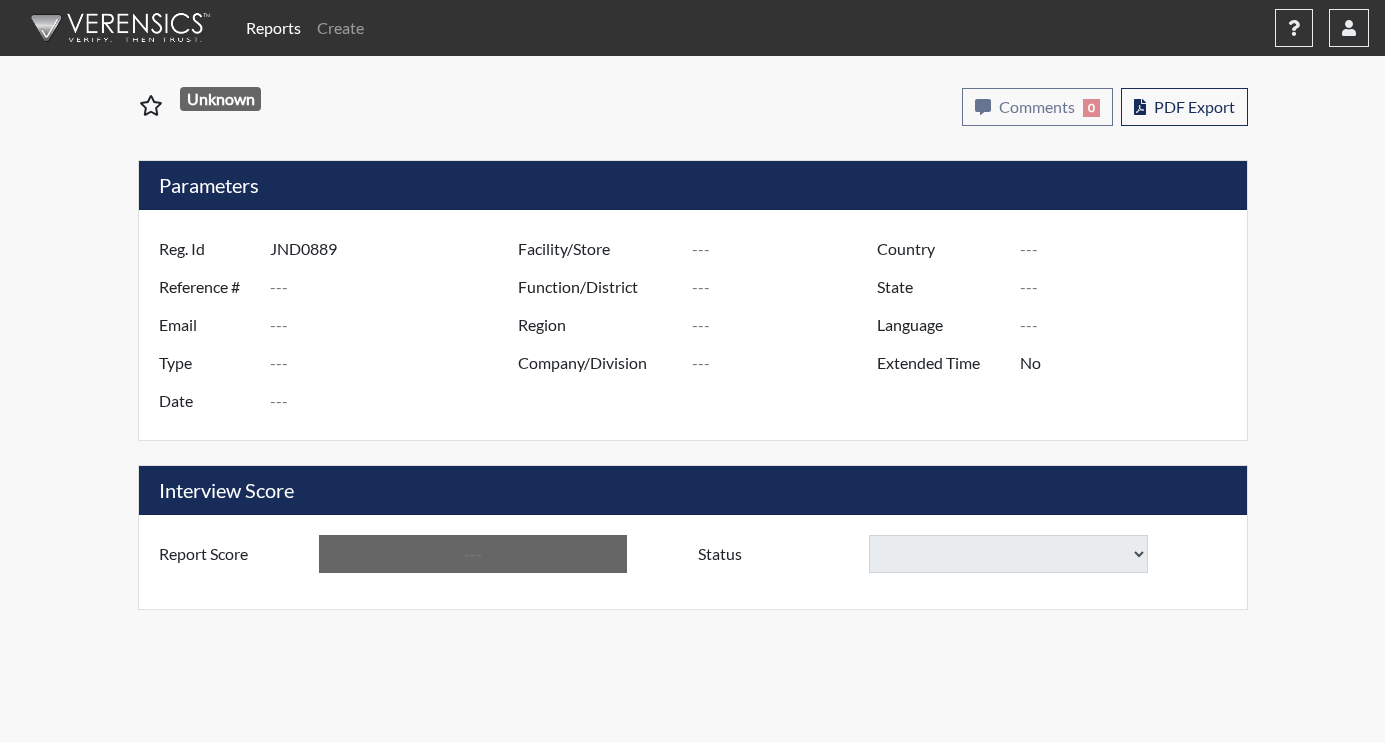 type on "48484" 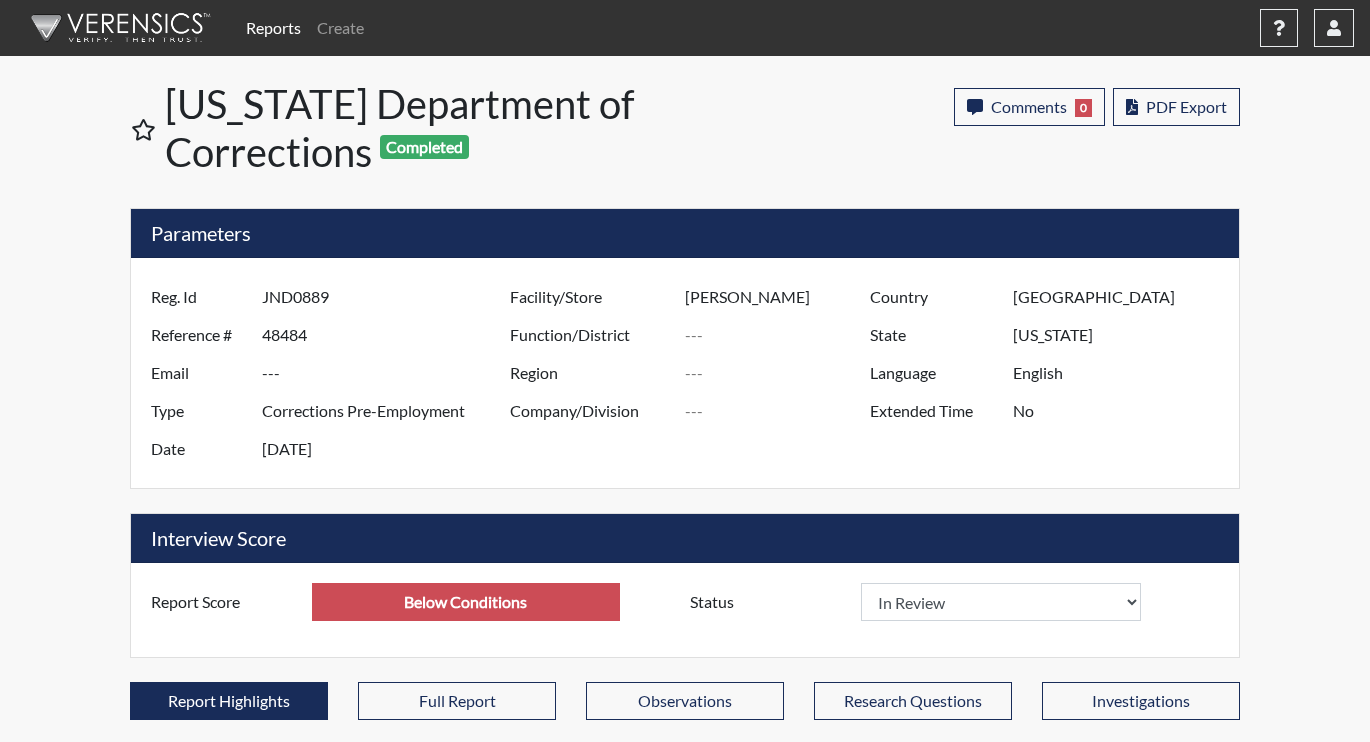 scroll, scrollTop: 999668, scrollLeft: 999169, axis: both 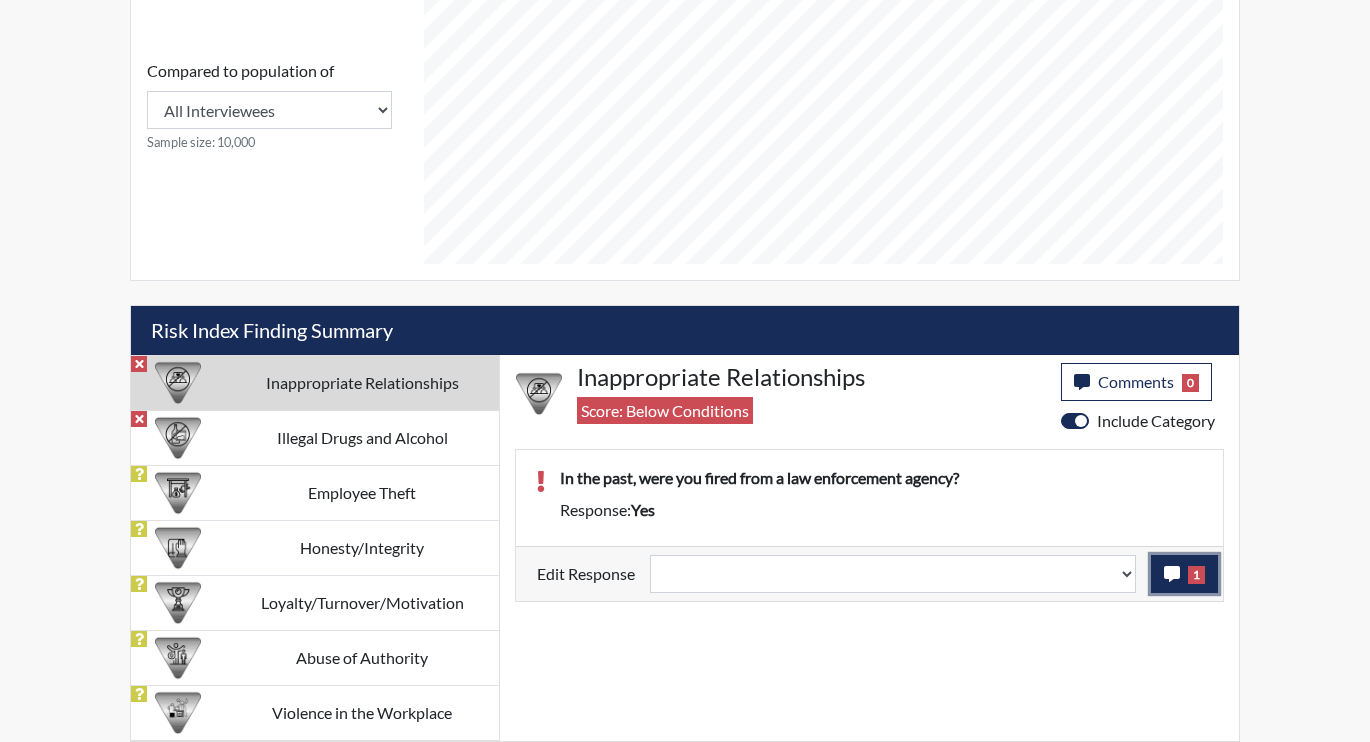 click 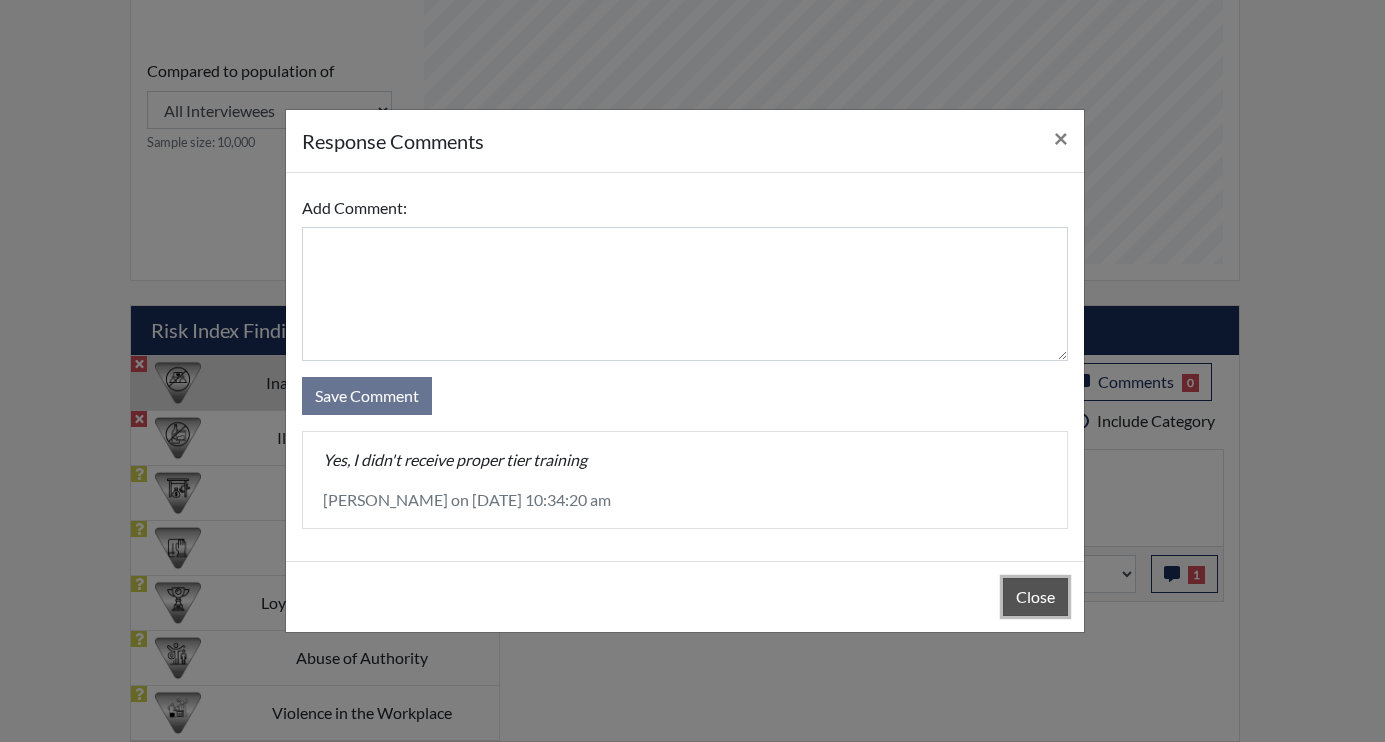 click on "Close" at bounding box center (1035, 597) 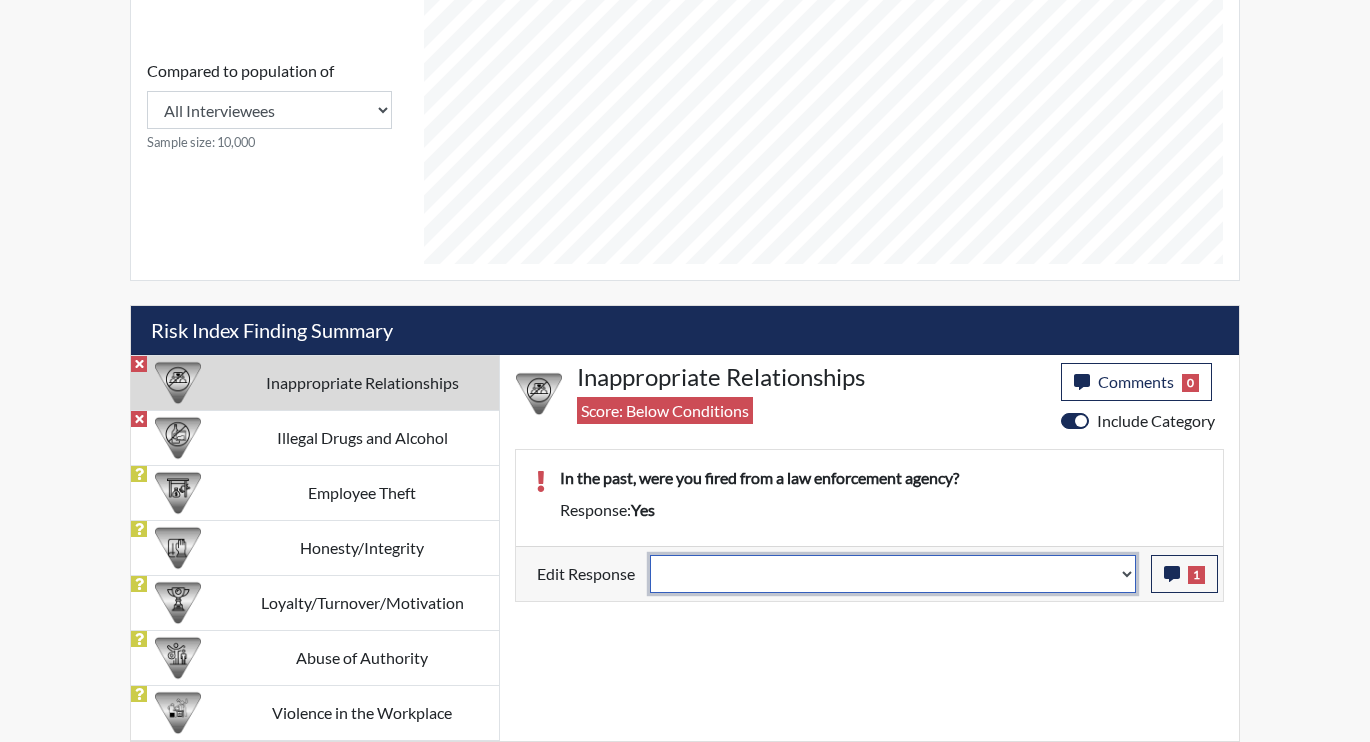 click on "Question is not relevant. Results will be updated. Reasonable explanation provided. Results will be updated. Response confirmed, which places the score below conditions. Clear the response edit. Results will be updated." at bounding box center [893, 574] 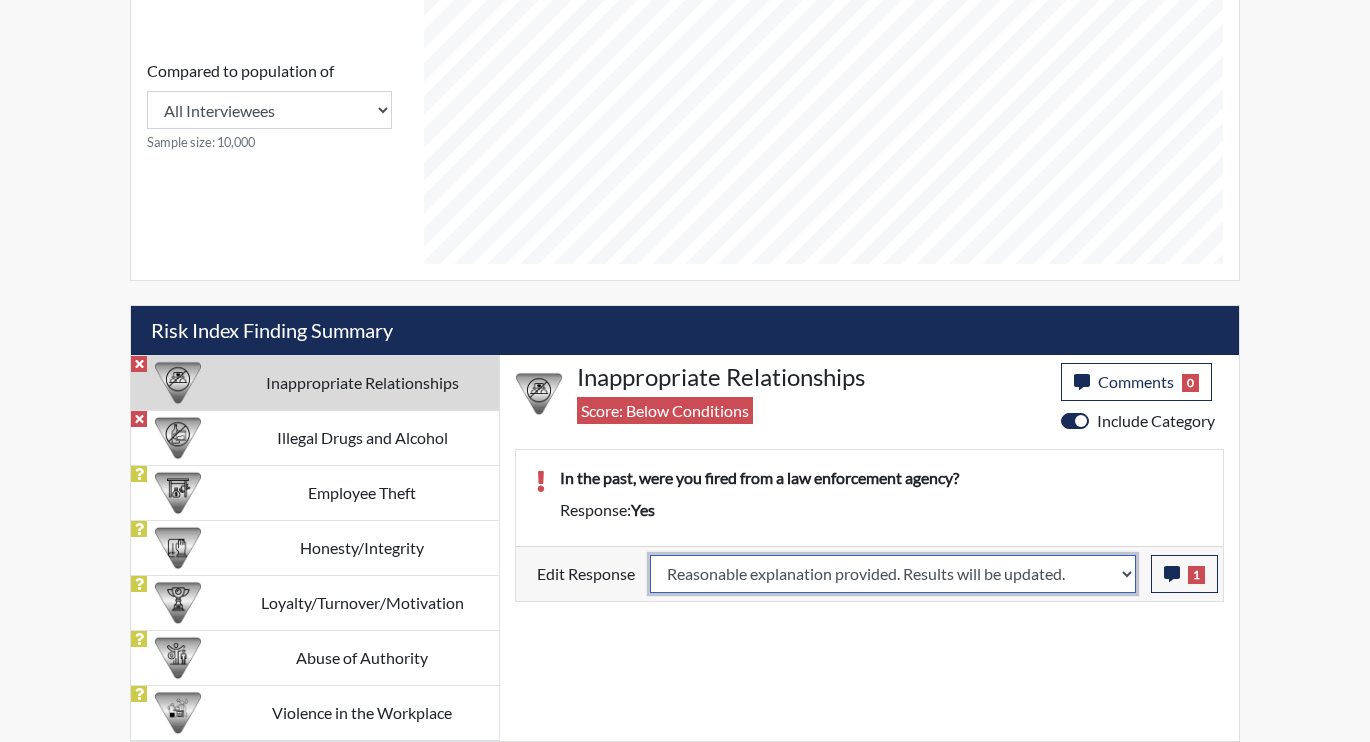 click on "Question is not relevant. Results will be updated. Reasonable explanation provided. Results will be updated. Response confirmed, which places the score below conditions. Clear the response edit. Results will be updated." at bounding box center (893, 574) 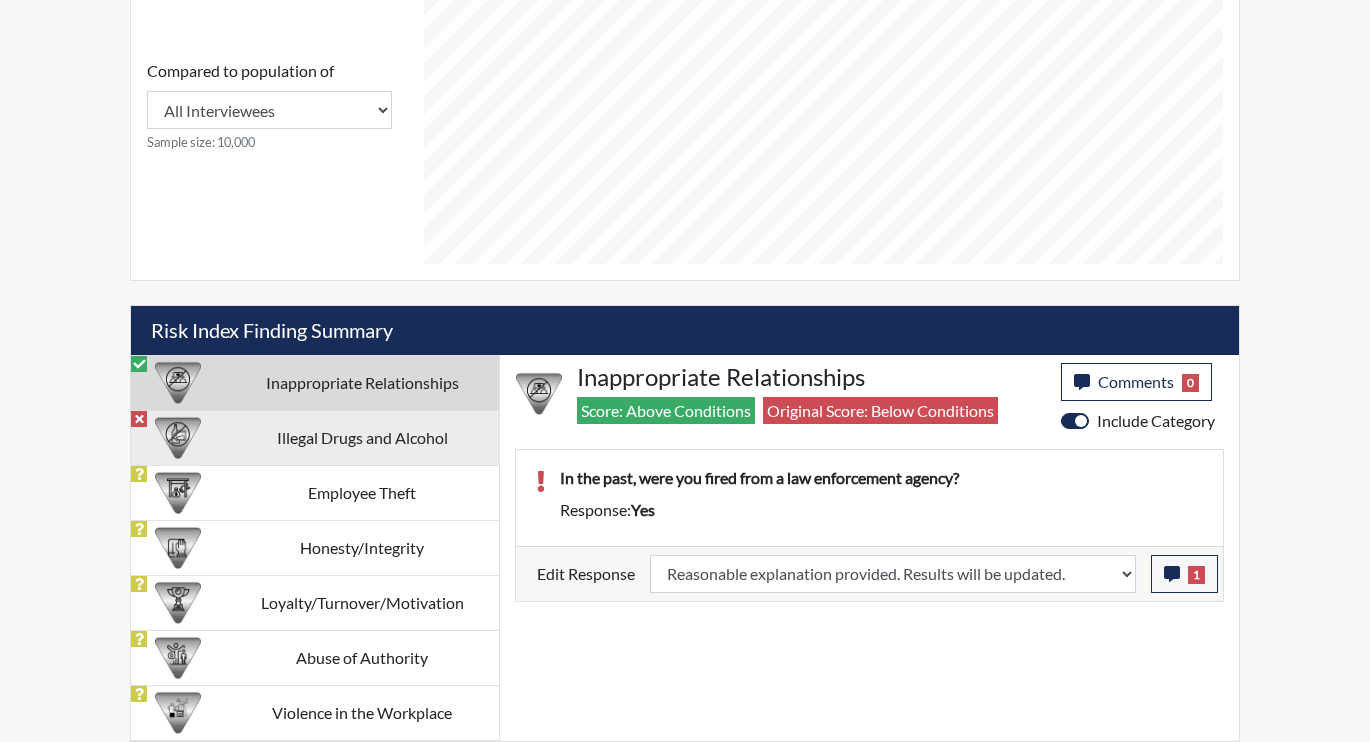 scroll, scrollTop: 999668, scrollLeft: 999169, axis: both 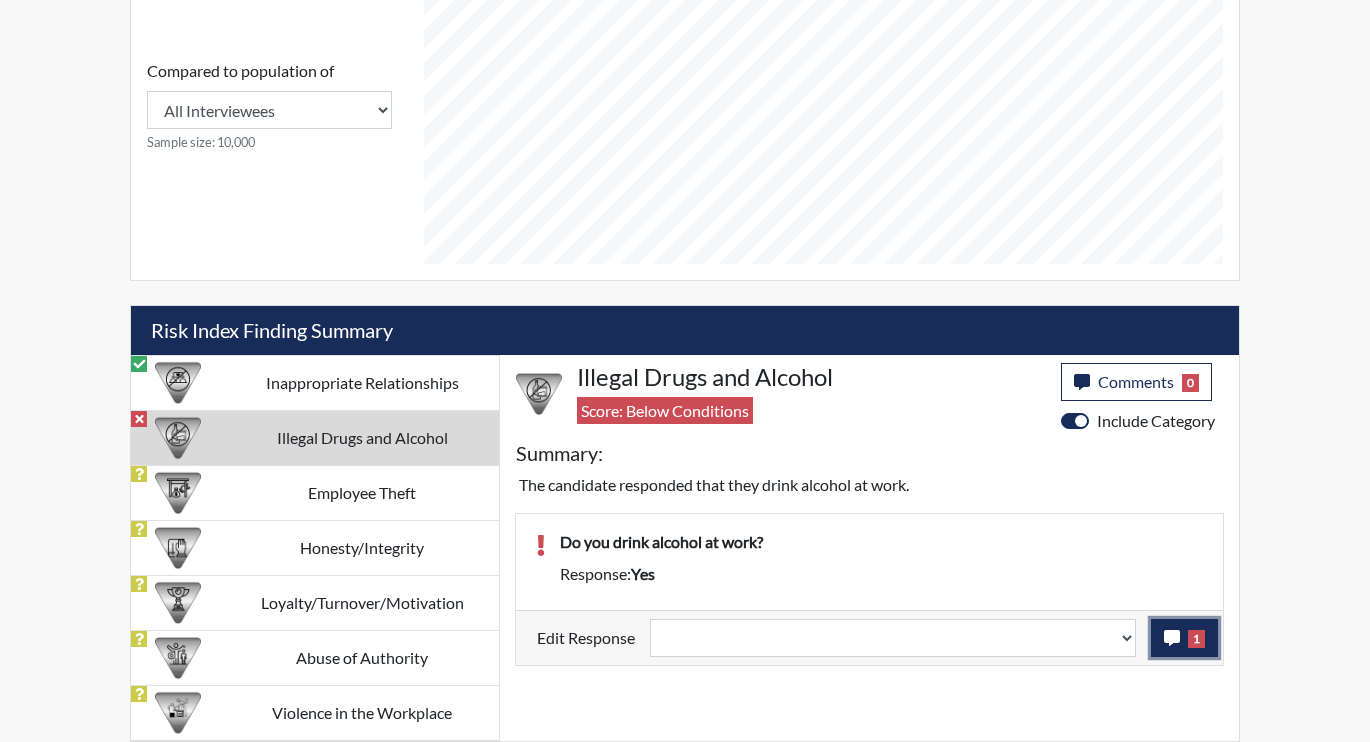 click 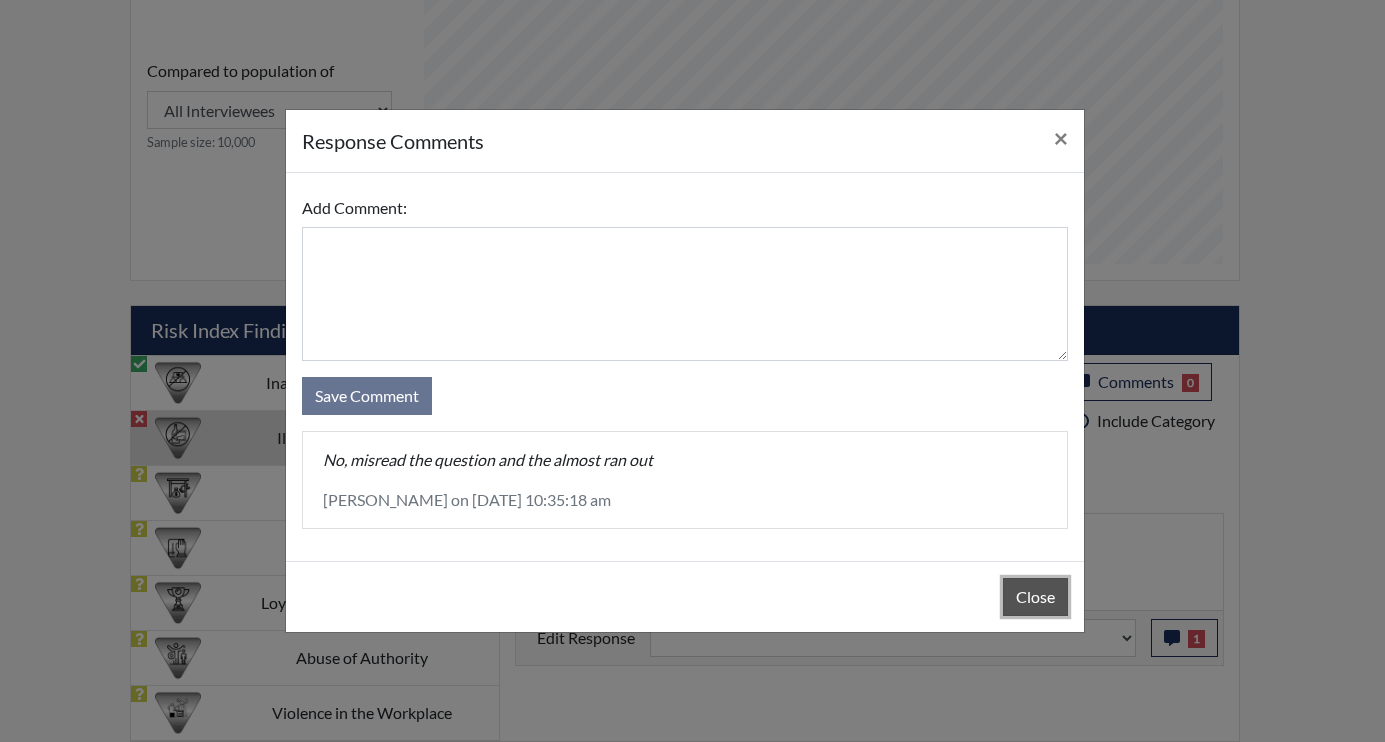 click on "Close" at bounding box center [1035, 597] 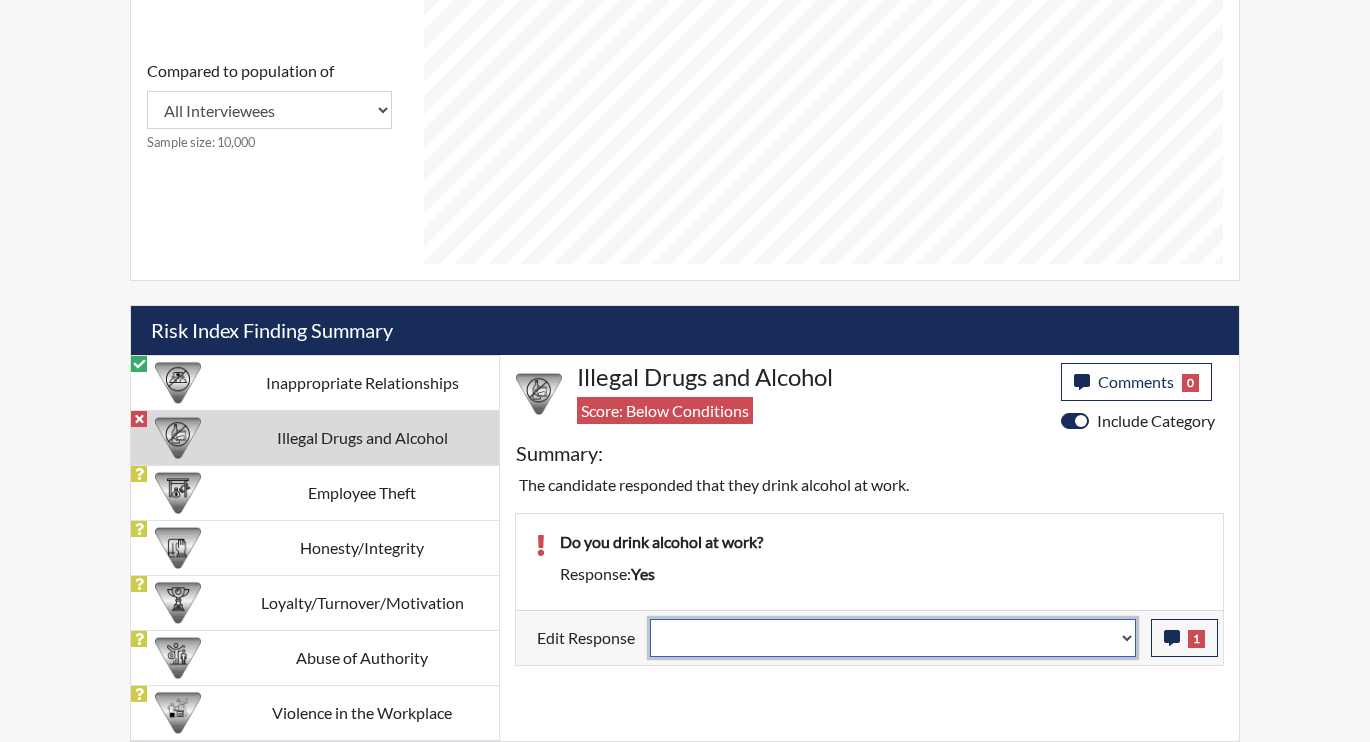 click on "Question is not relevant. Results will be updated. Reasonable explanation provided. Results will be updated. Response confirmed, which places the score below conditions. Clear the response edit. Results will be updated." at bounding box center (893, 638) 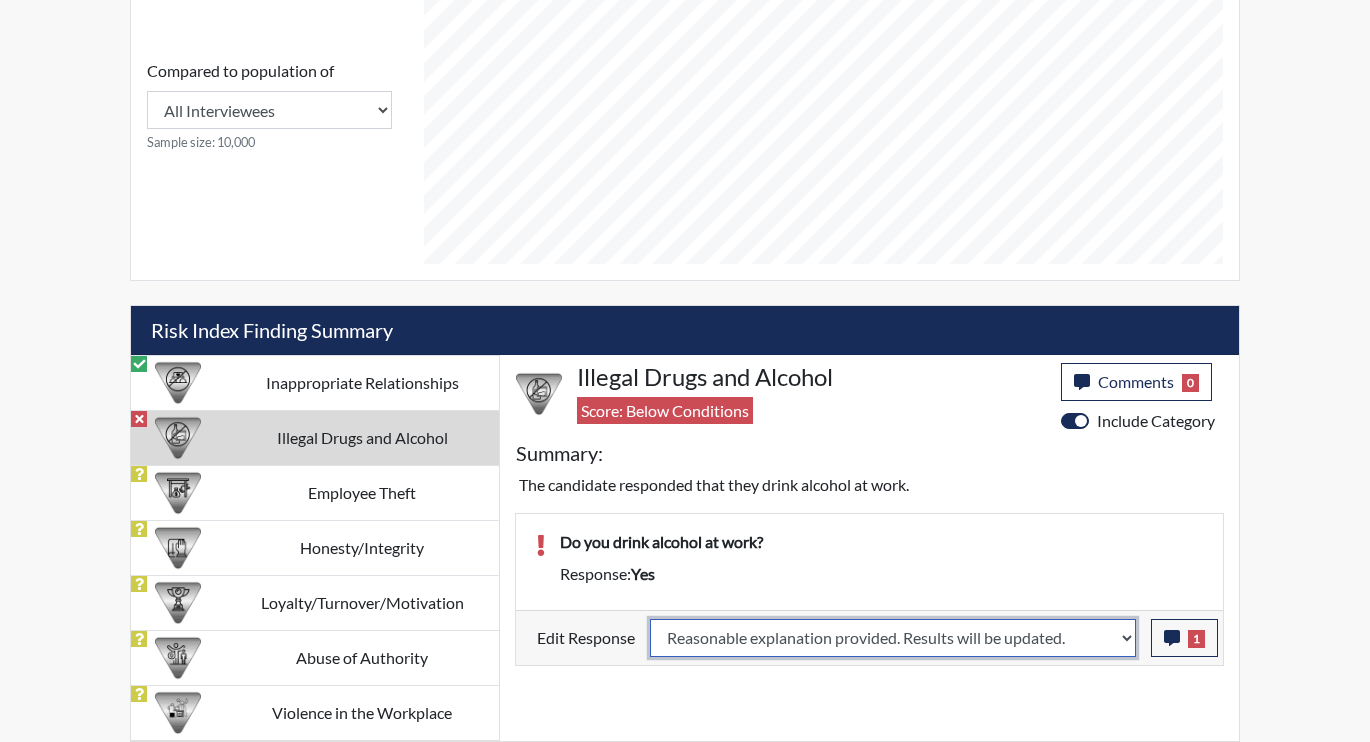 click on "Question is not relevant. Results will be updated. Reasonable explanation provided. Results will be updated. Response confirmed, which places the score below conditions. Clear the response edit. Results will be updated." at bounding box center [893, 638] 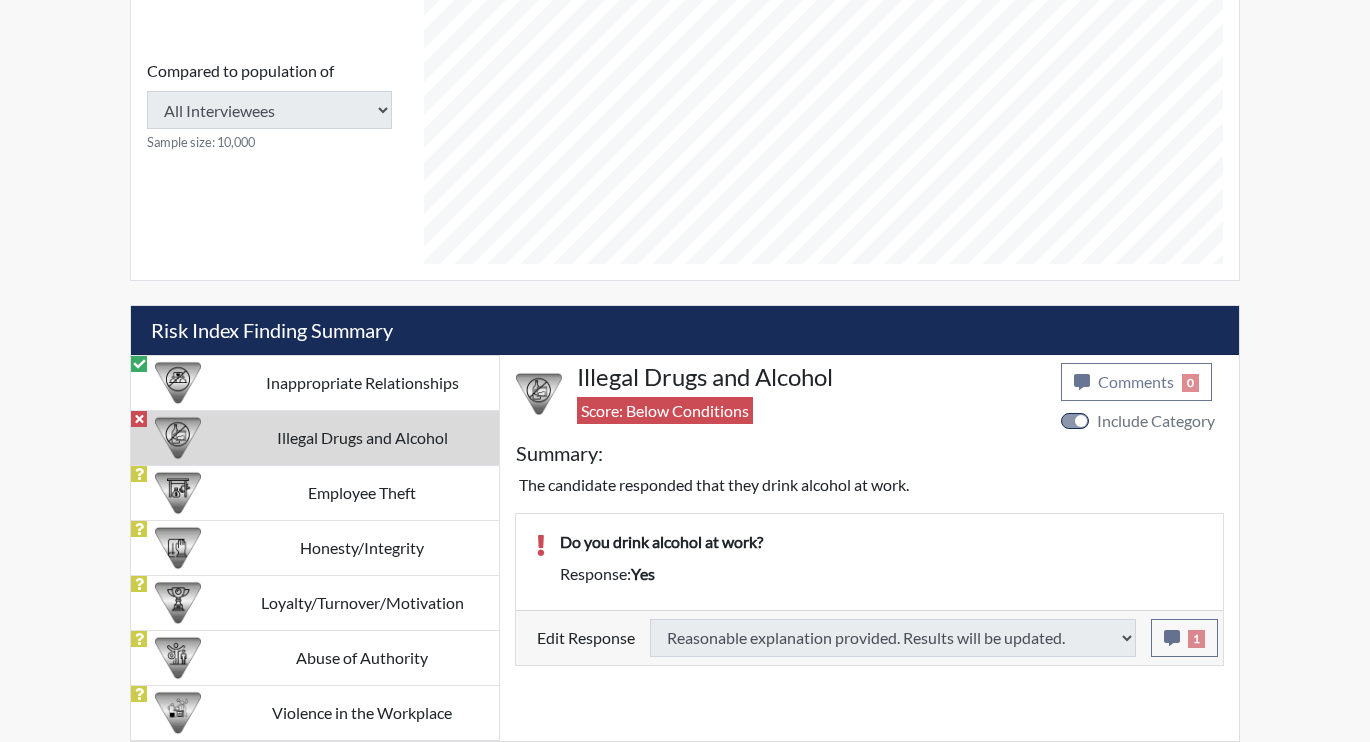 type on "Above Conditions" 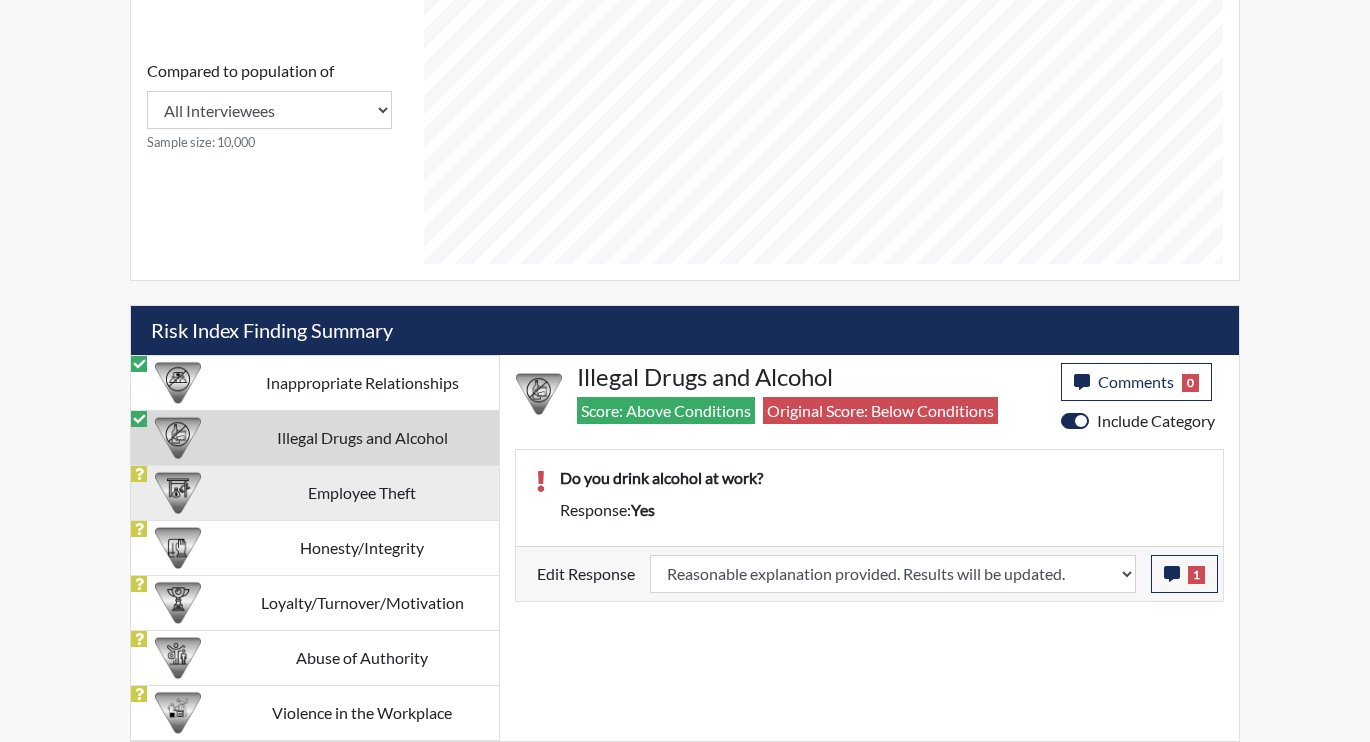 scroll, scrollTop: 999668, scrollLeft: 999169, axis: both 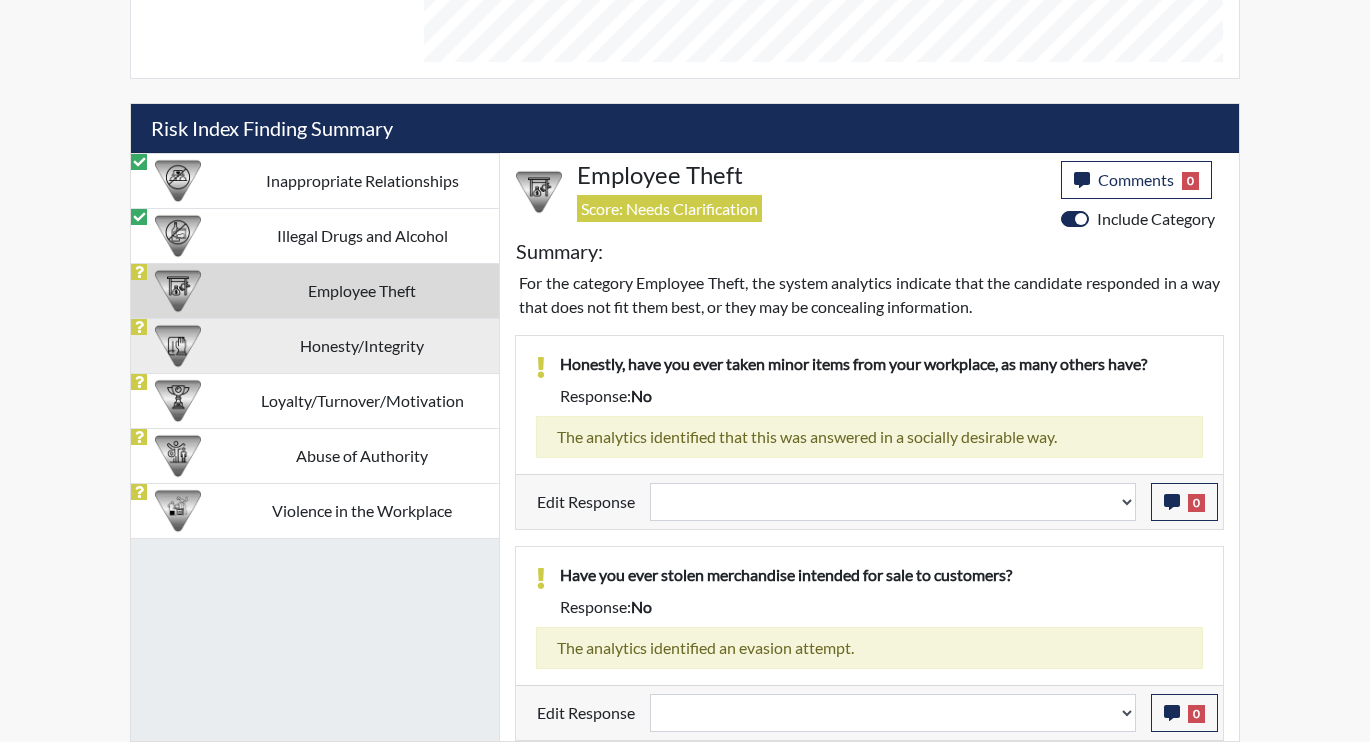 click on "Honesty/Integrity" at bounding box center [362, 345] 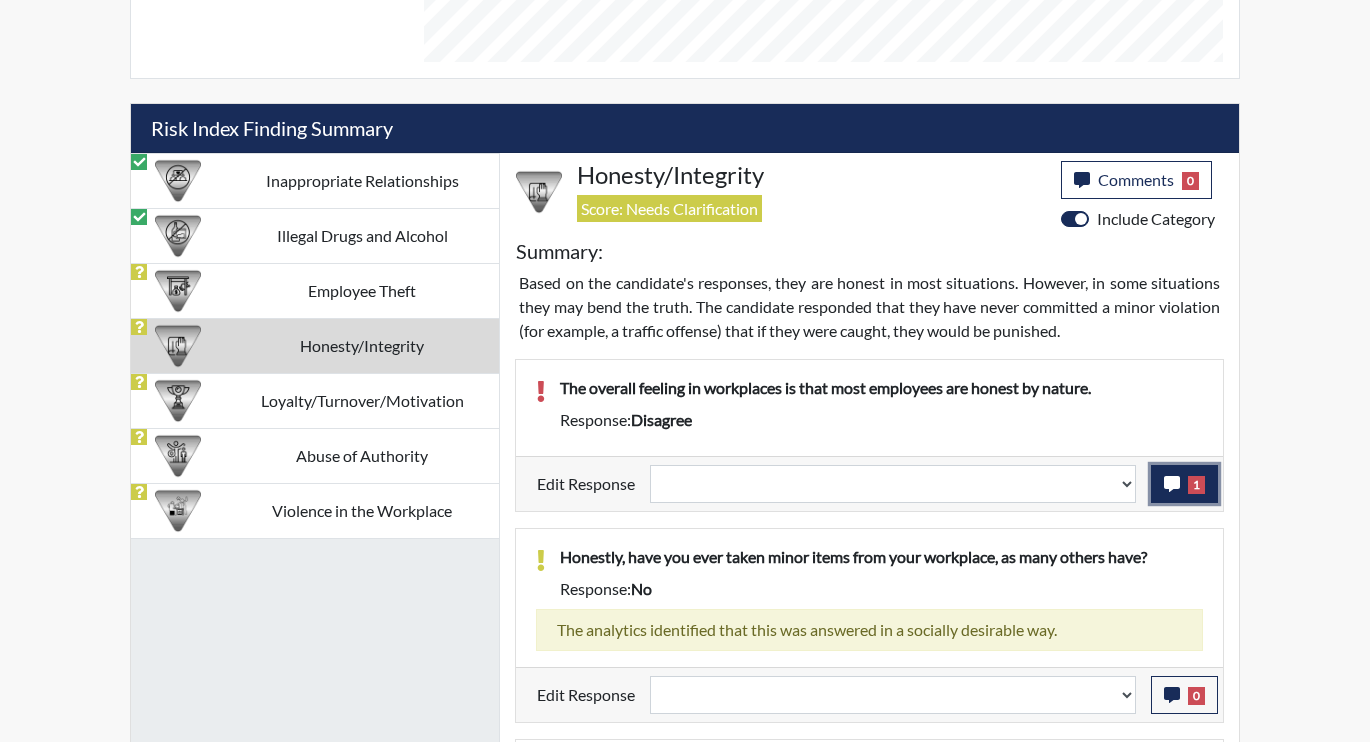 click 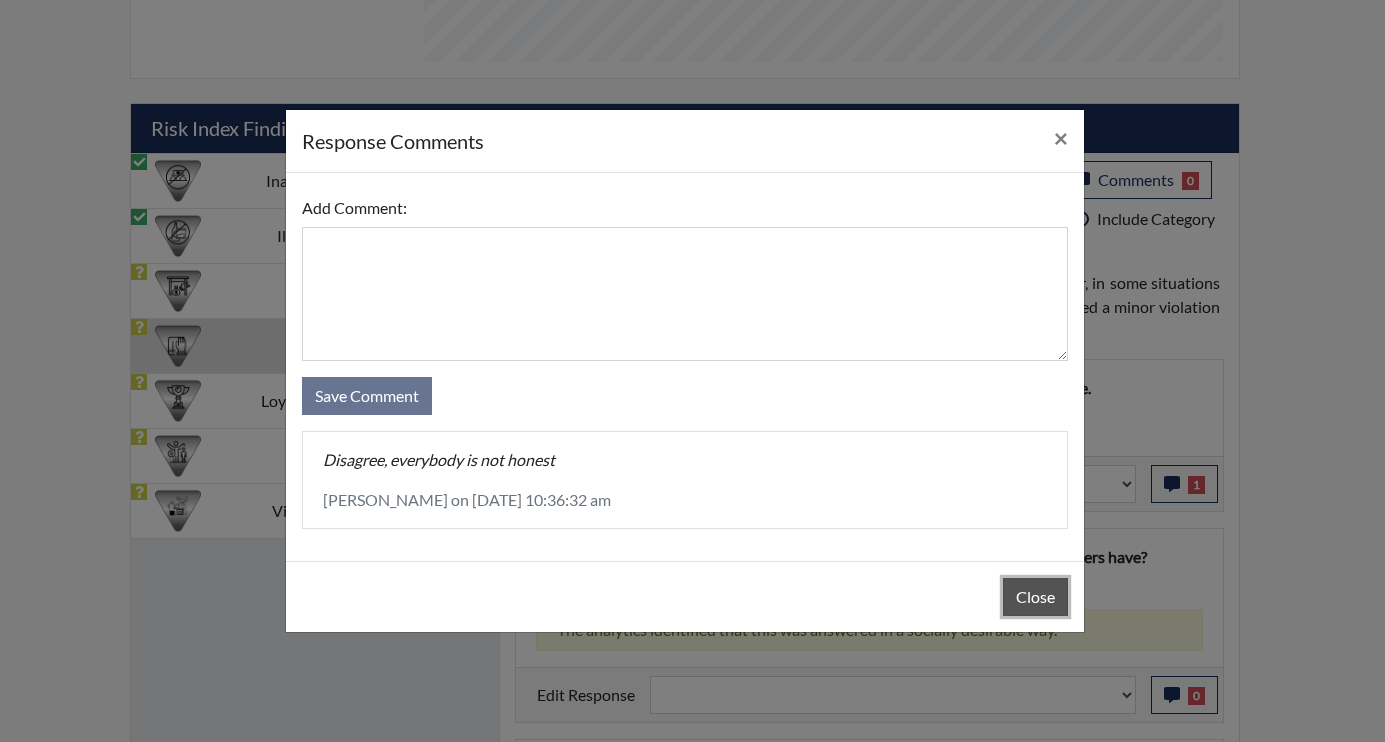 click on "Close" at bounding box center [1035, 597] 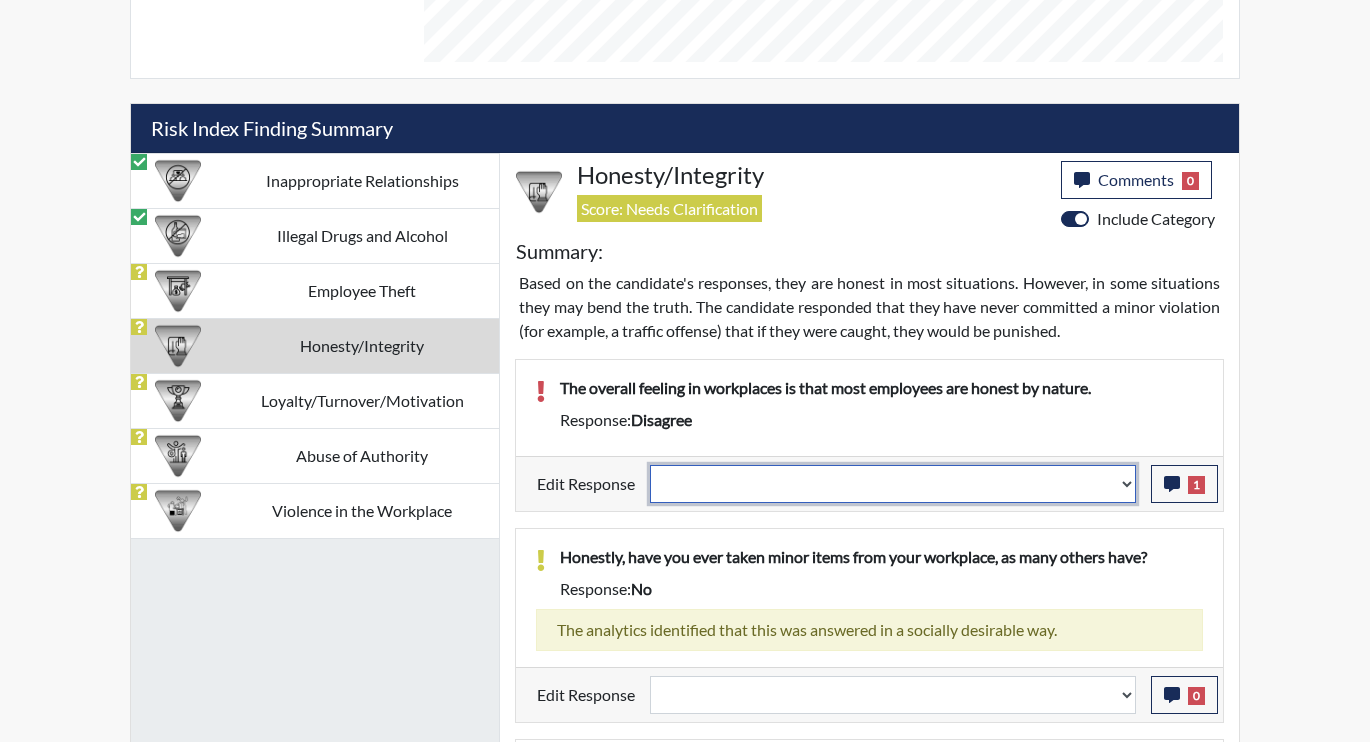 click on "Question is not relevant. Results will be updated. Reasonable explanation provided. Results will be updated. Response confirmed, which places the score below conditions. Clear the response edit. Results will be updated." at bounding box center (893, 484) 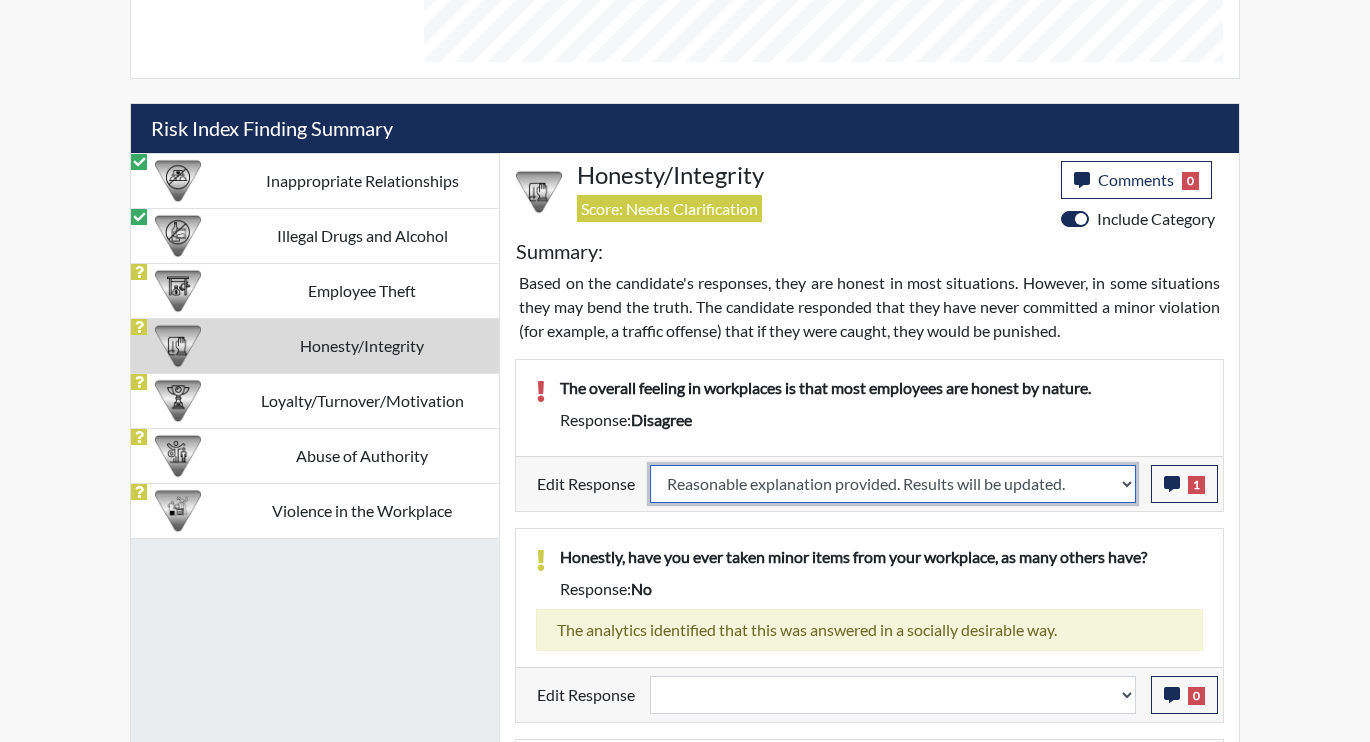 click on "Question is not relevant. Results will be updated. Reasonable explanation provided. Results will be updated. Response confirmed, which places the score below conditions. Clear the response edit. Results will be updated." at bounding box center (893, 484) 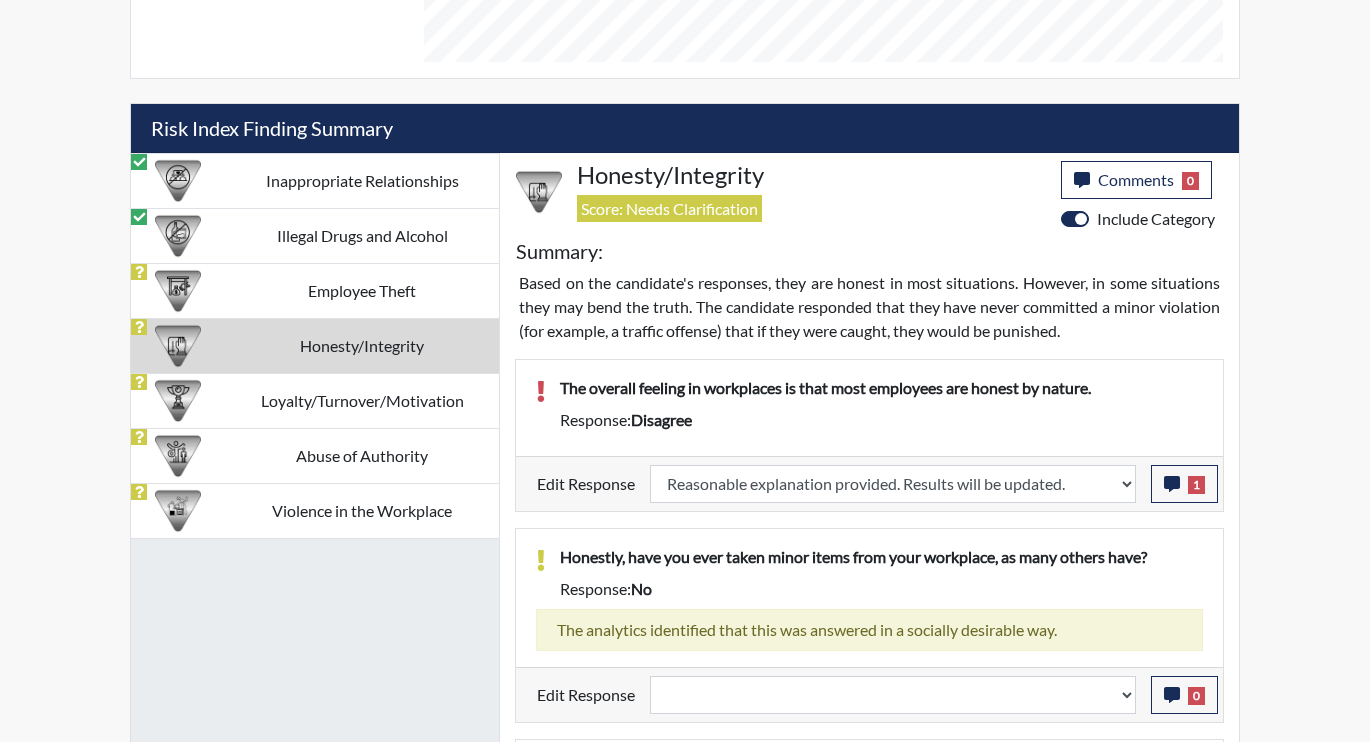 select 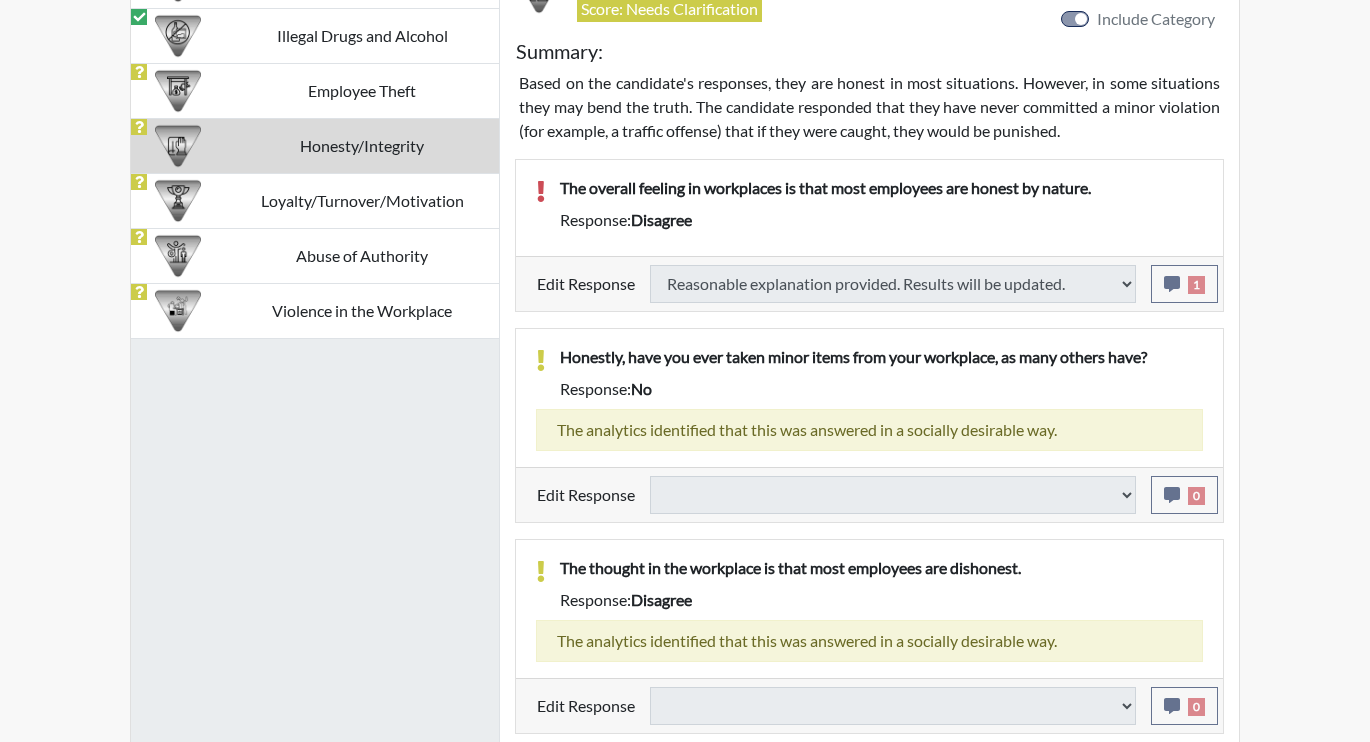 select 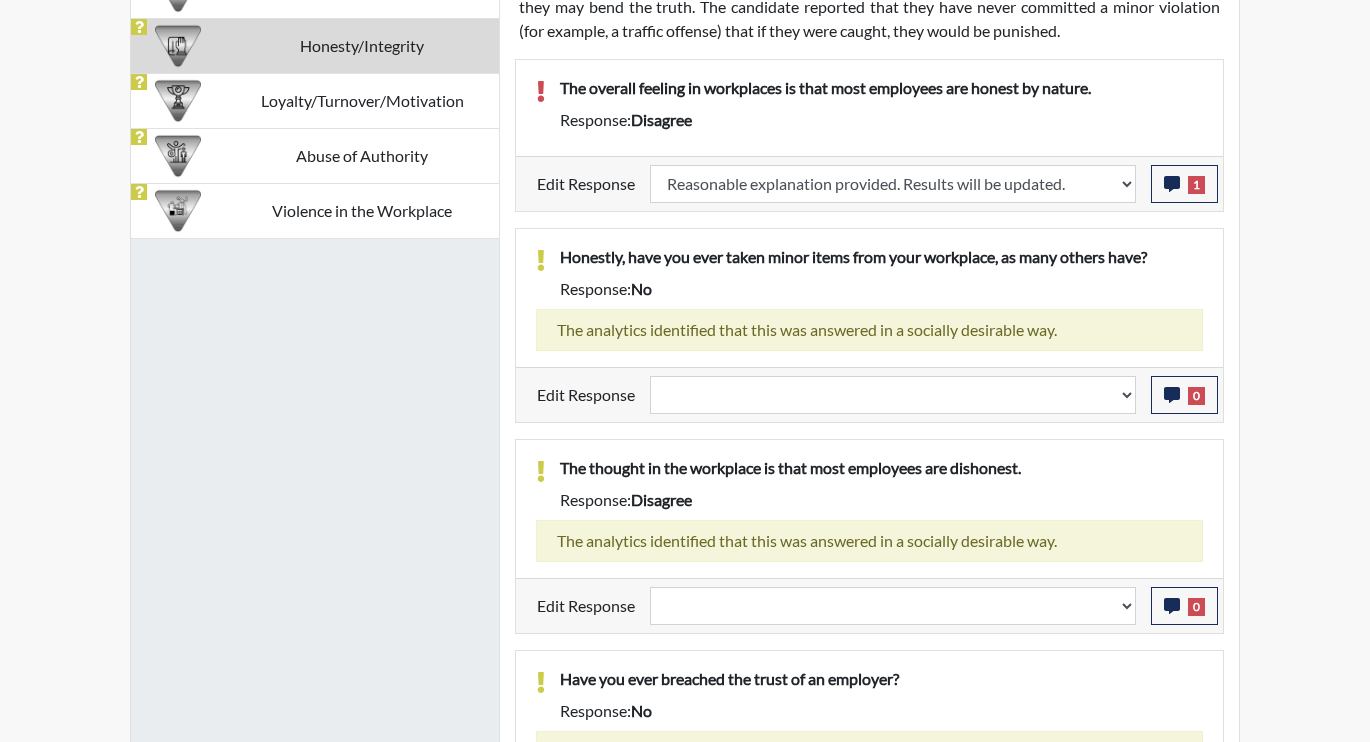 scroll, scrollTop: 1575, scrollLeft: 0, axis: vertical 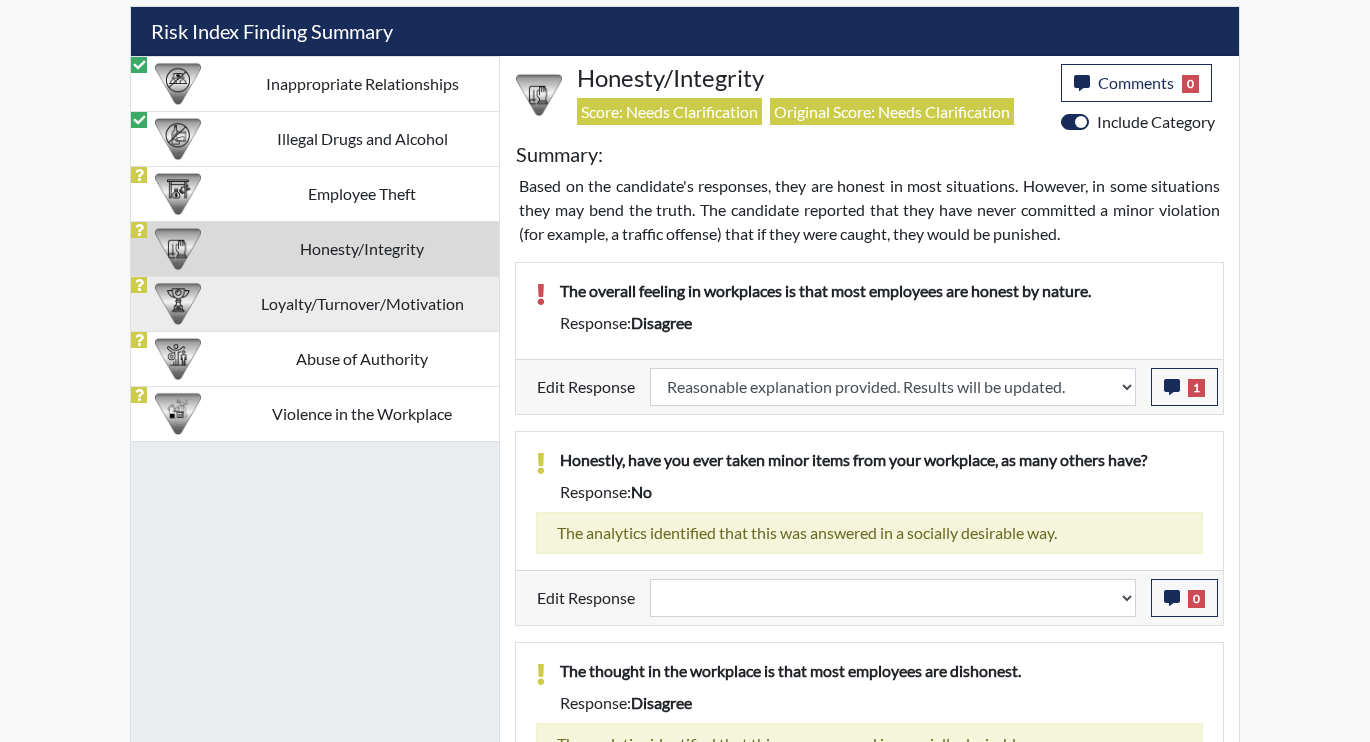 click on "Loyalty/Turnover/Motivation" at bounding box center [362, 303] 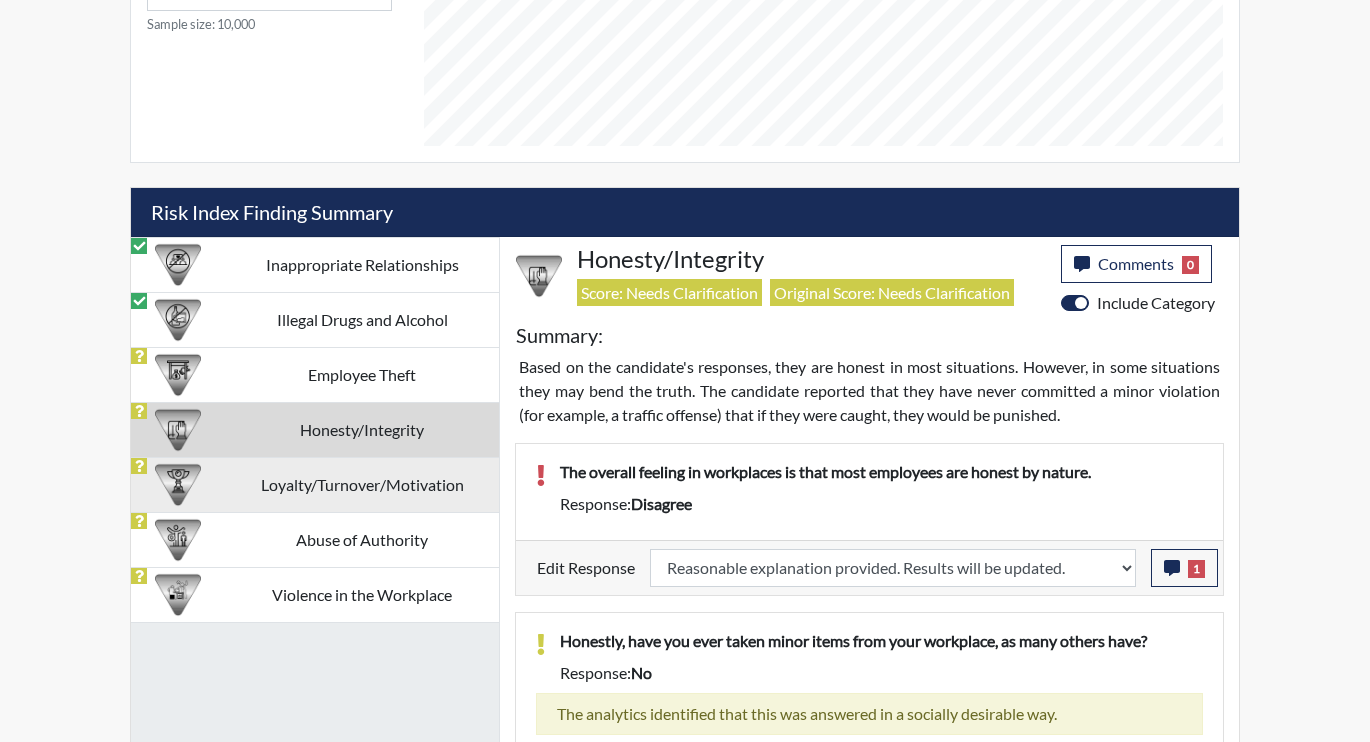 select 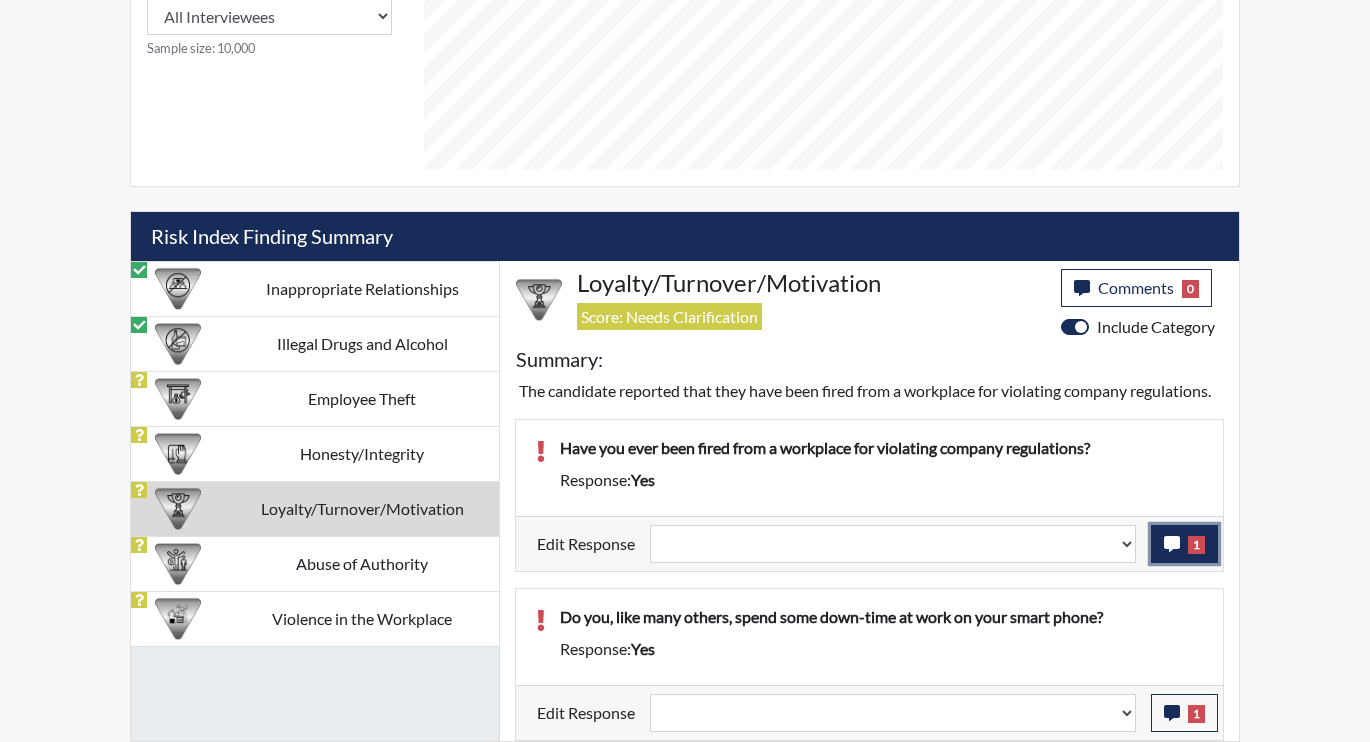 click on "1" at bounding box center [1184, 544] 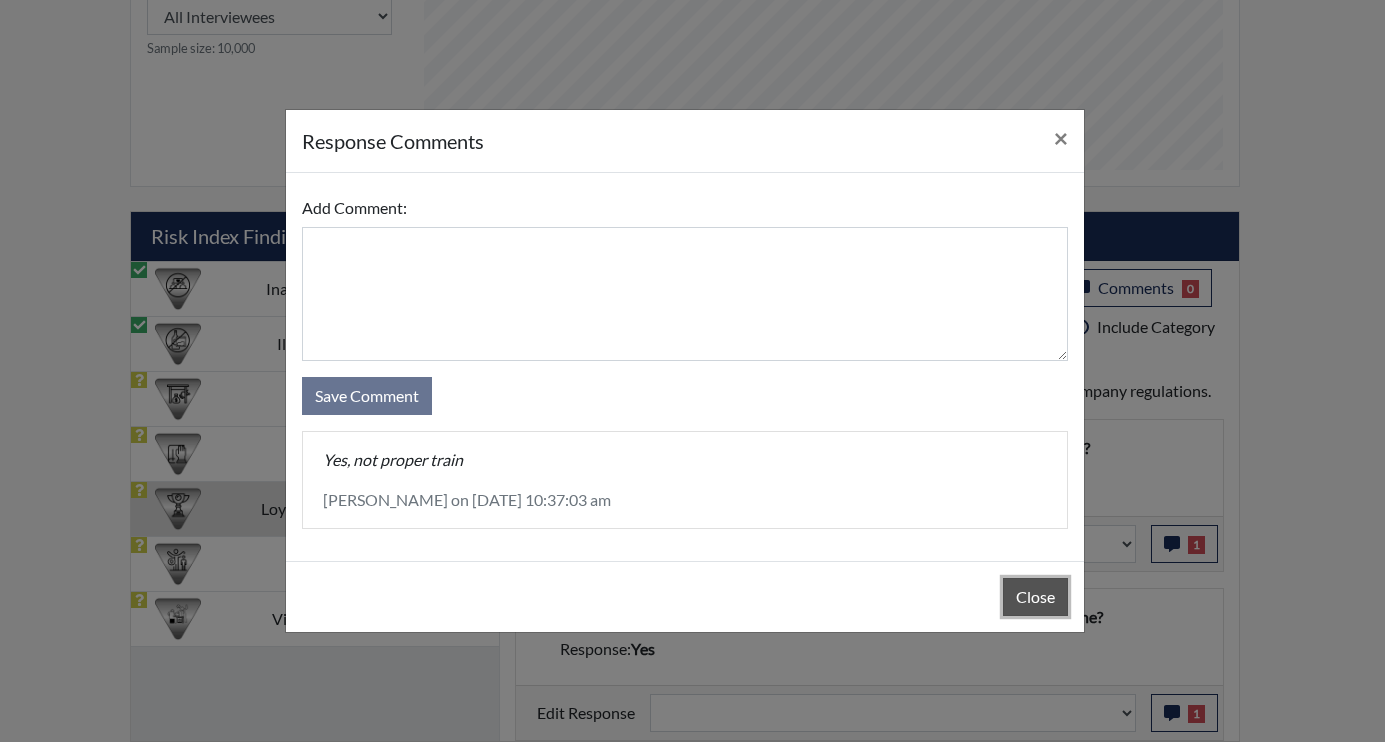 click on "Close" at bounding box center (1035, 597) 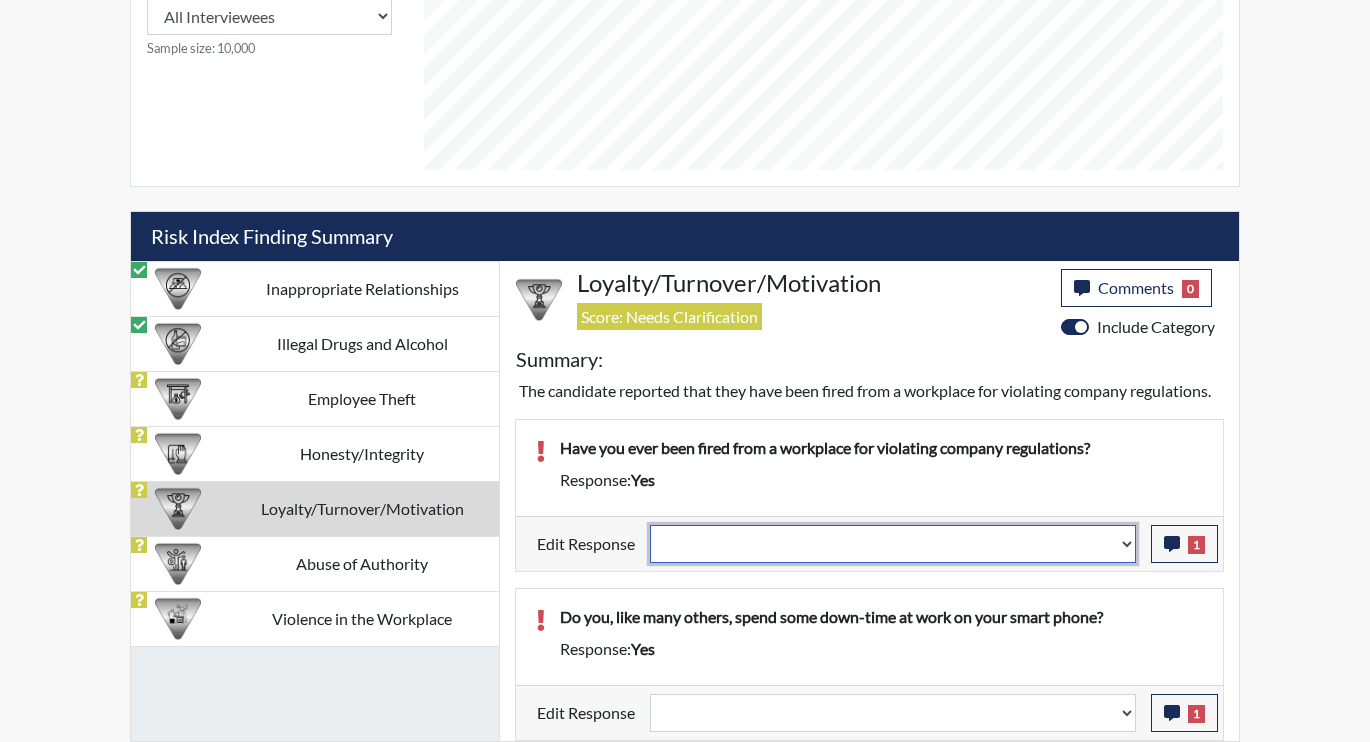 click on "Question is not relevant. Results will be updated. Reasonable explanation provided. Results will be updated. Response confirmed, which places the score below conditions. Clear the response edit. Results will be updated." at bounding box center (893, 544) 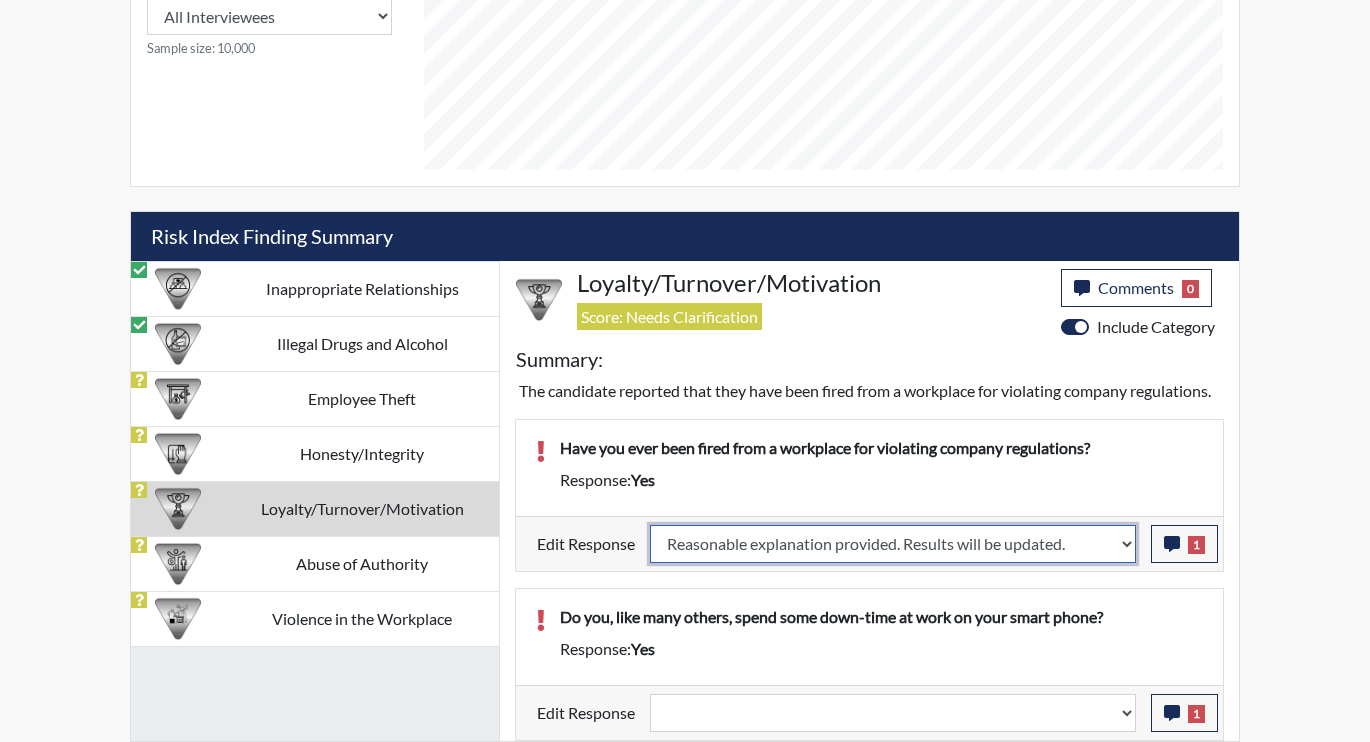 click on "Question is not relevant. Results will be updated. Reasonable explanation provided. Results will be updated. Response confirmed, which places the score below conditions. Clear the response edit. Results will be updated." at bounding box center (893, 544) 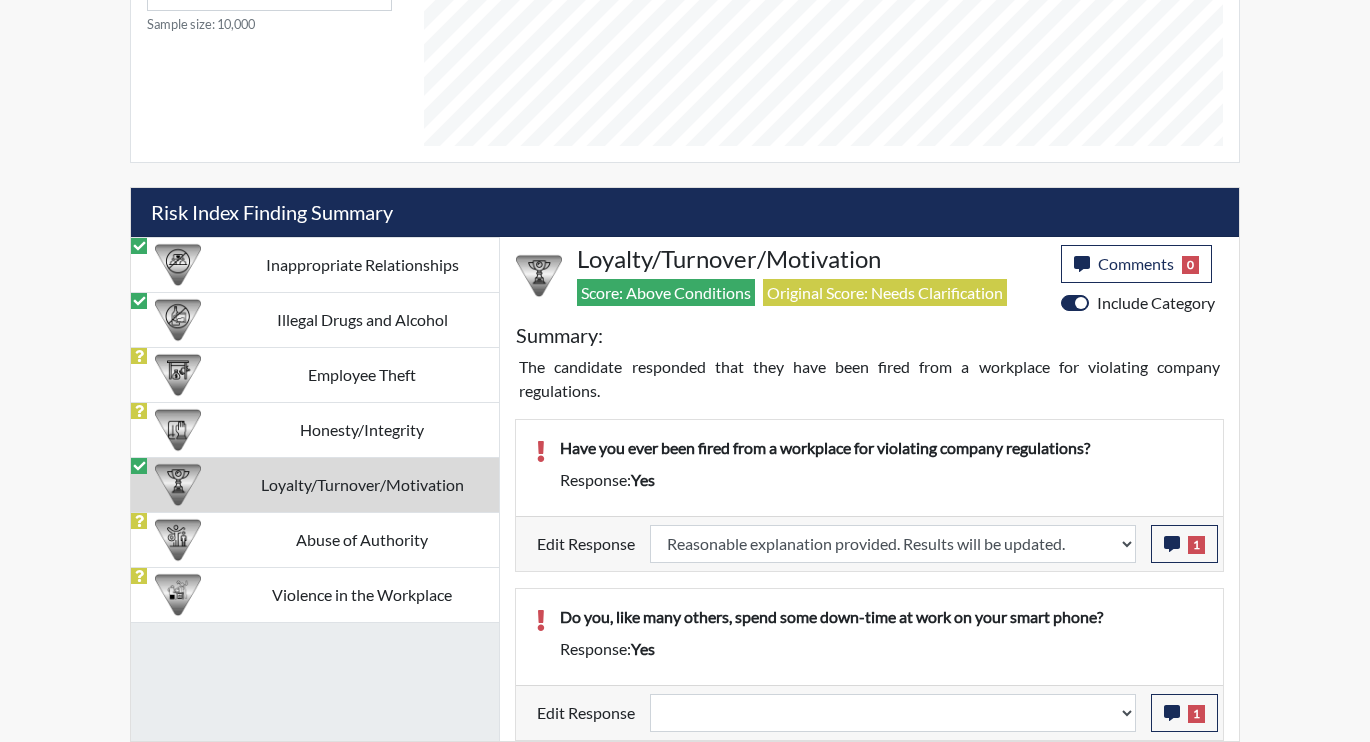 scroll, scrollTop: 999668, scrollLeft: 999169, axis: both 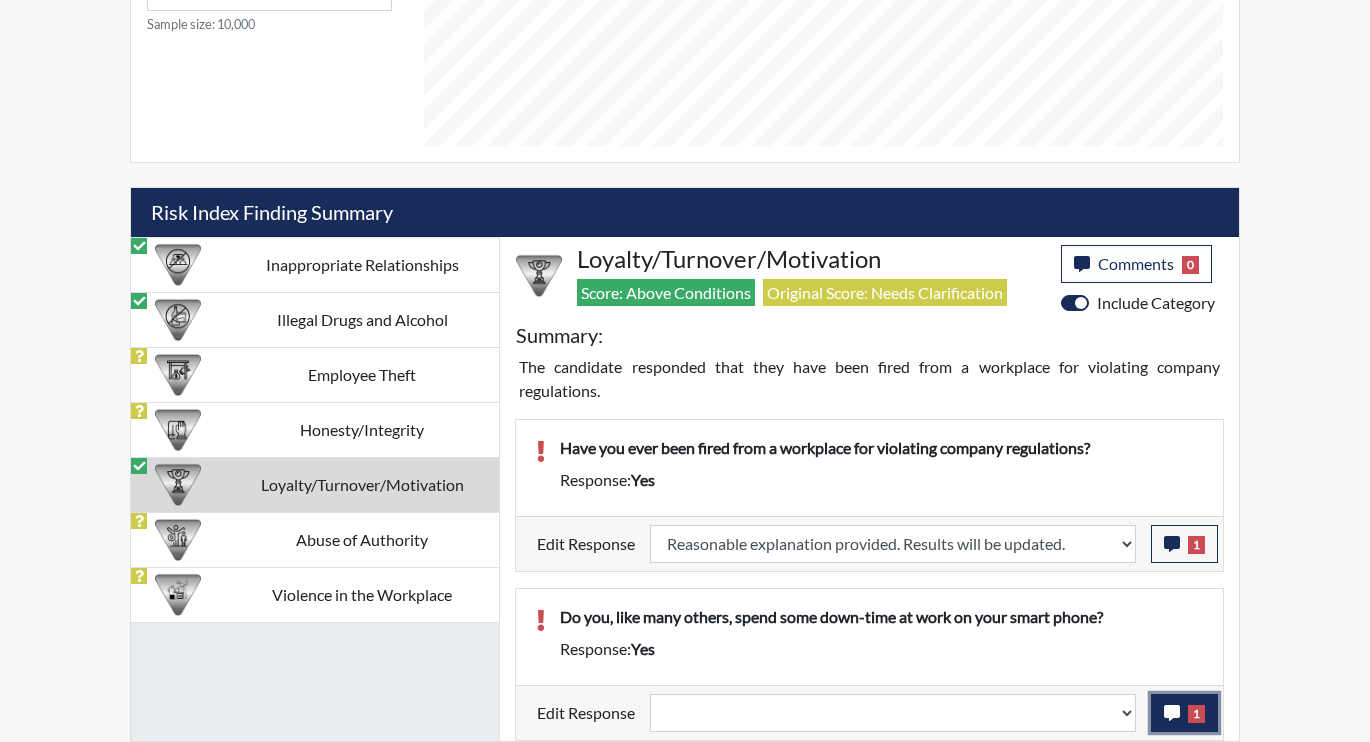 click on "1" at bounding box center (1184, 713) 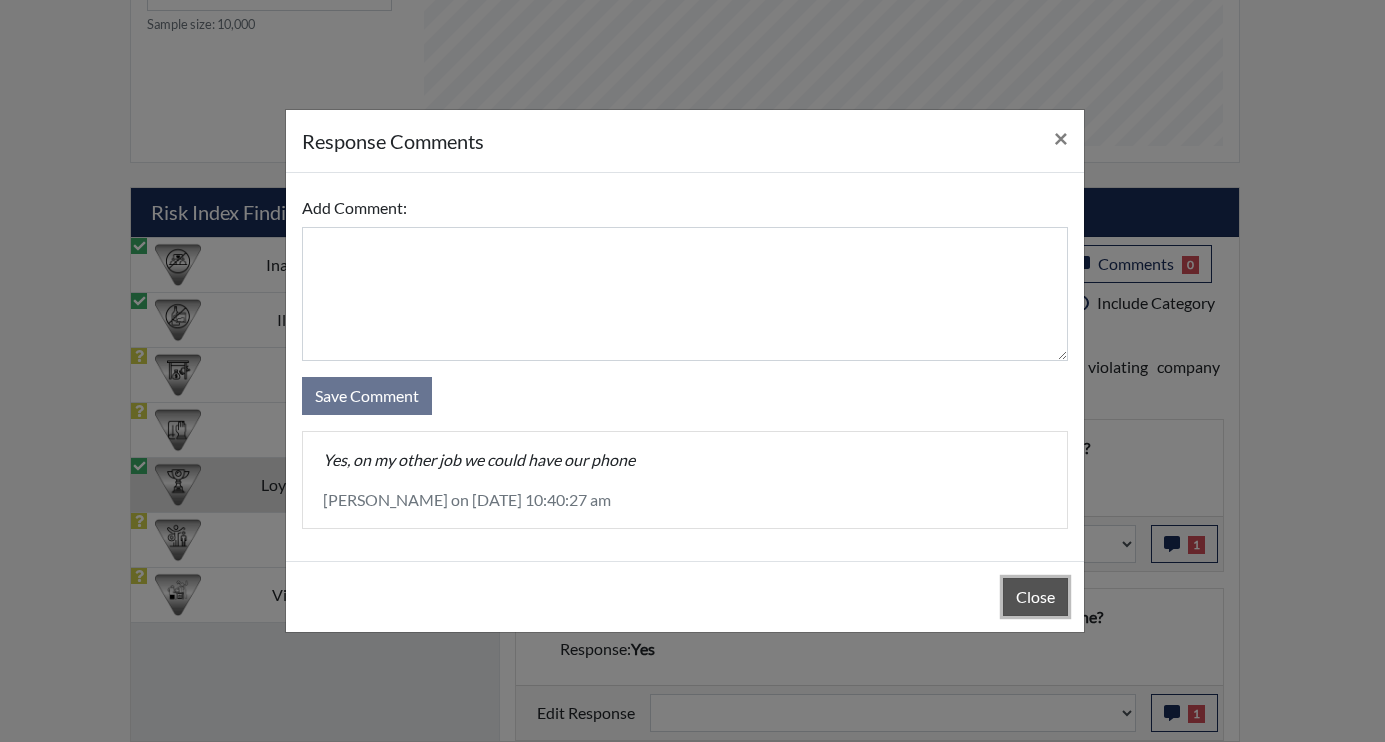 click on "Close" at bounding box center [1035, 597] 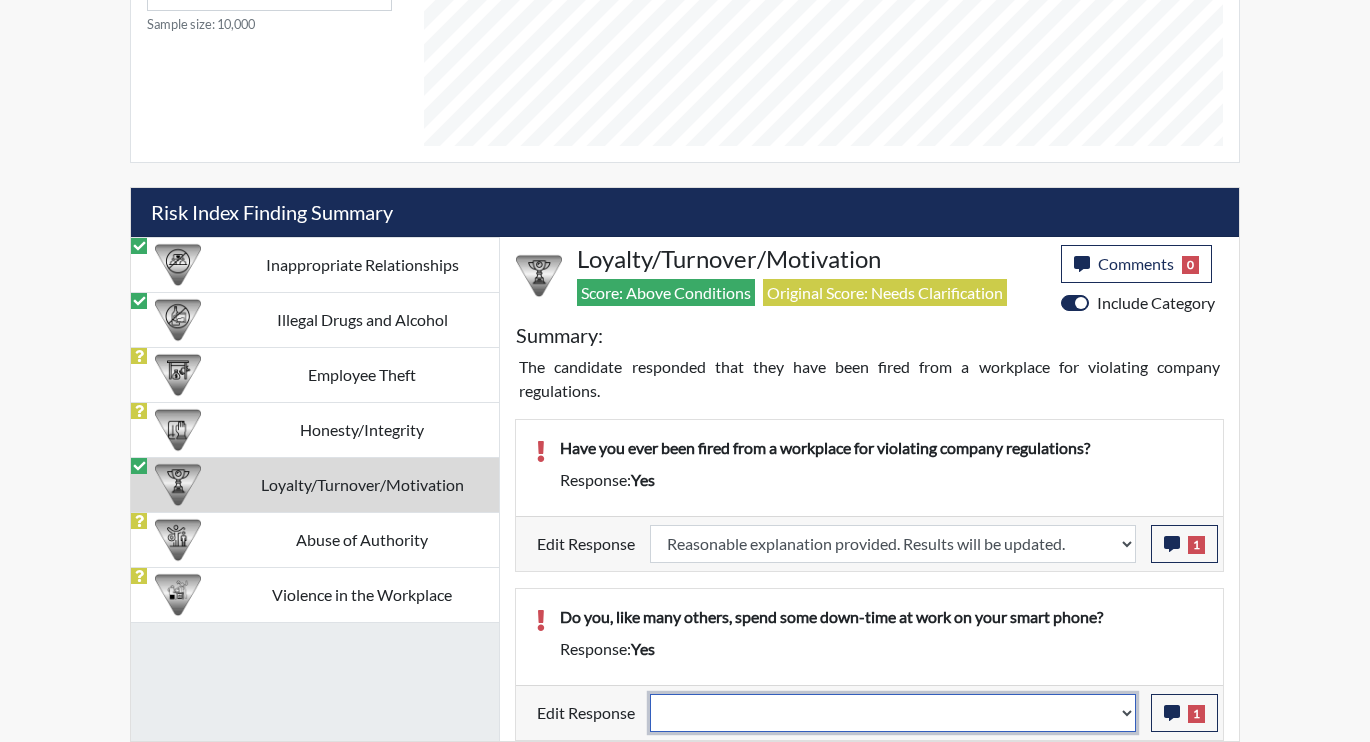 click on "Question is not relevant. Results will be updated. Reasonable explanation provided. Results will be updated. Response confirmed, which places the score below conditions. Clear the response edit. Results will be updated." at bounding box center [893, 713] 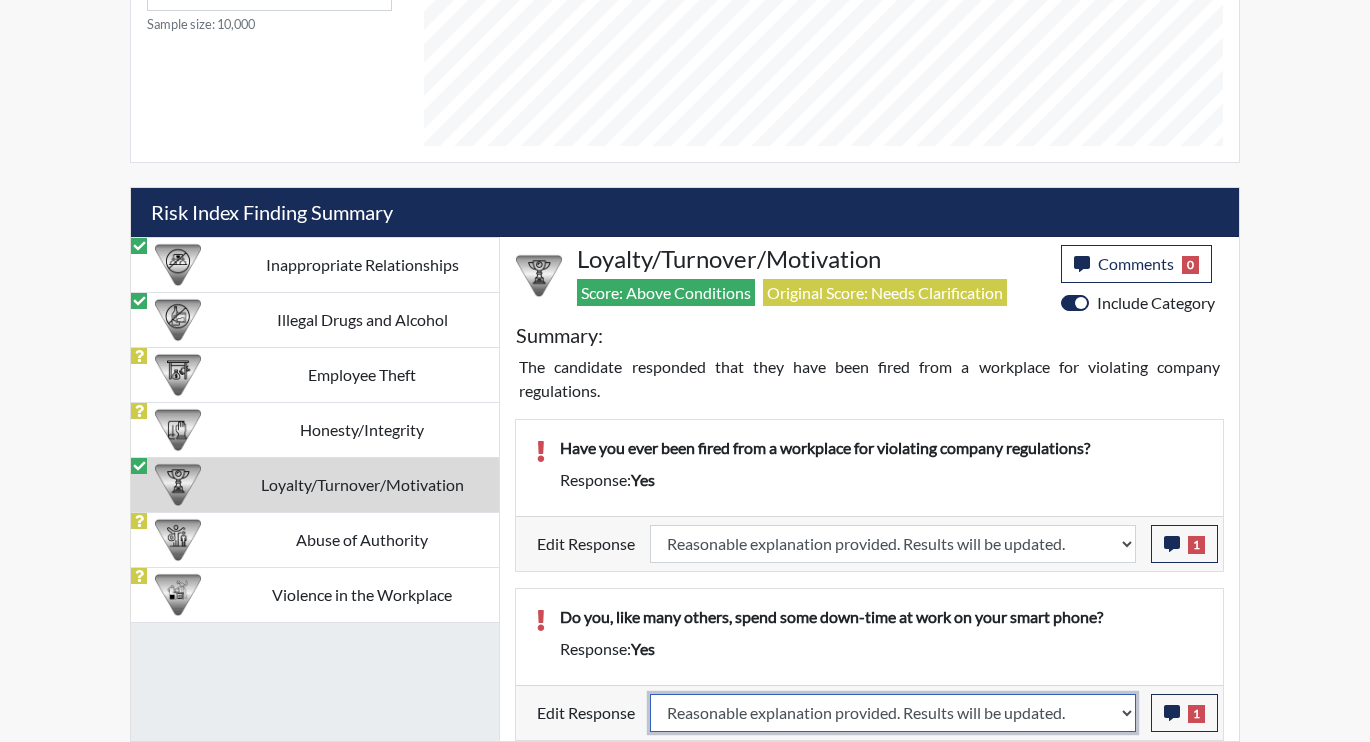 click on "Question is not relevant. Results will be updated. Reasonable explanation provided. Results will be updated. Response confirmed, which places the score below conditions. Clear the response edit. Results will be updated." at bounding box center [893, 713] 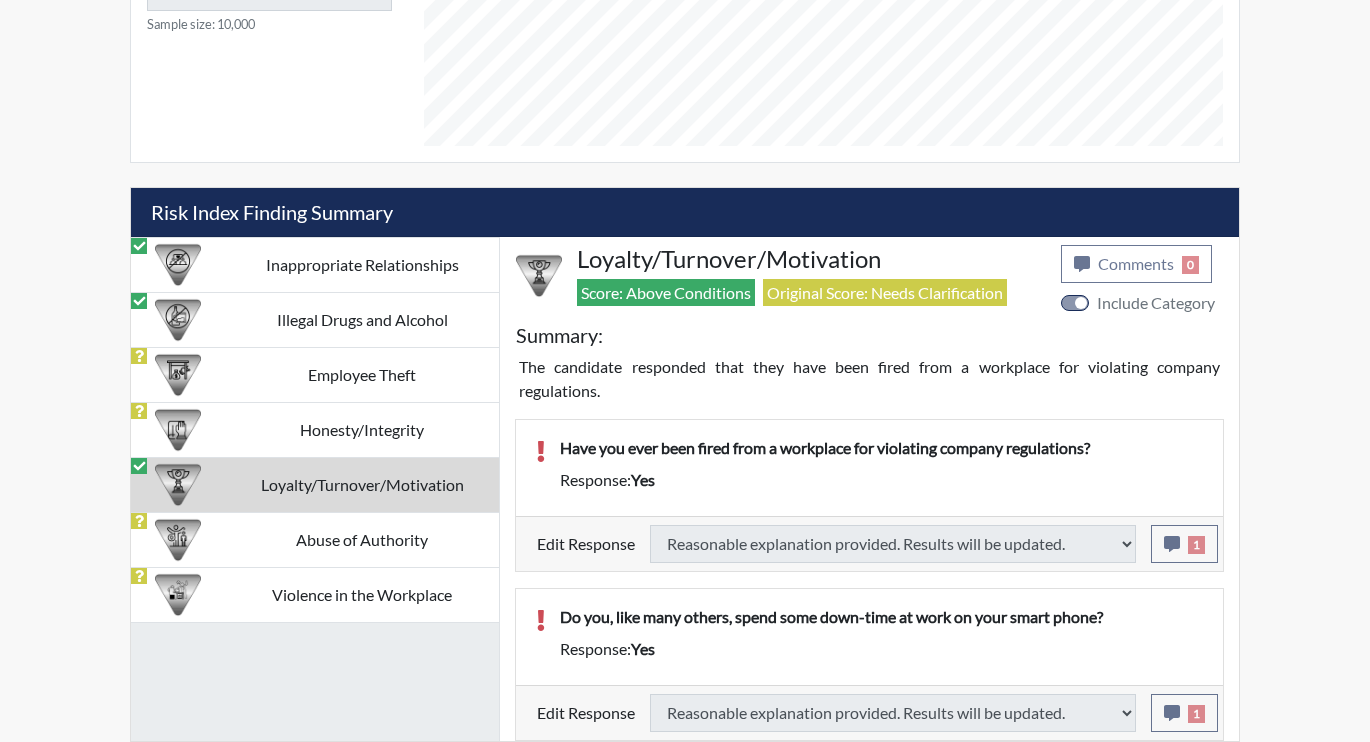 scroll, scrollTop: 999, scrollLeft: 0, axis: vertical 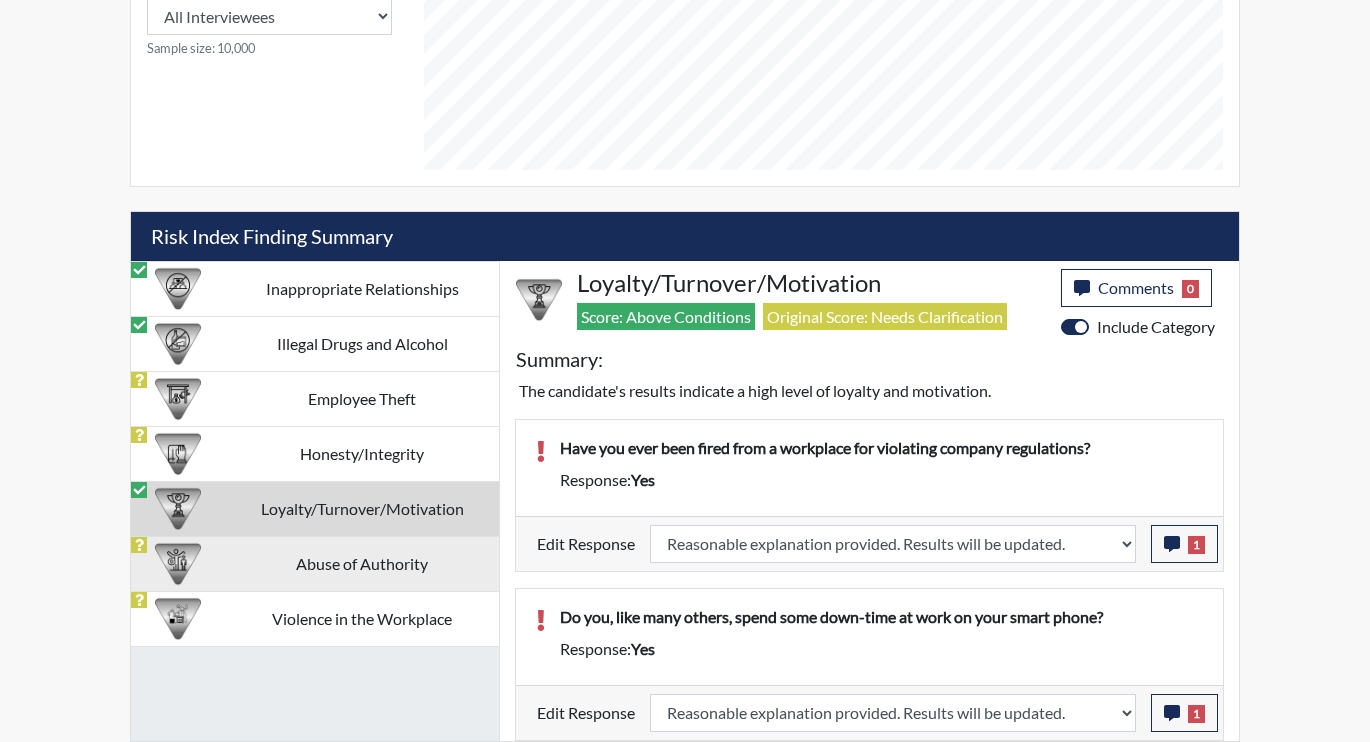 click on "Abuse of Authority" at bounding box center [362, 563] 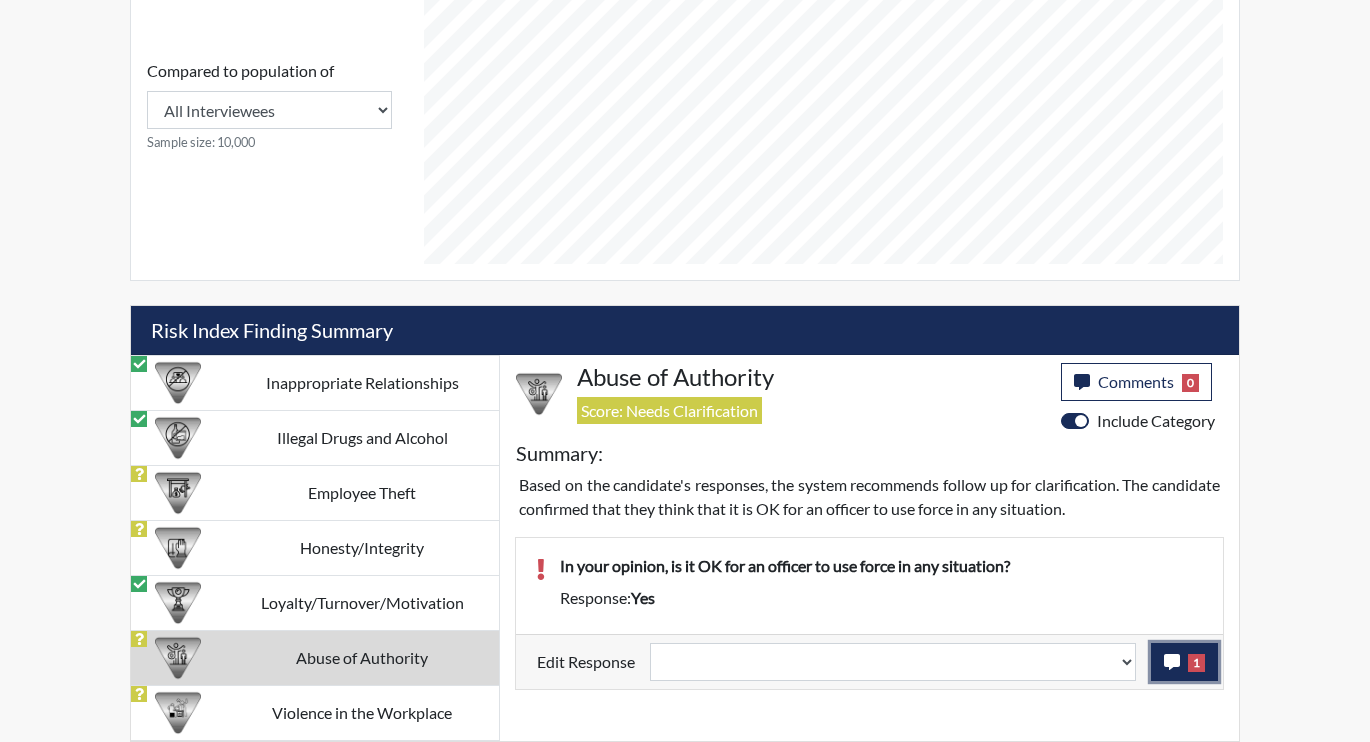 click 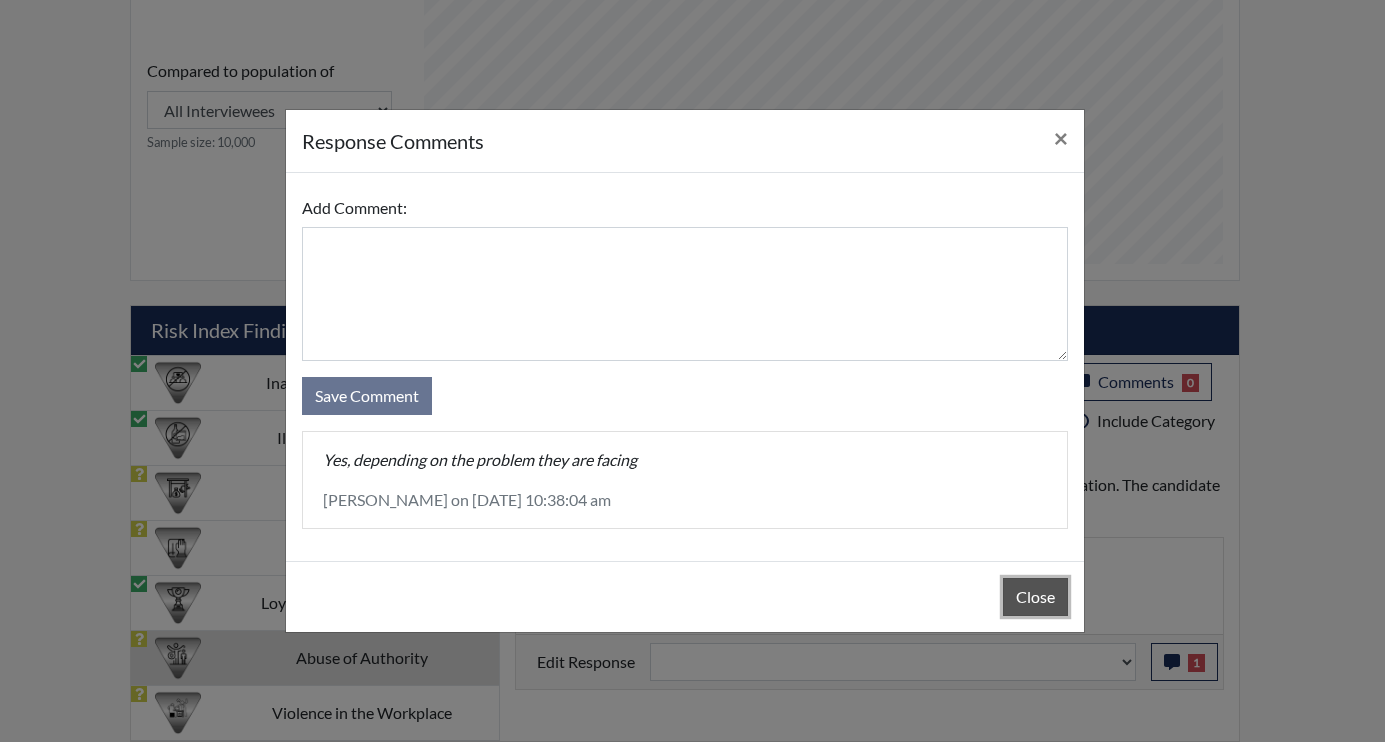click on "Close" at bounding box center [1035, 597] 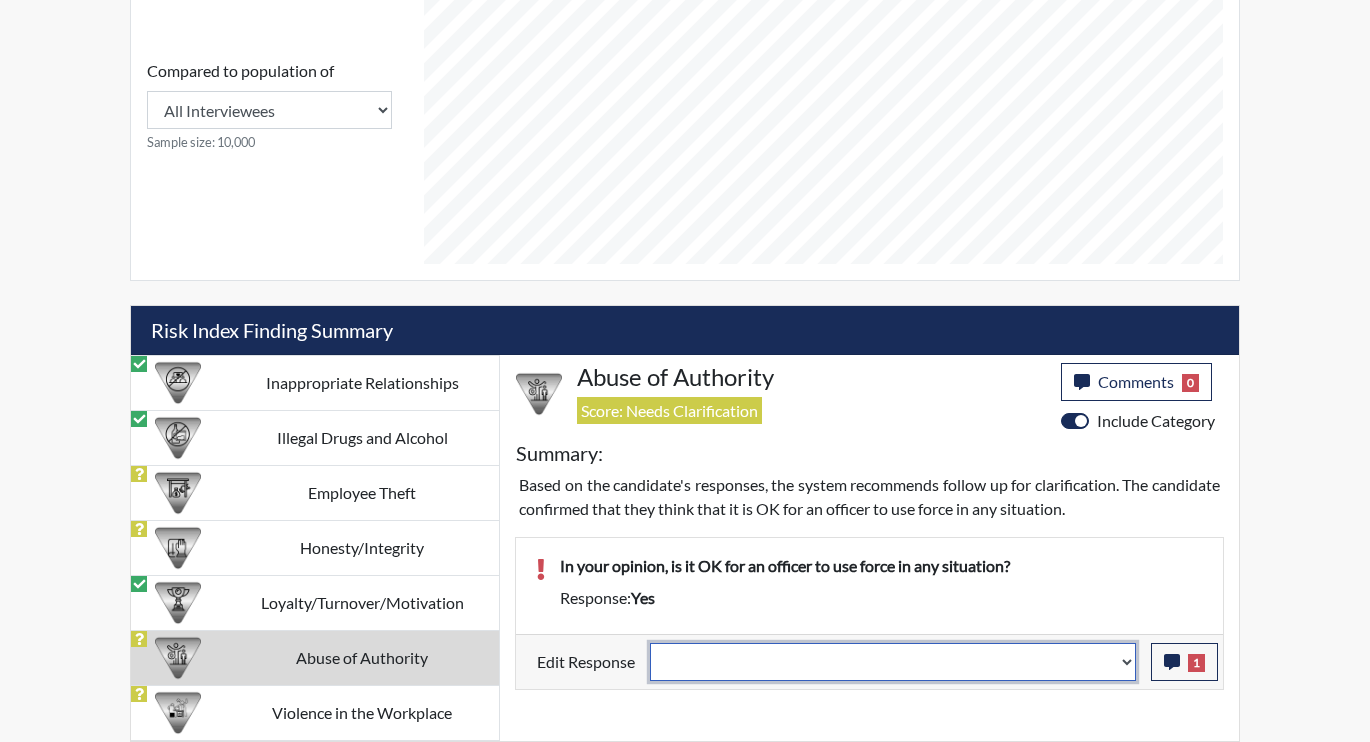 click on "Question is not relevant. Results will be updated. Reasonable explanation provided. Results will be updated. Response confirmed, which places the score below conditions. Clear the response edit. Results will be updated." at bounding box center [893, 662] 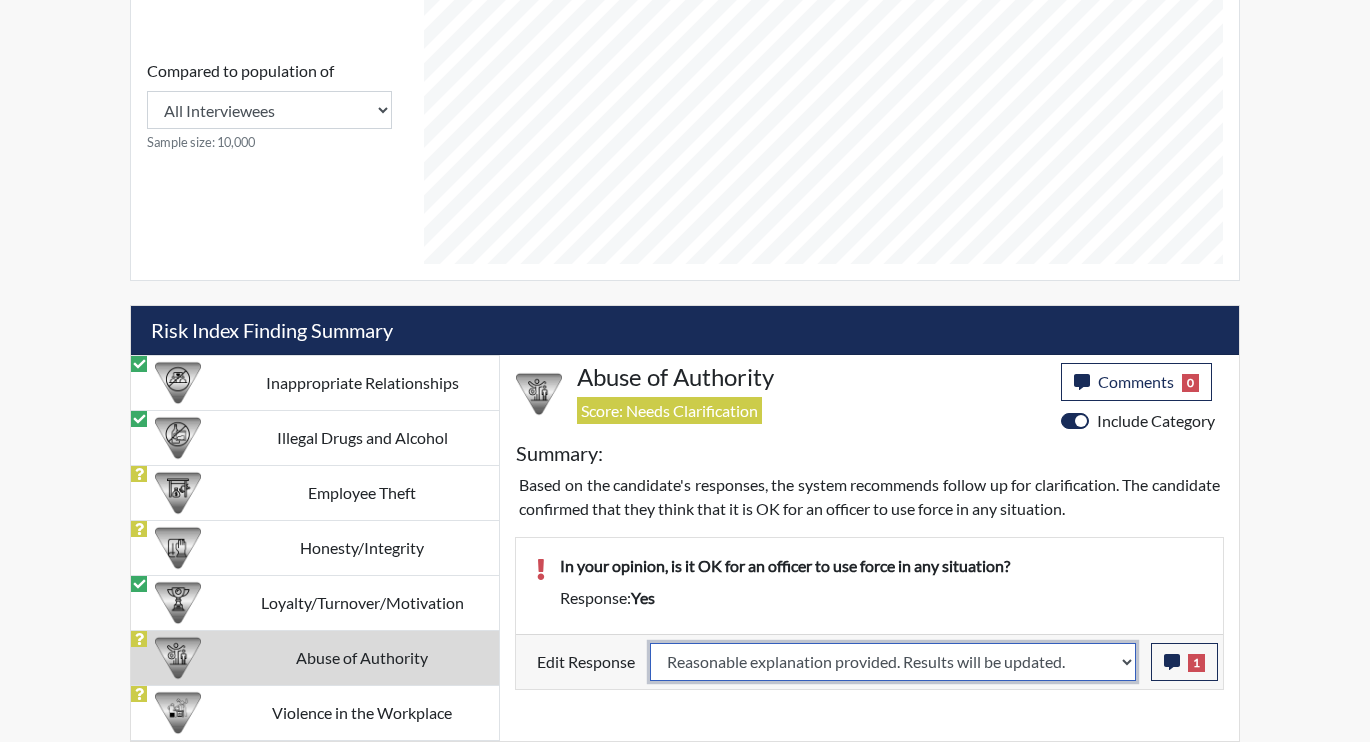 click on "Question is not relevant. Results will be updated. Reasonable explanation provided. Results will be updated. Response confirmed, which places the score below conditions. Clear the response edit. Results will be updated." at bounding box center (893, 662) 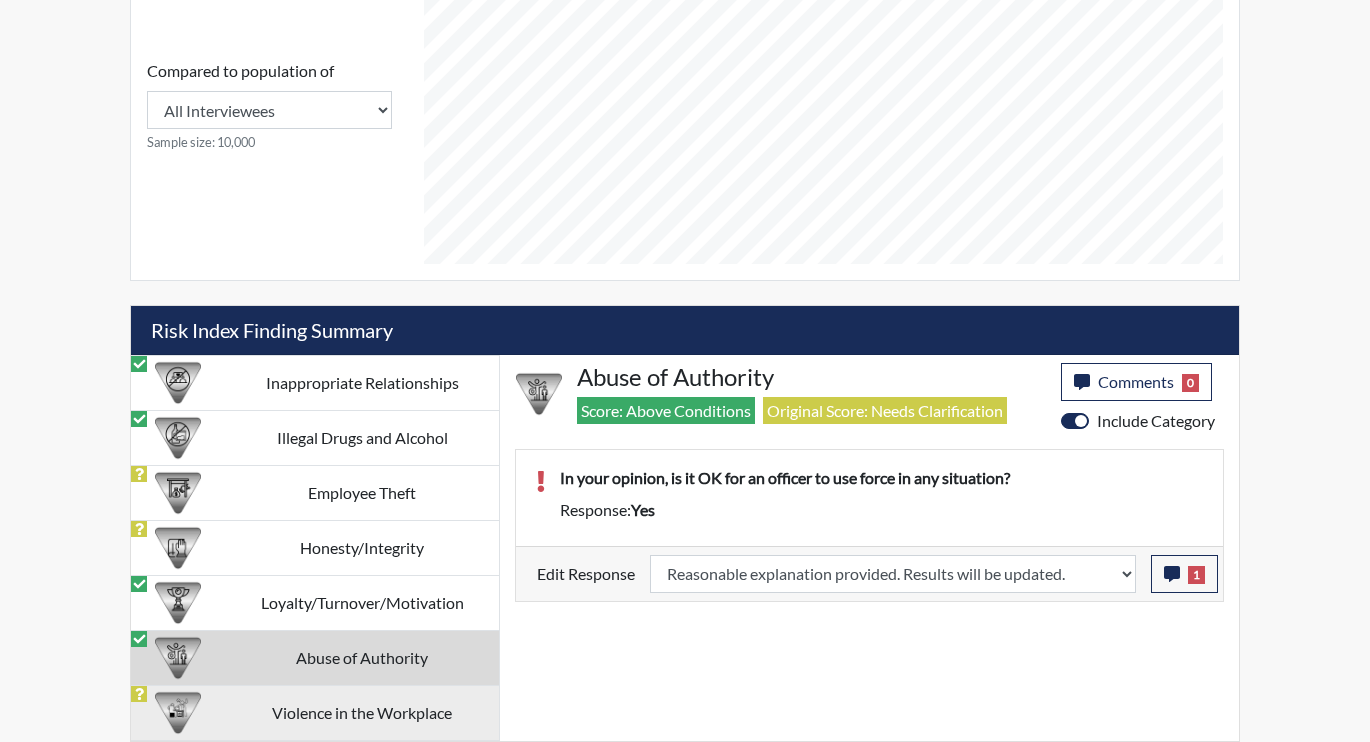 scroll, scrollTop: 999668, scrollLeft: 999169, axis: both 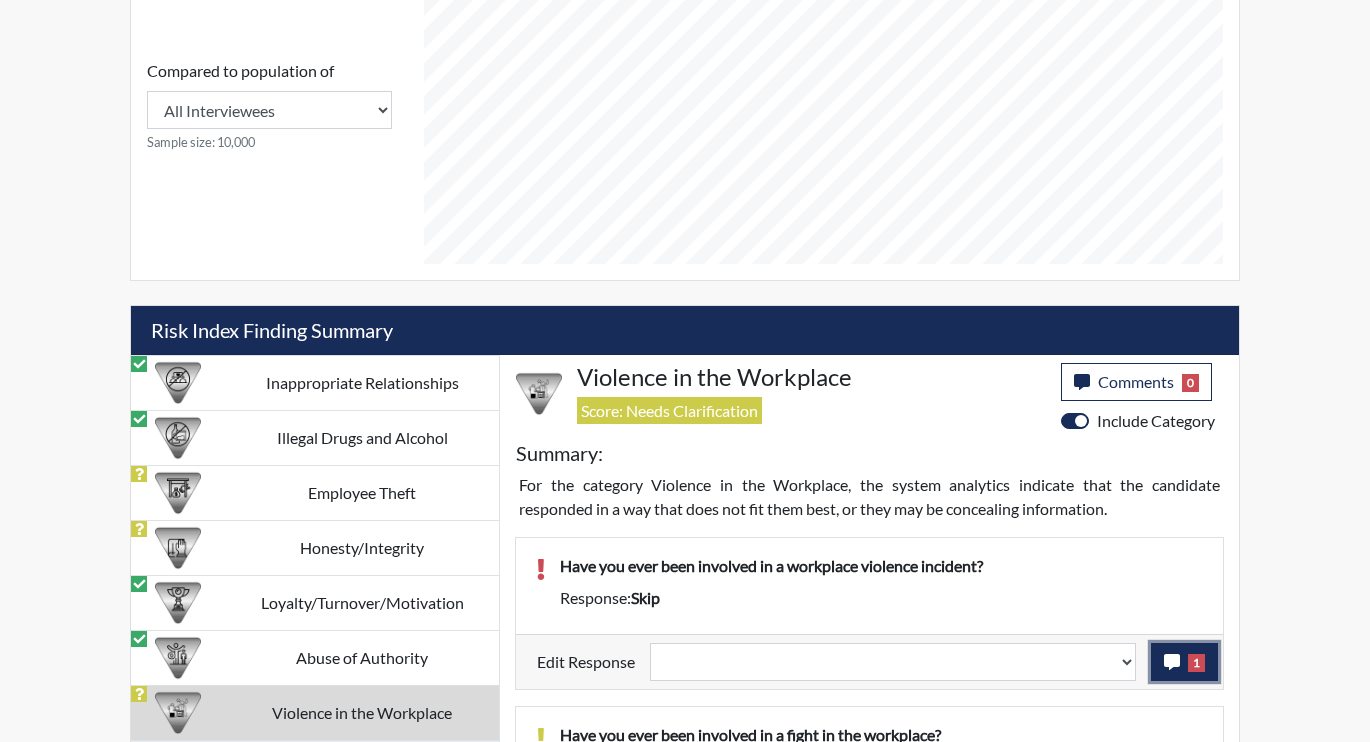 click 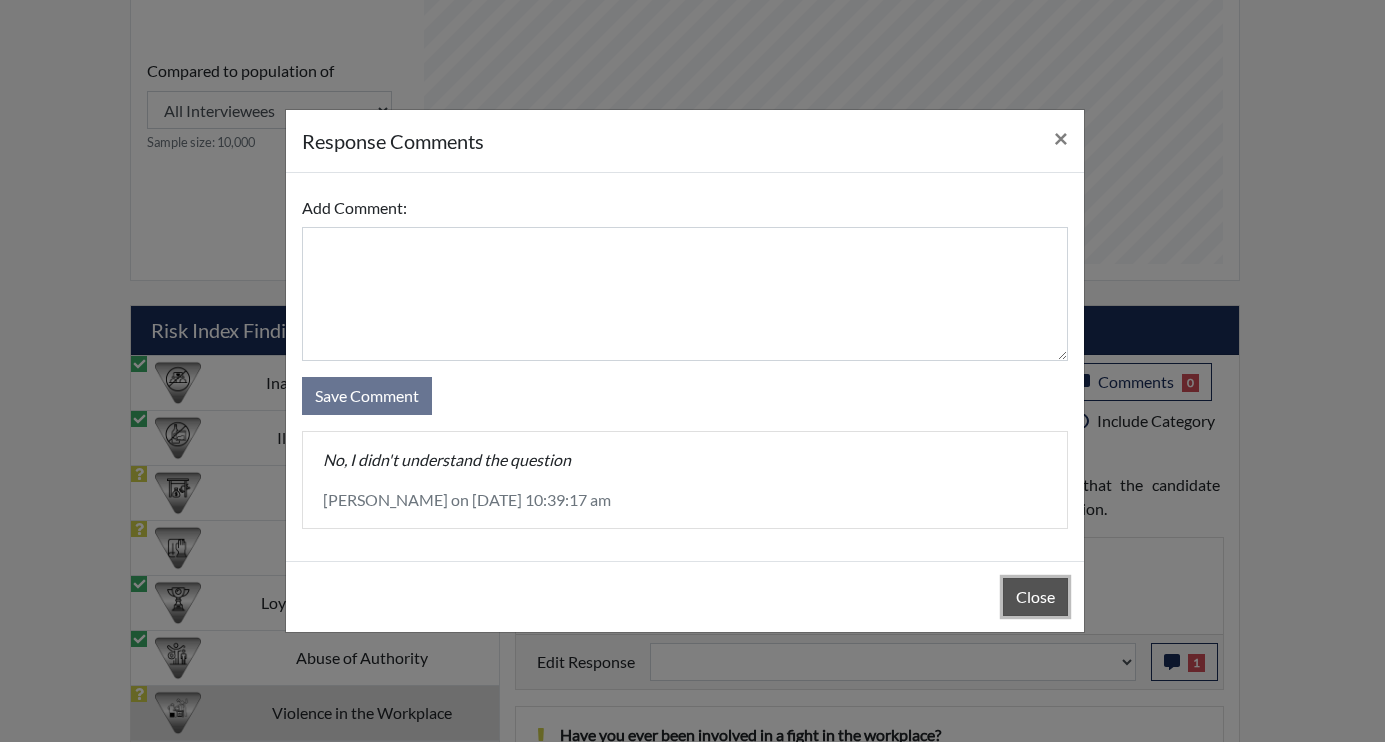 click on "Close" at bounding box center [1035, 597] 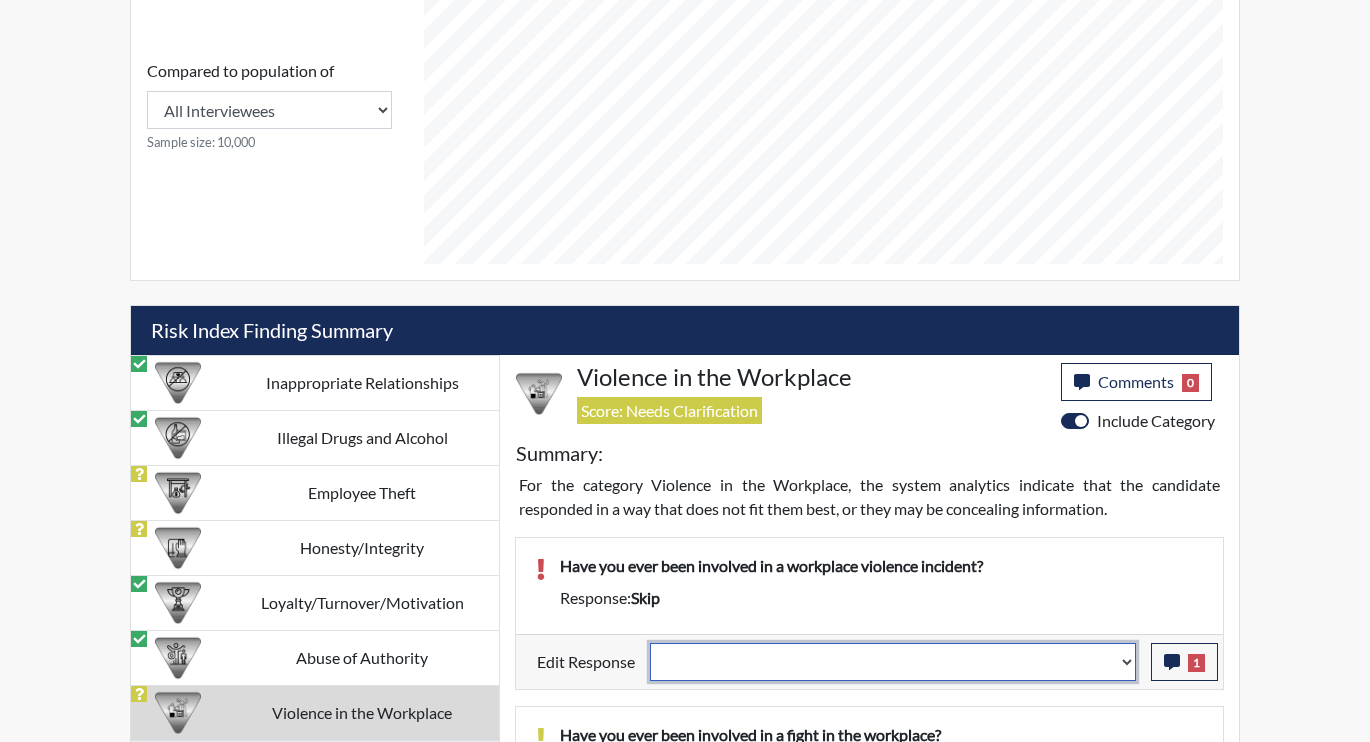 click on "Question is not relevant. Results will be updated. Reasonable explanation provided. Results will be updated. Response confirmed, which places the score below conditions. Clear the response edit. Results will be updated." at bounding box center (893, 662) 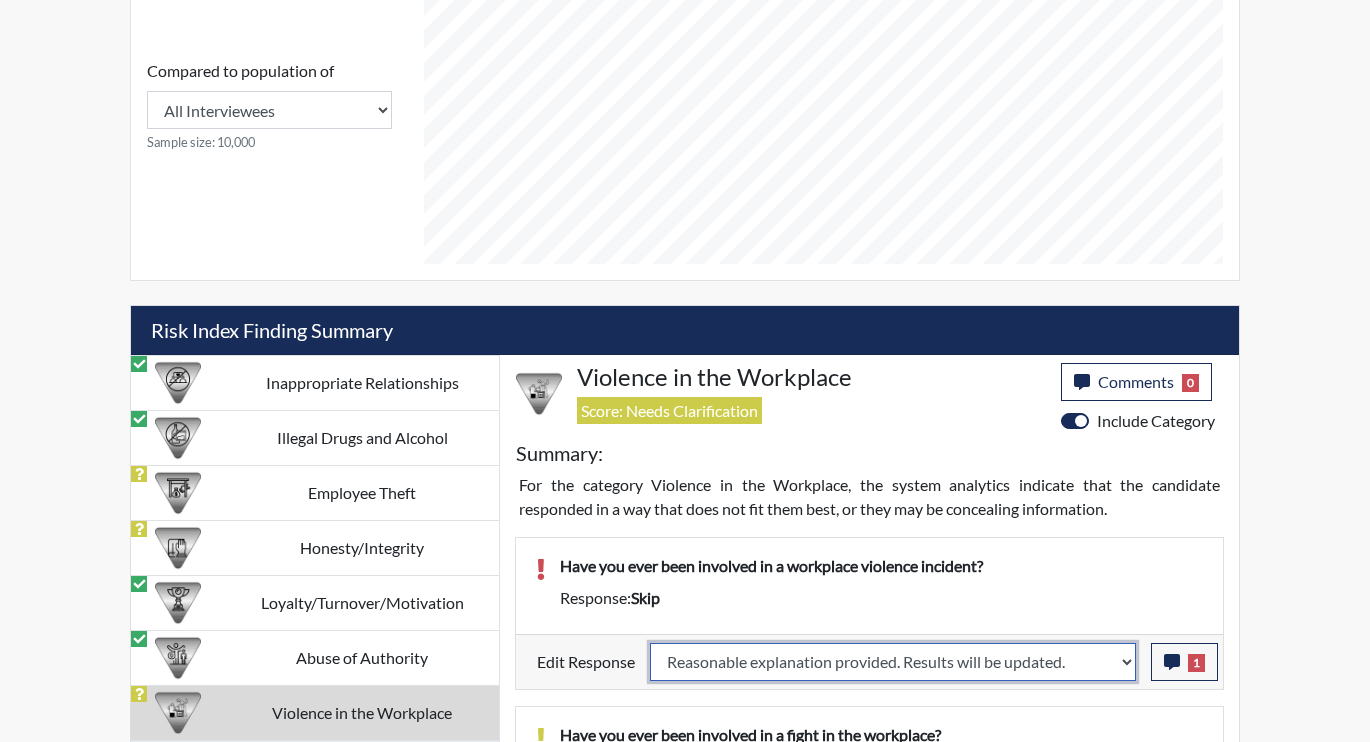 click on "Question is not relevant. Results will be updated. Reasonable explanation provided. Results will be updated. Response confirmed, which places the score below conditions. Clear the response edit. Results will be updated." at bounding box center [893, 662] 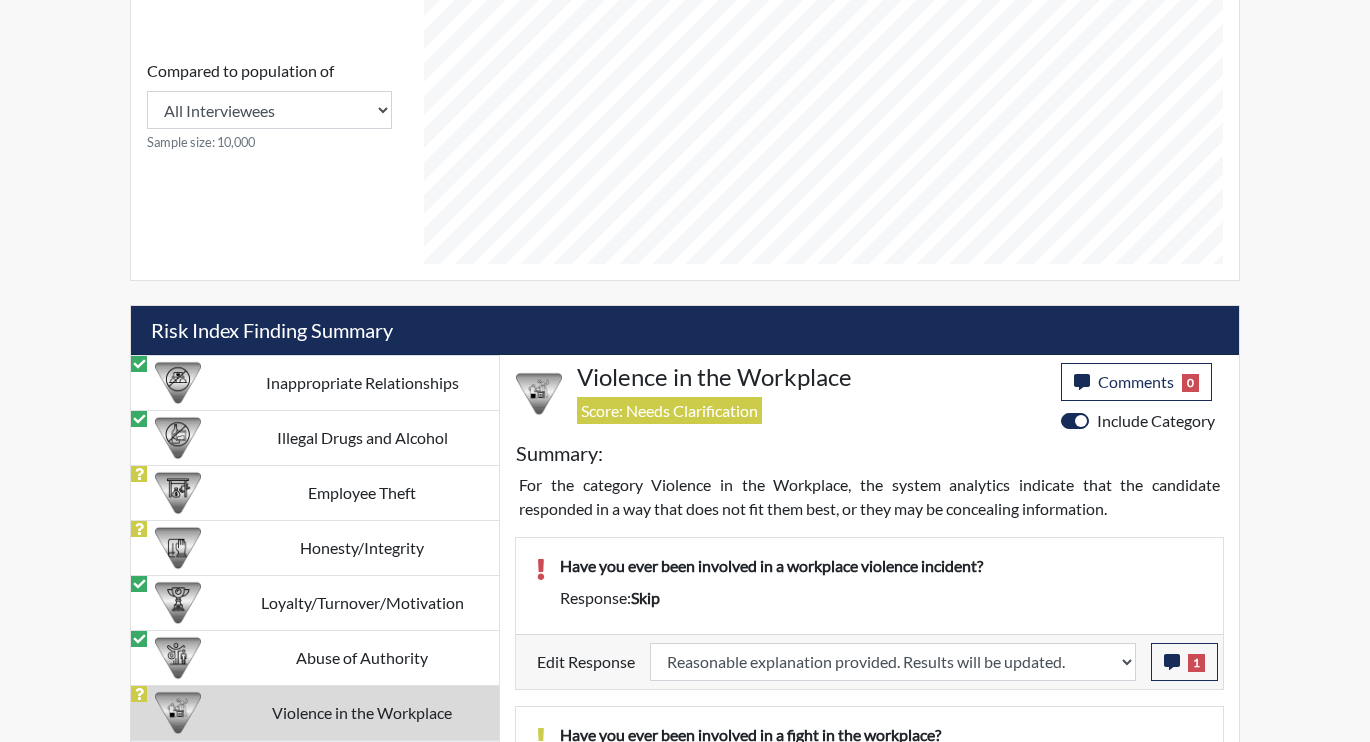 select 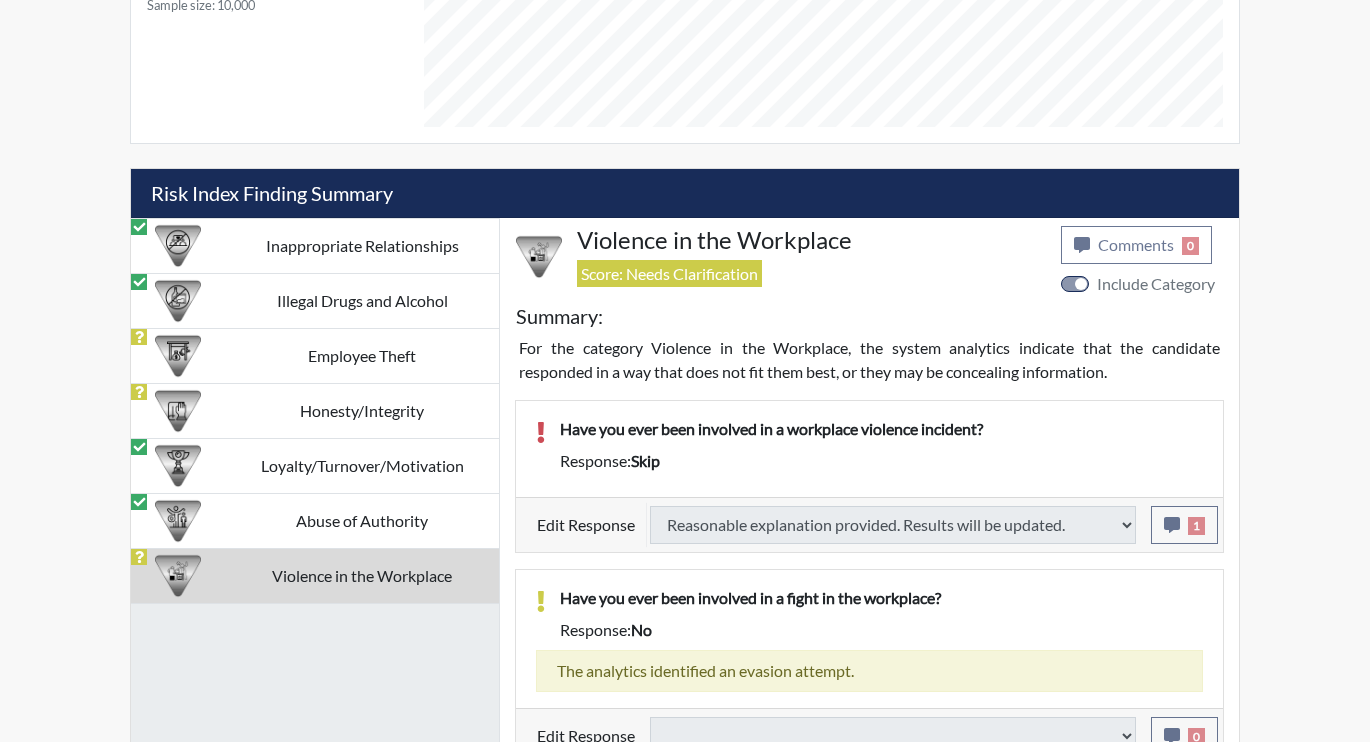 select 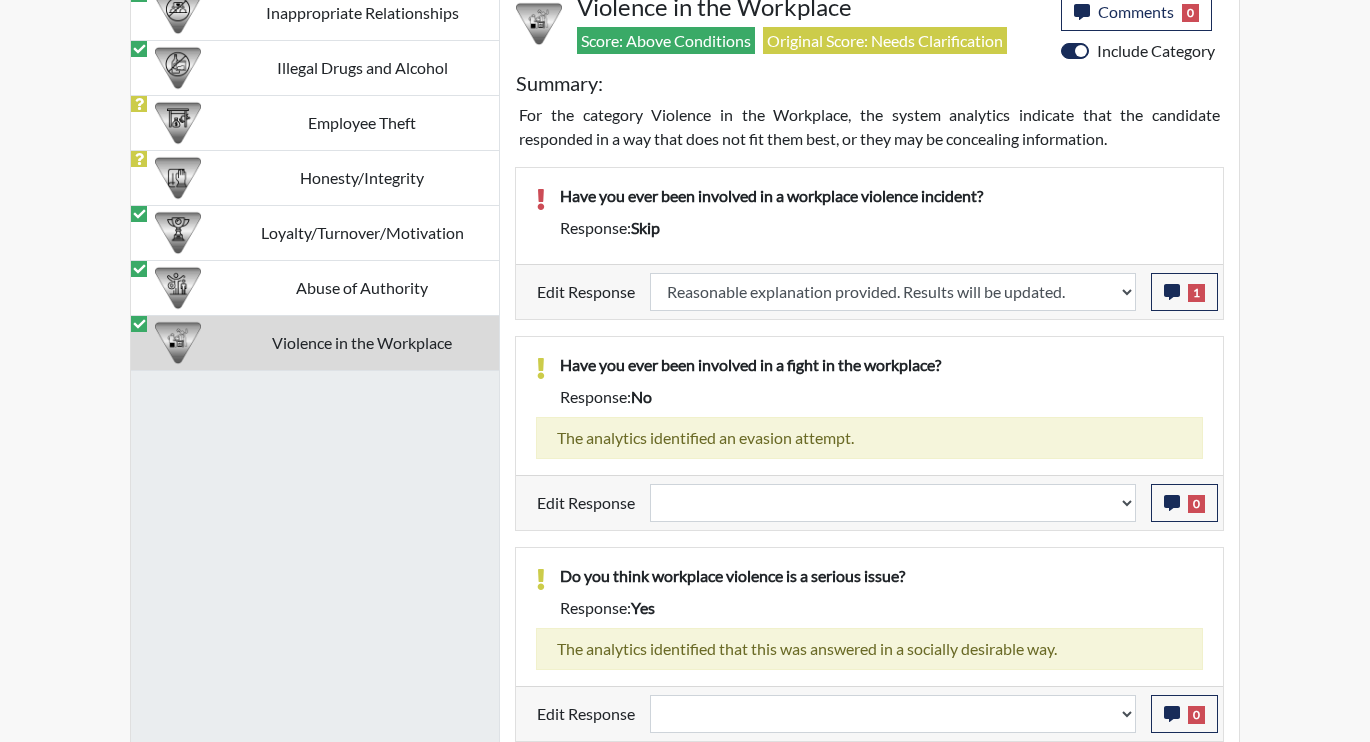scroll, scrollTop: 999668, scrollLeft: 999169, axis: both 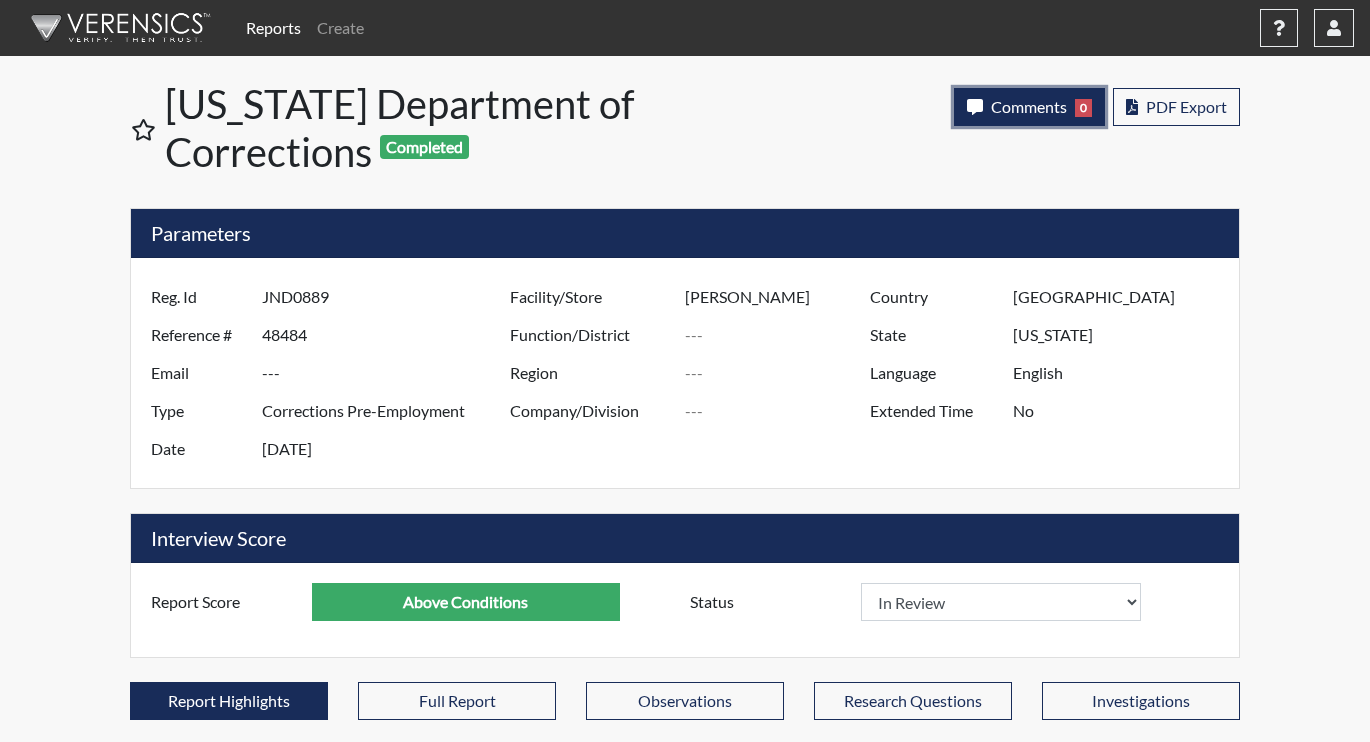 click on "Comments 0" at bounding box center (1029, 107) 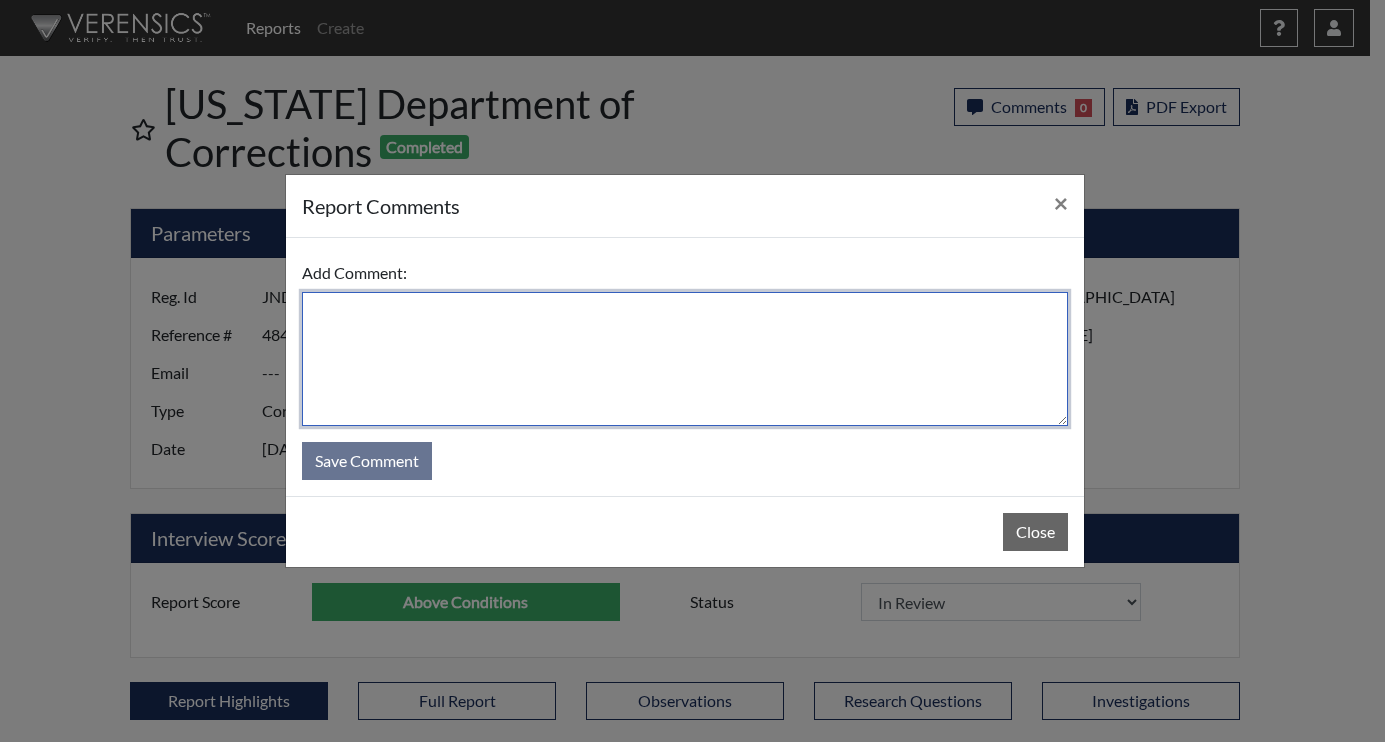 click at bounding box center [685, 359] 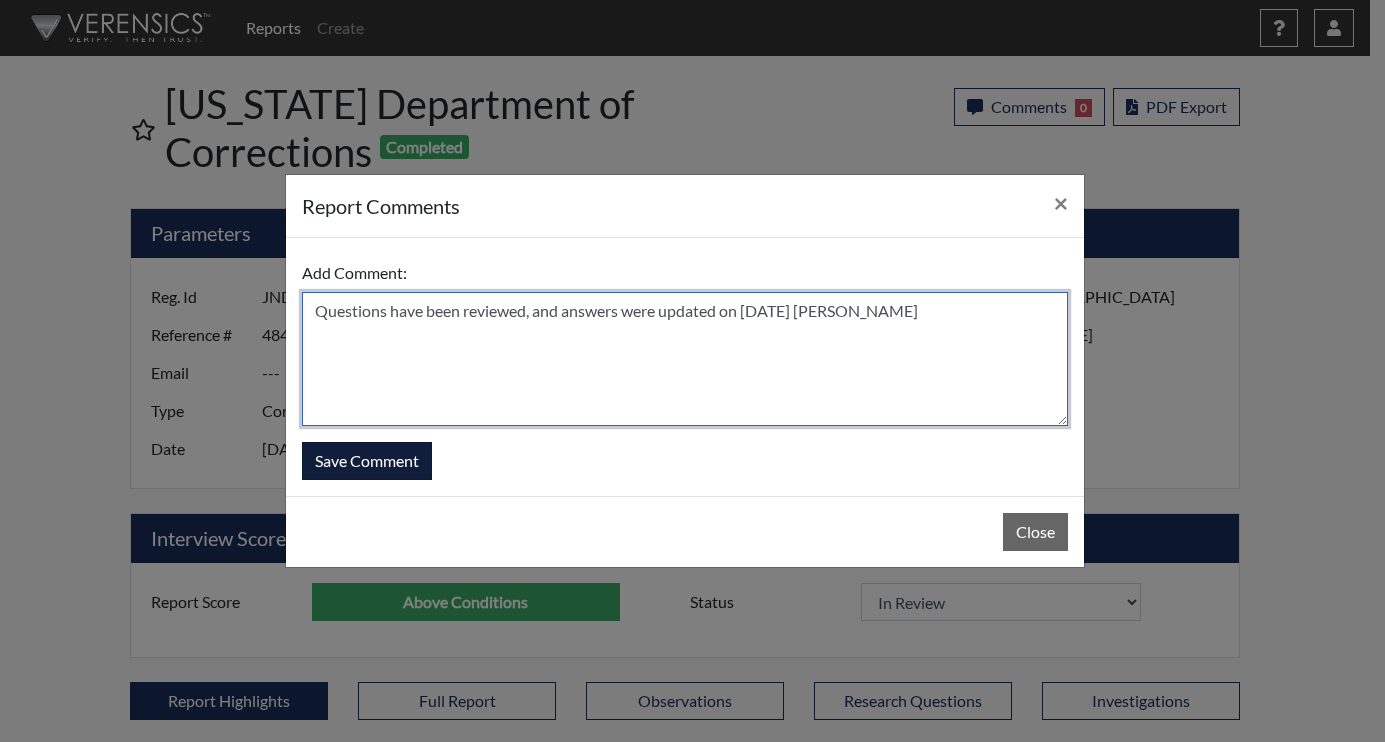 type on "Questions have been reviewed, and answers were updated on [DATE] [PERSON_NAME]" 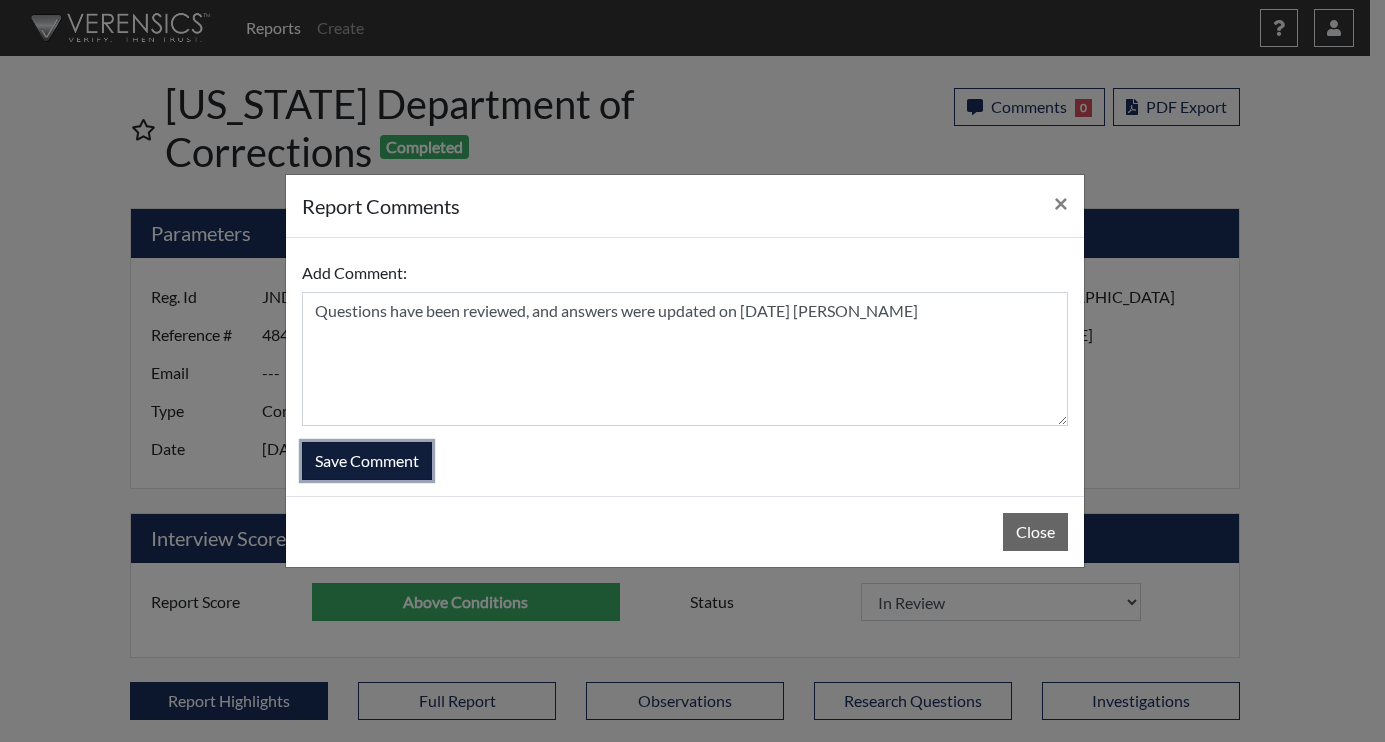 click on "Save Comment" at bounding box center (367, 461) 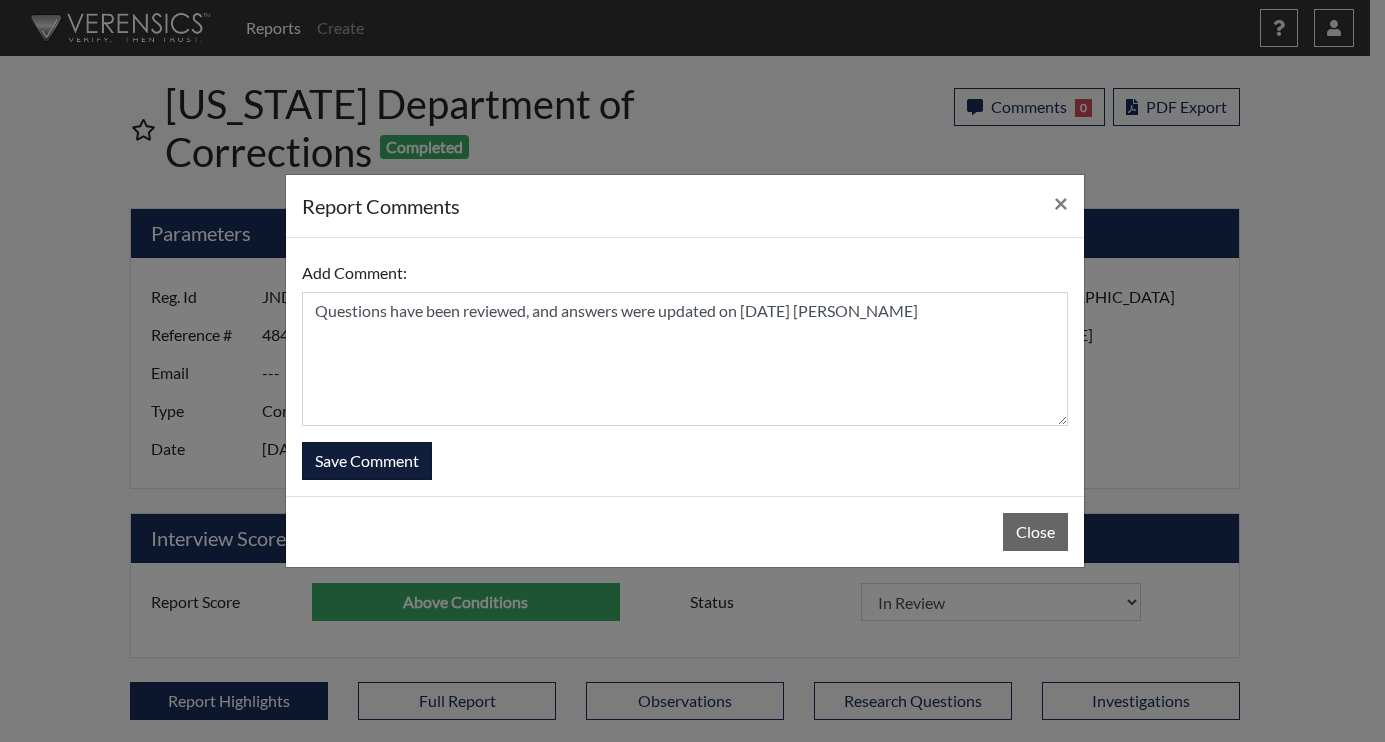 type 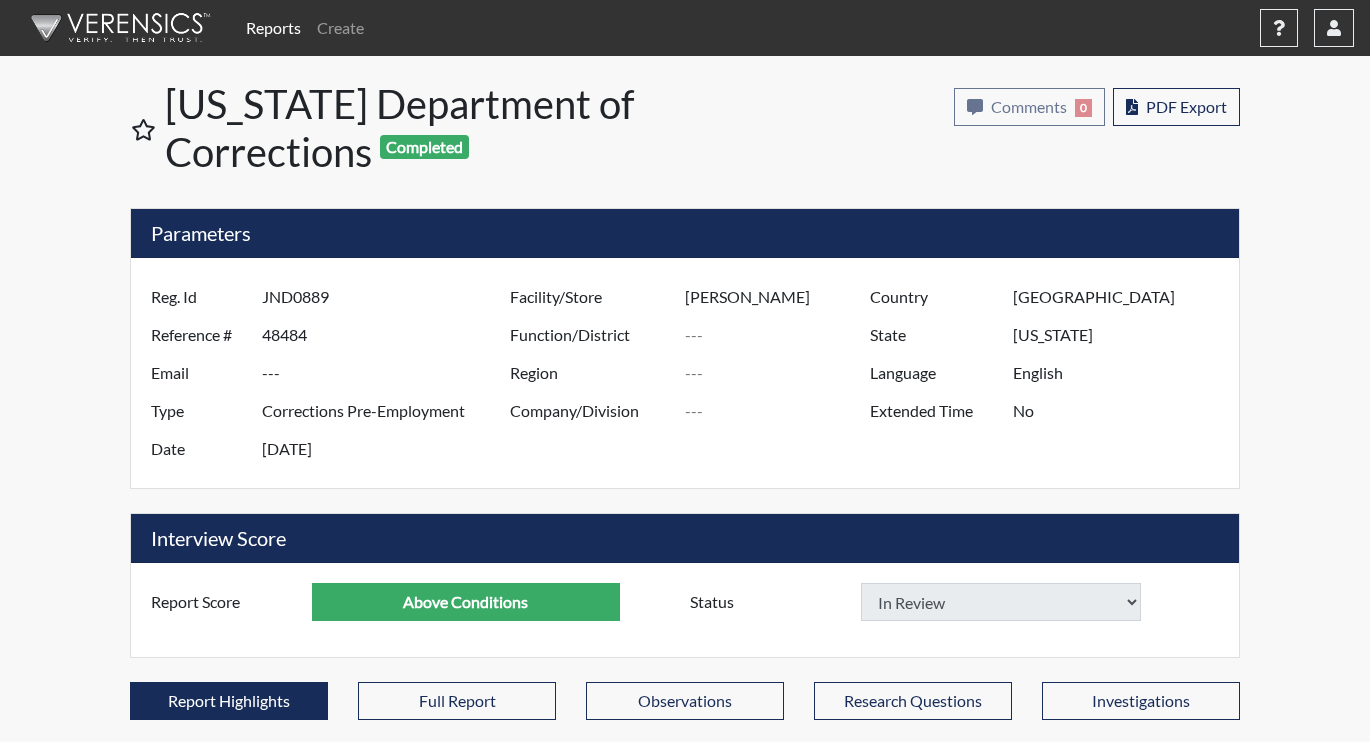 select 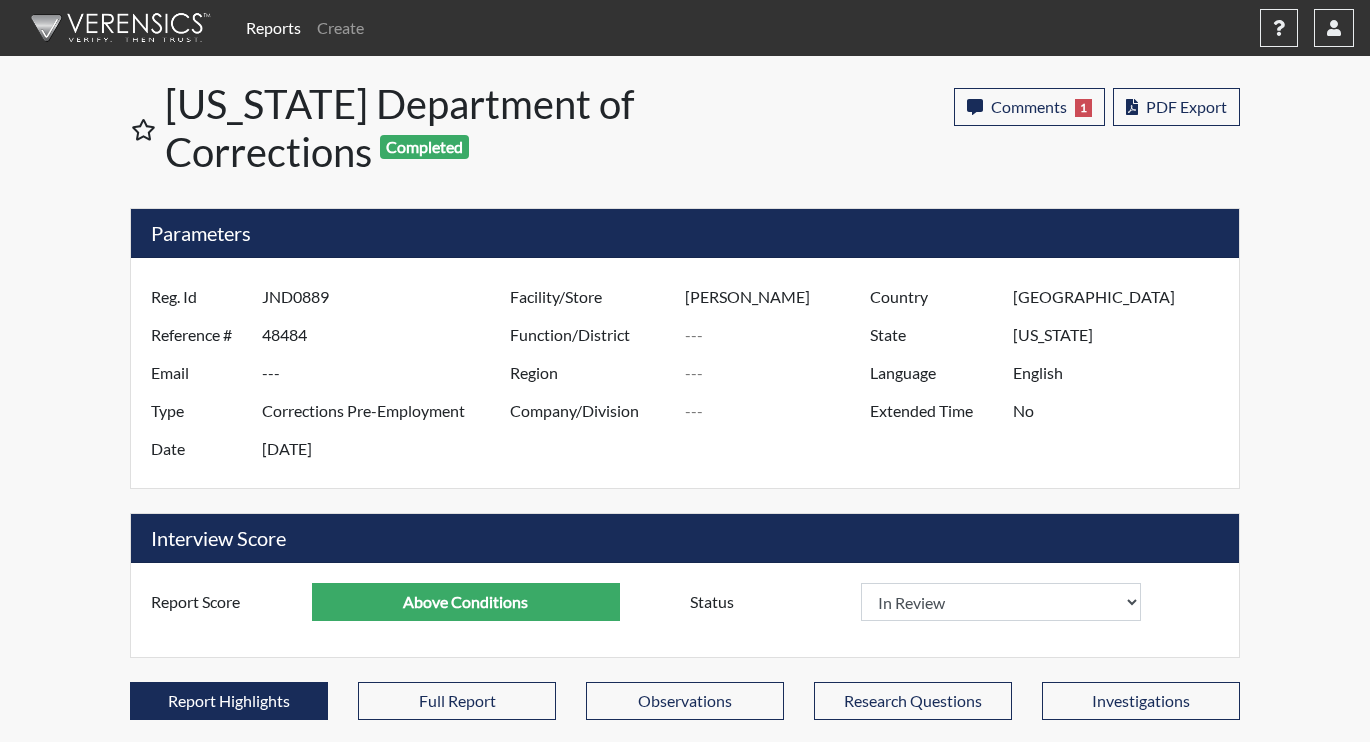 scroll, scrollTop: 999668, scrollLeft: 999169, axis: both 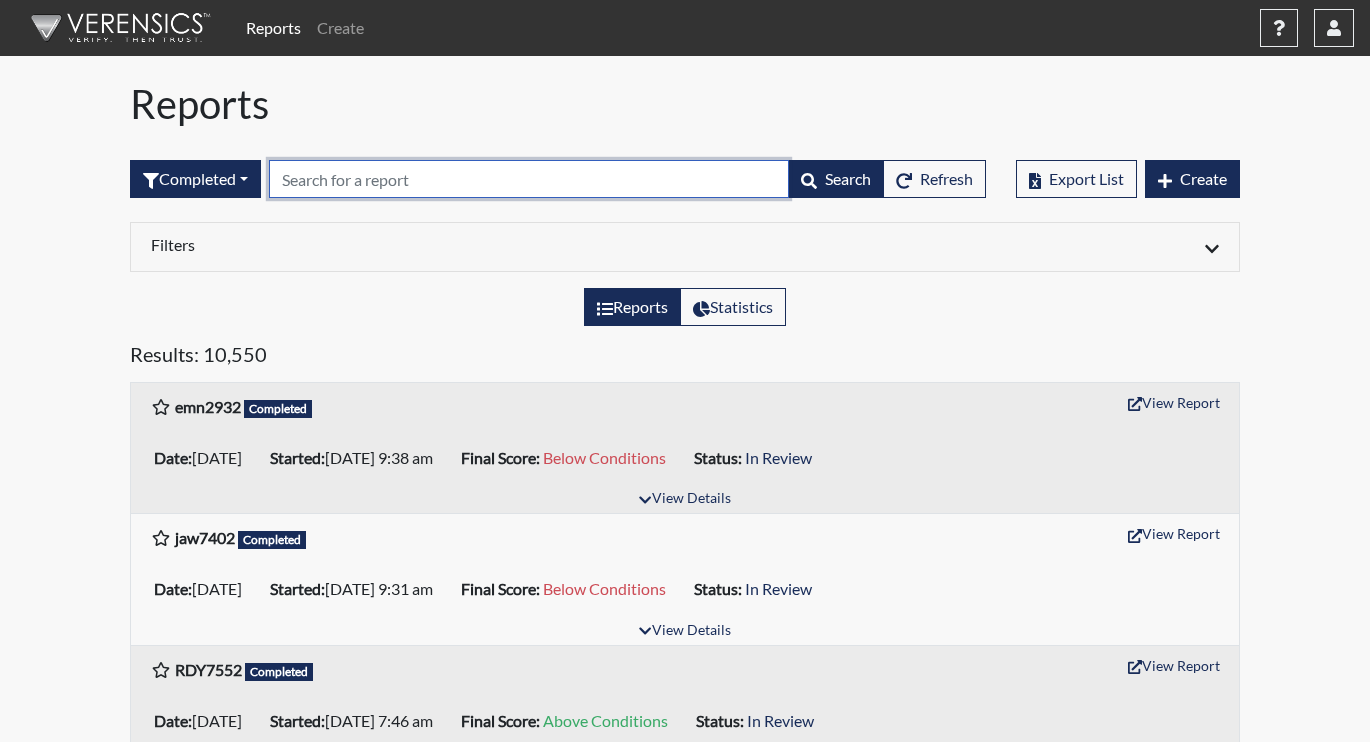 click at bounding box center [529, 179] 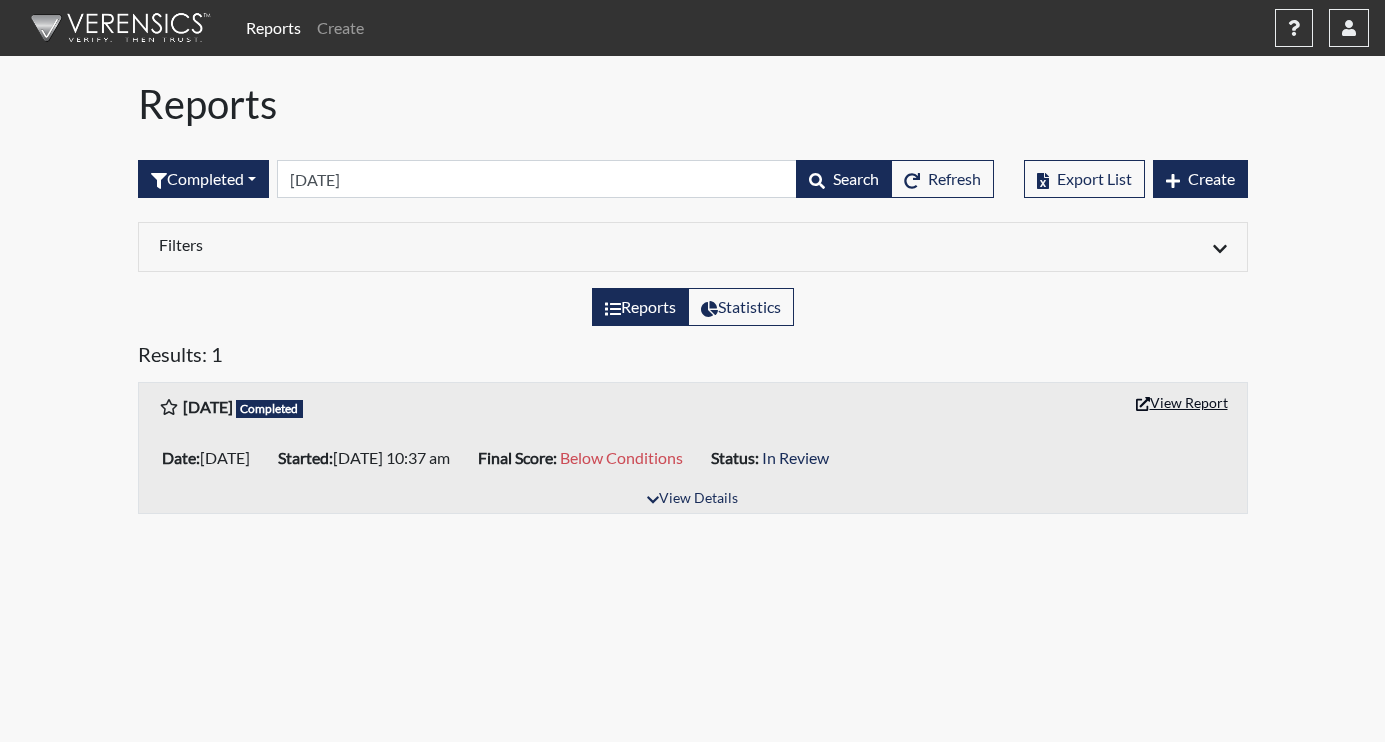 click on "View Report" at bounding box center (1182, 402) 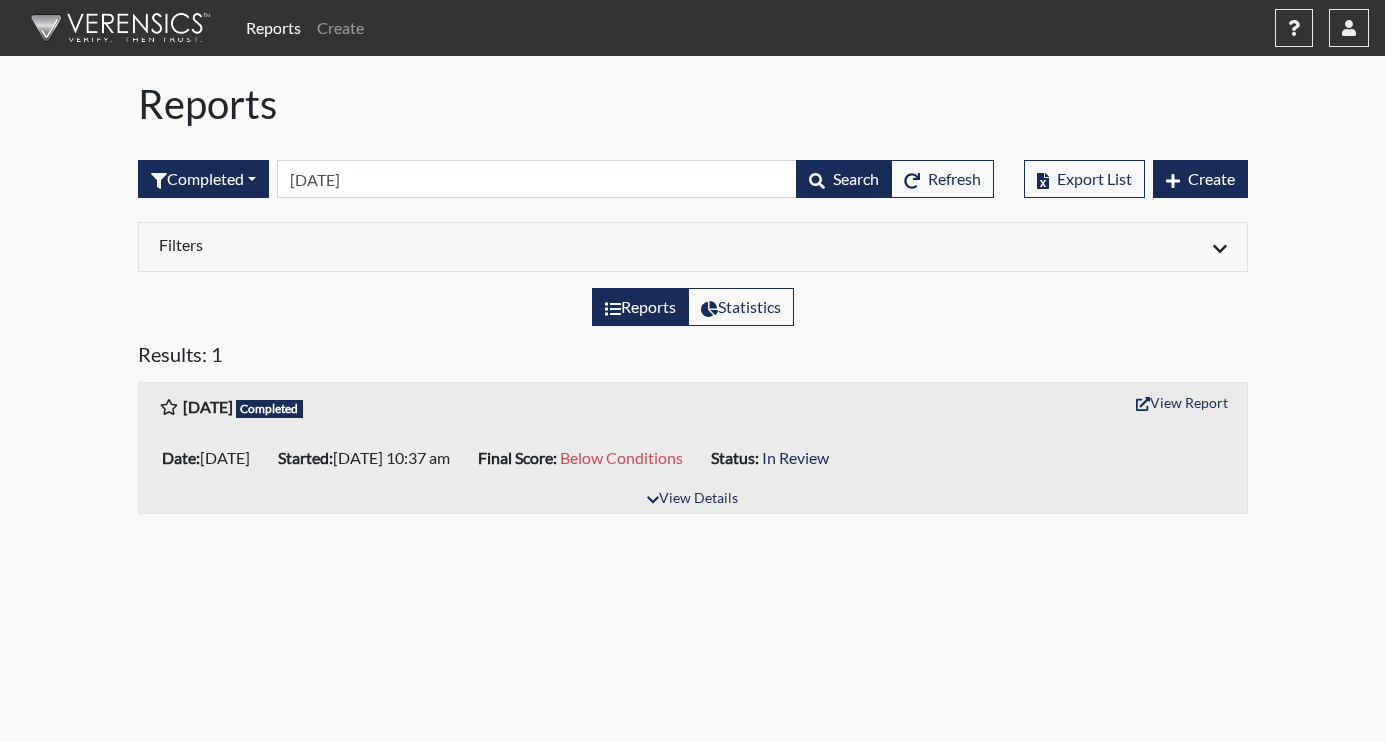 click on "Reports" at bounding box center (273, 28) 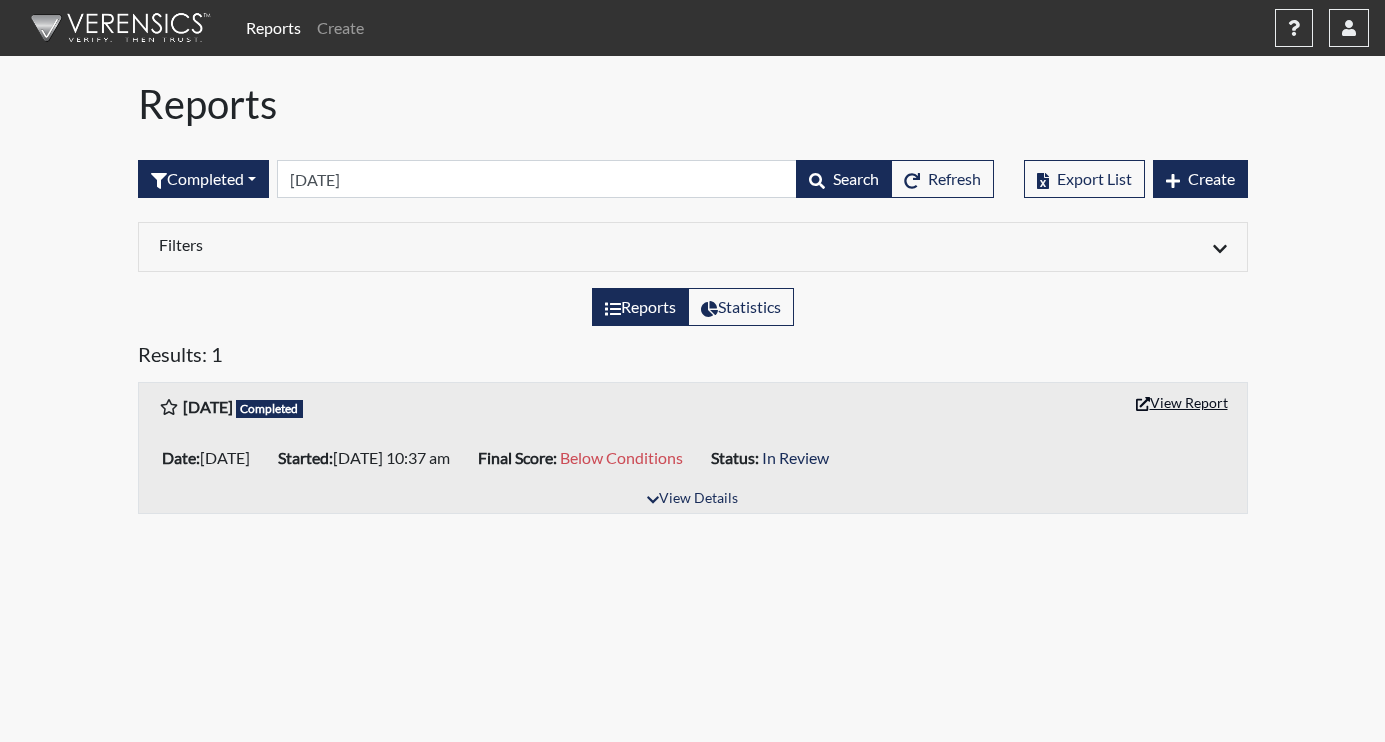 click on "View Report" at bounding box center [1182, 402] 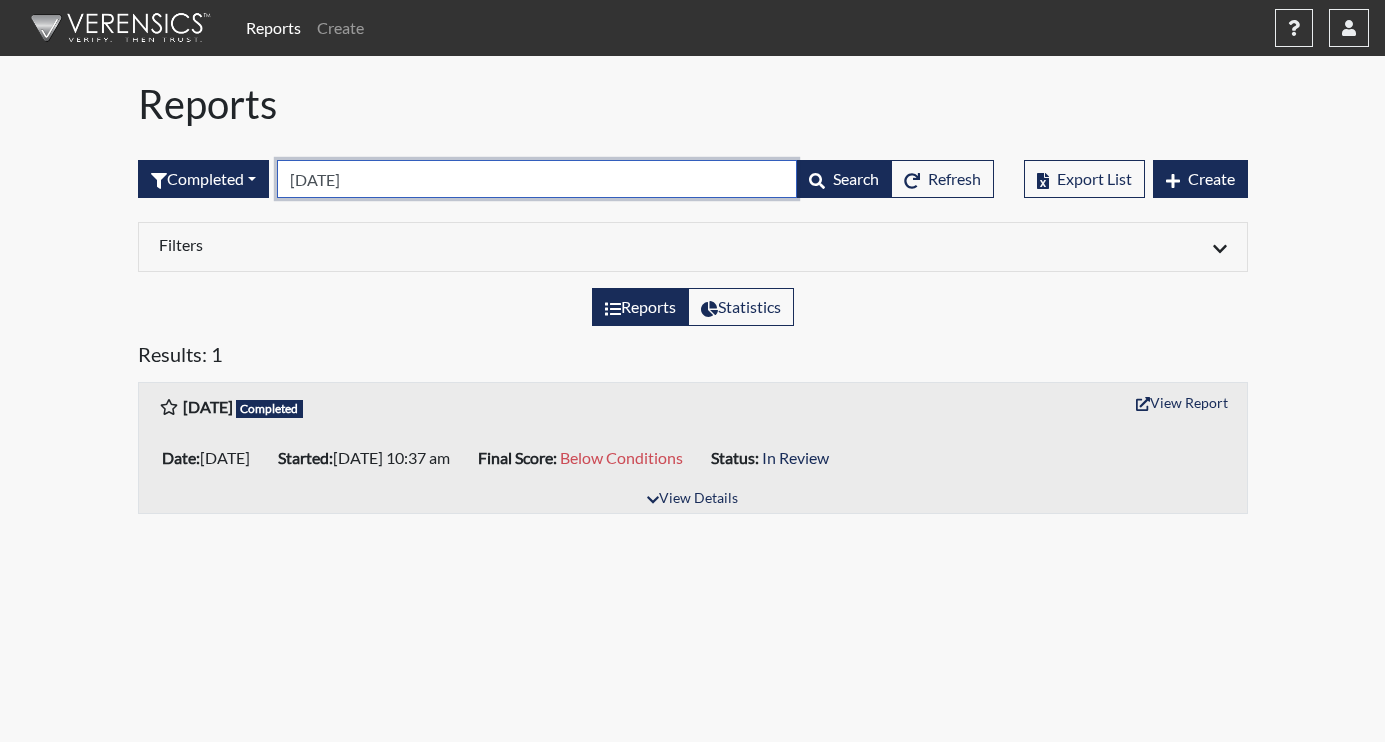 click on "APR3470" at bounding box center [537, 179] 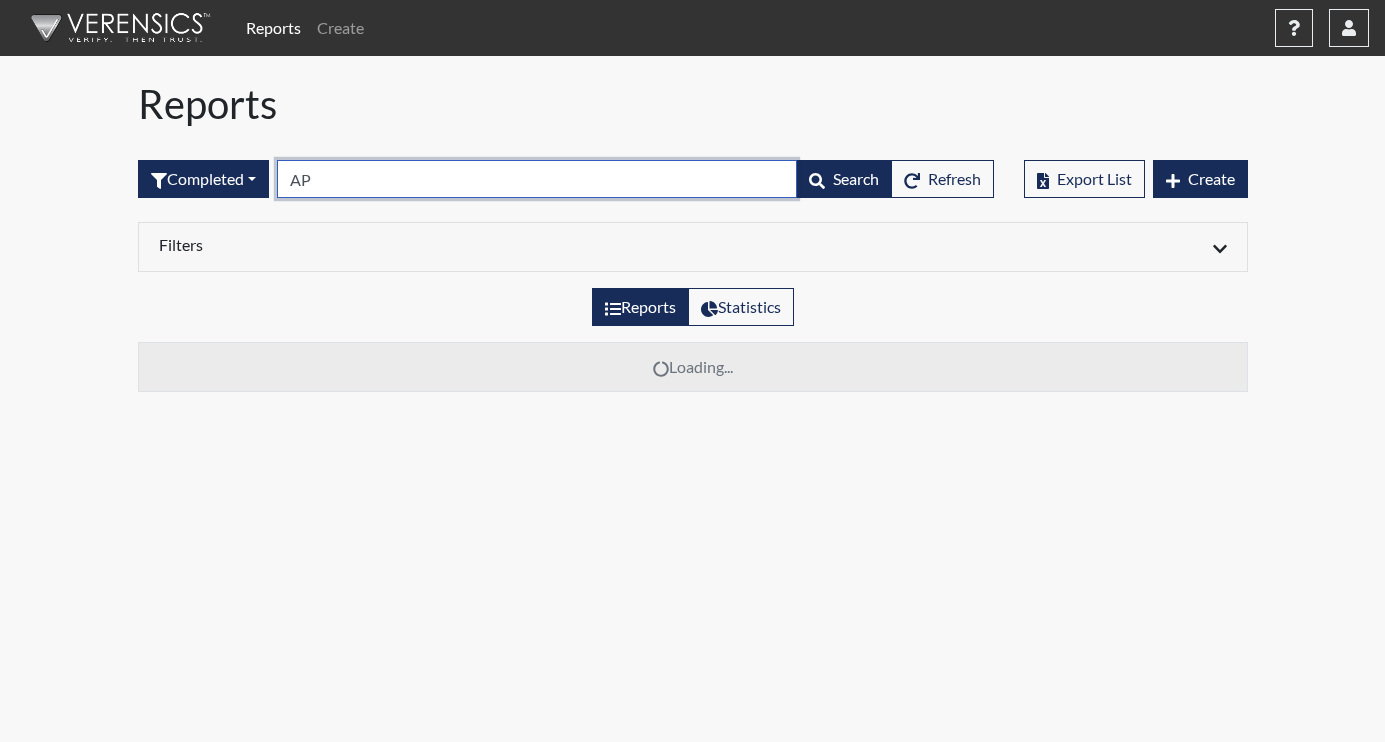 type on "A" 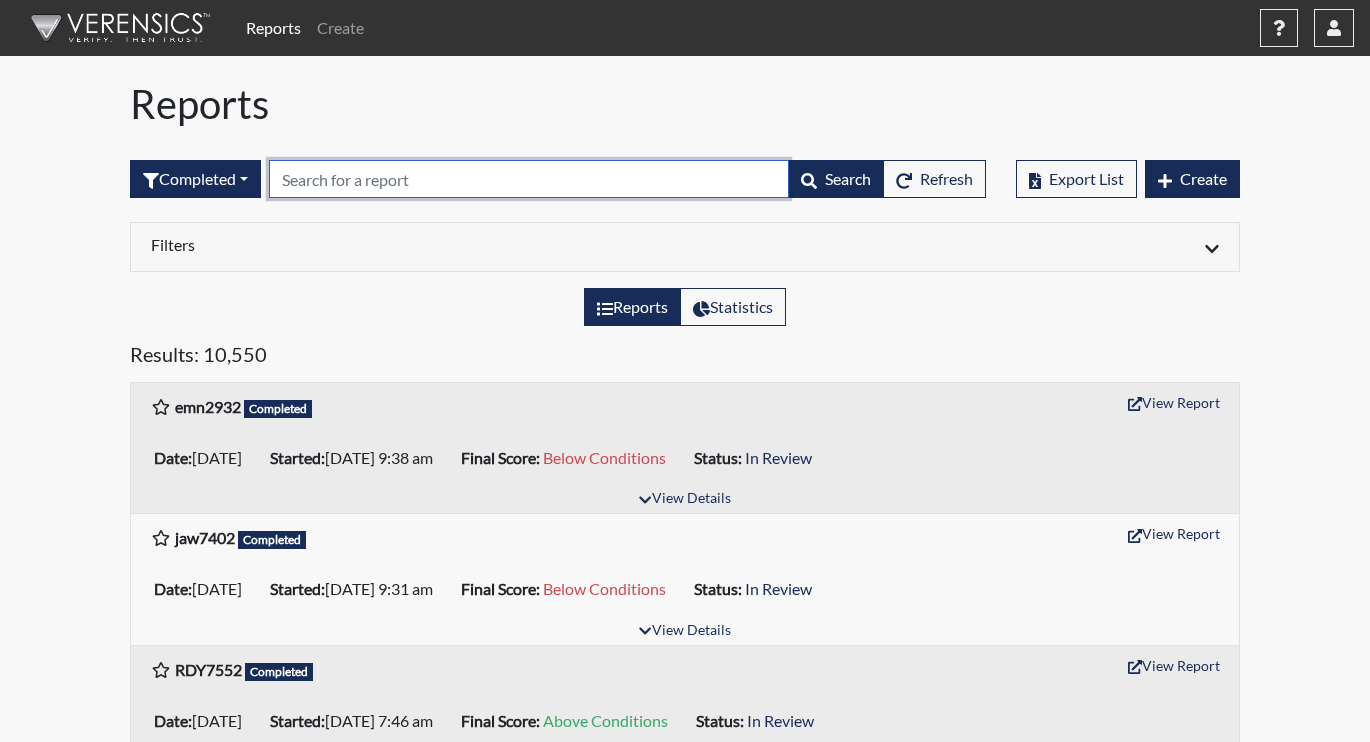 paste on "APR3470" 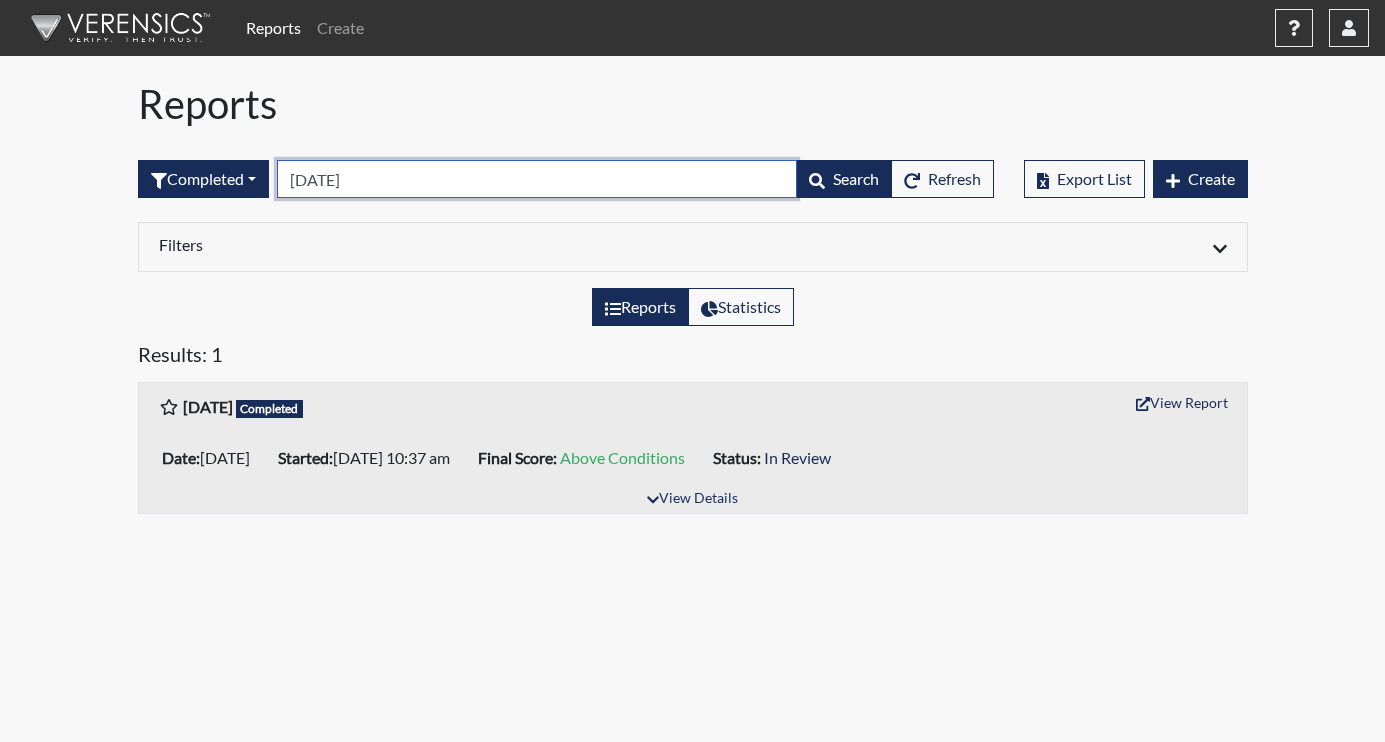 click on "APR3470" at bounding box center (537, 179) 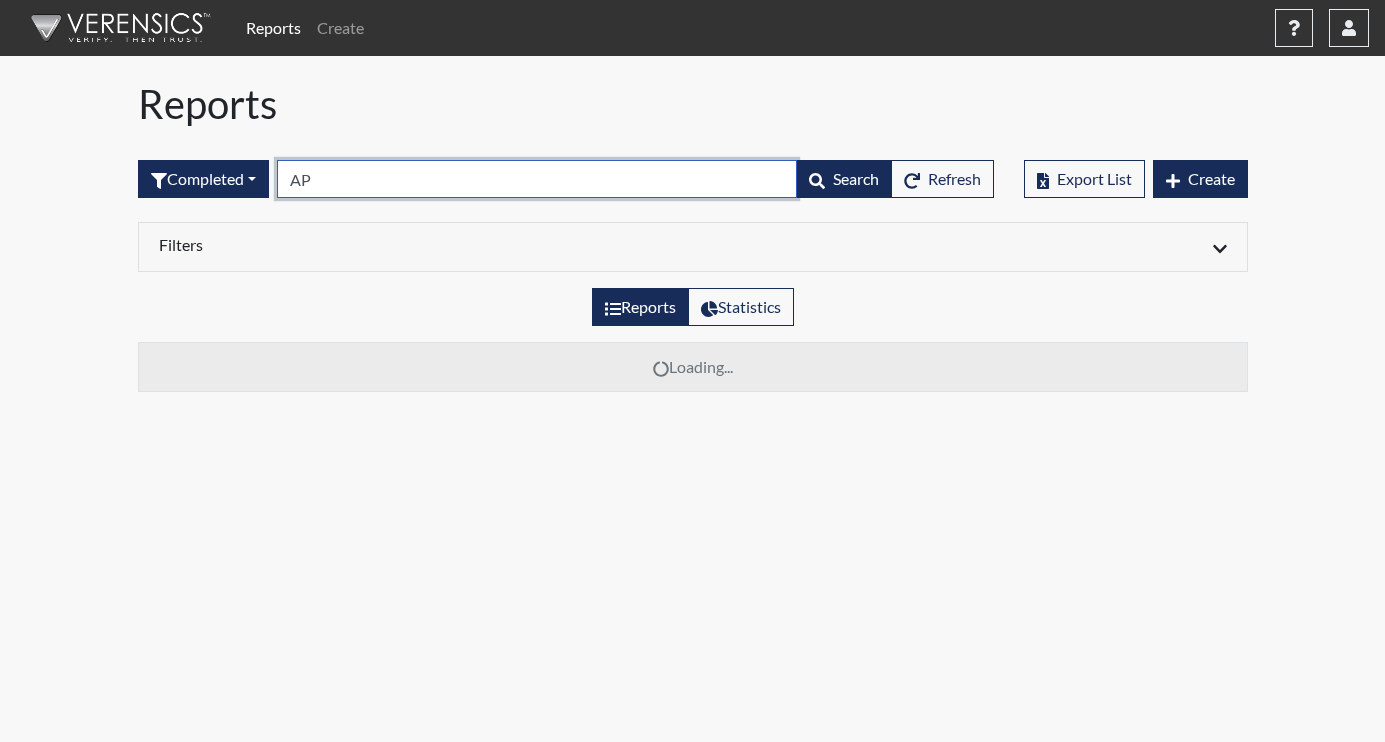 type on "A" 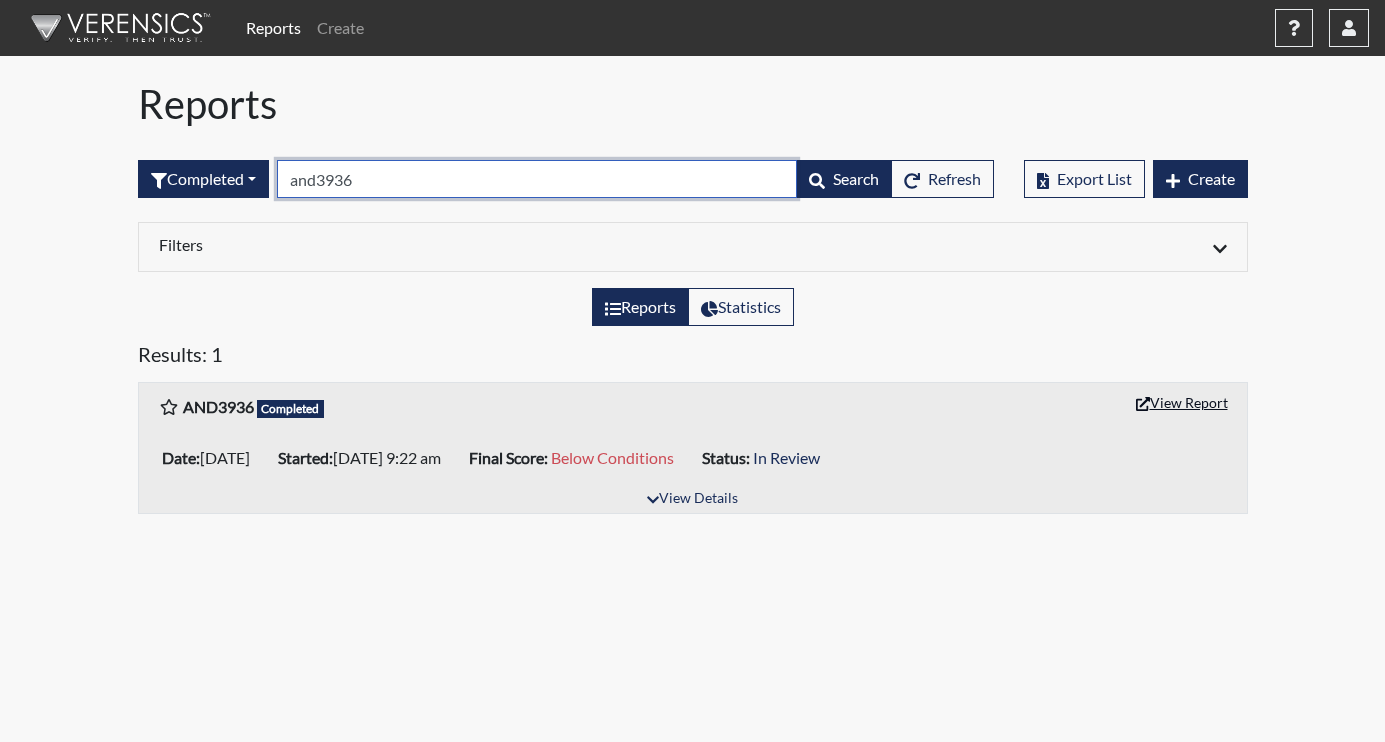 type on "and3936" 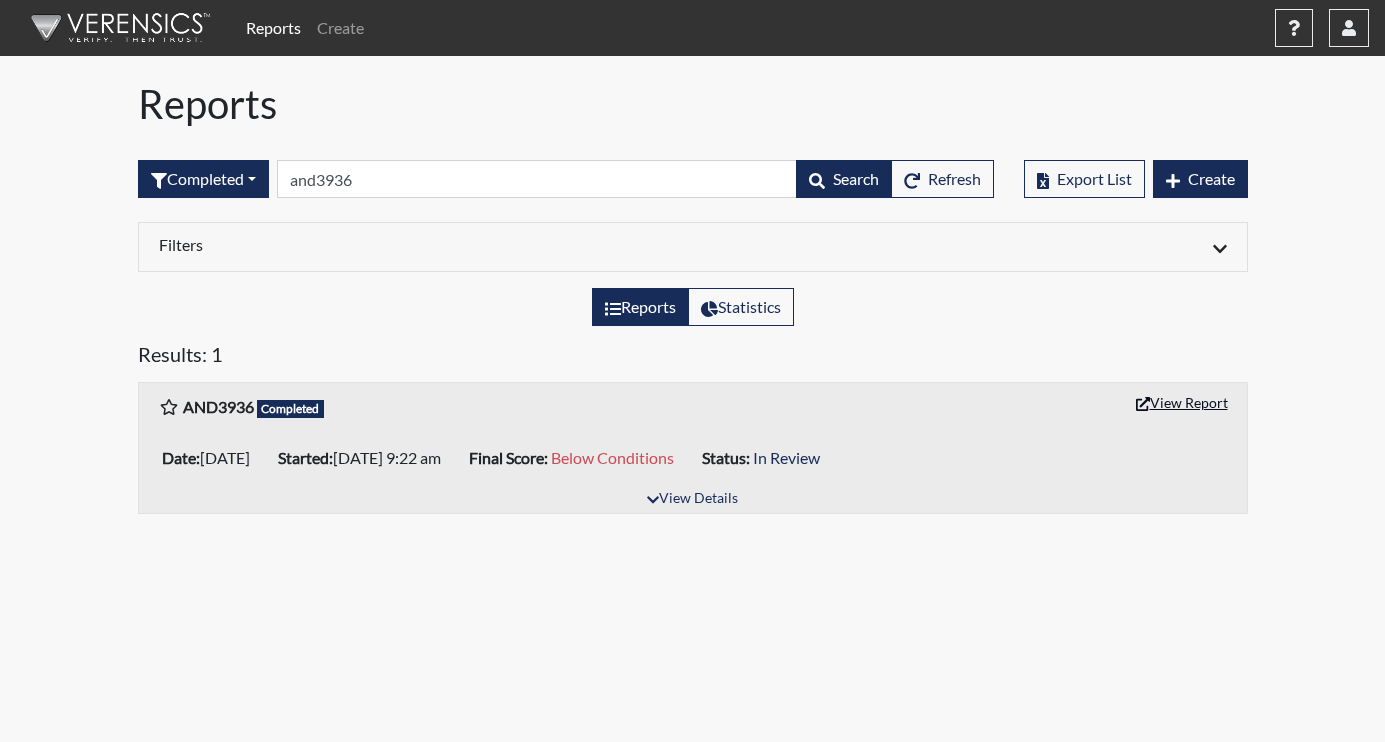 click on "View Report" at bounding box center [1182, 402] 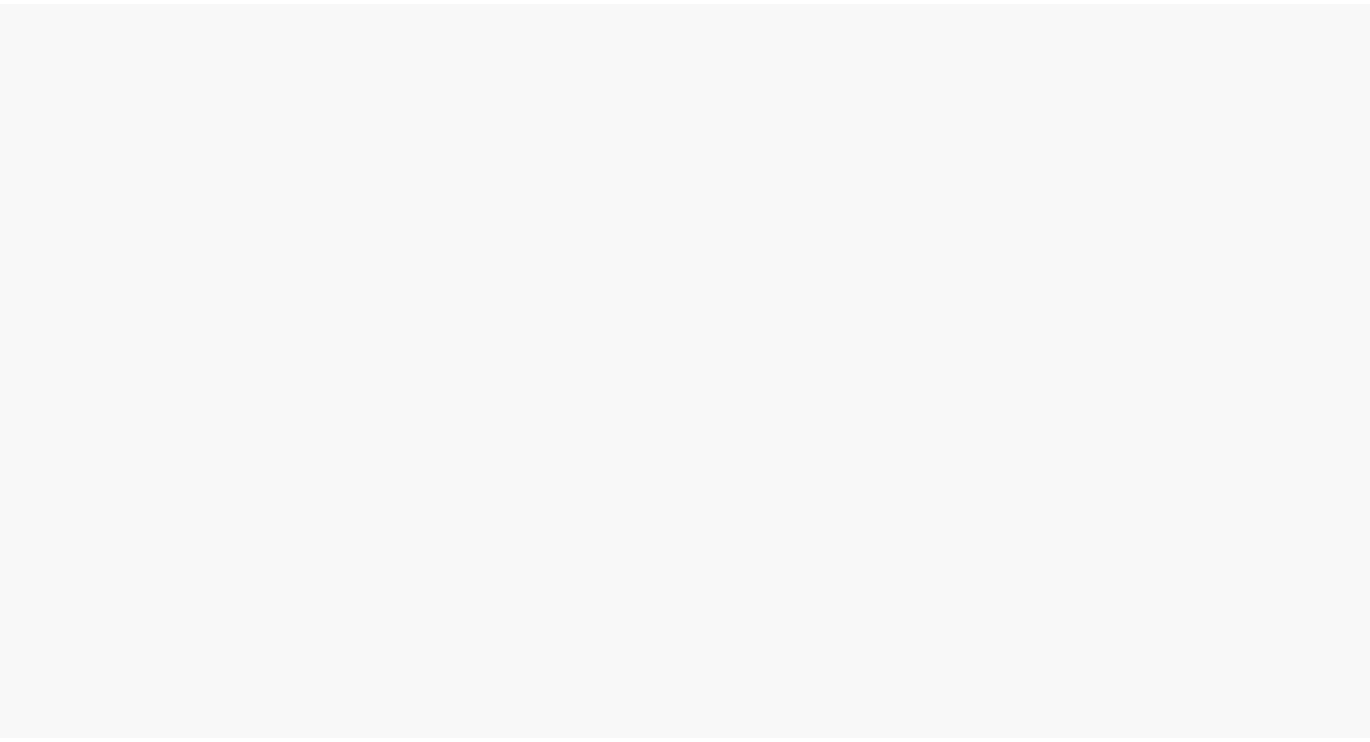 scroll, scrollTop: 0, scrollLeft: 0, axis: both 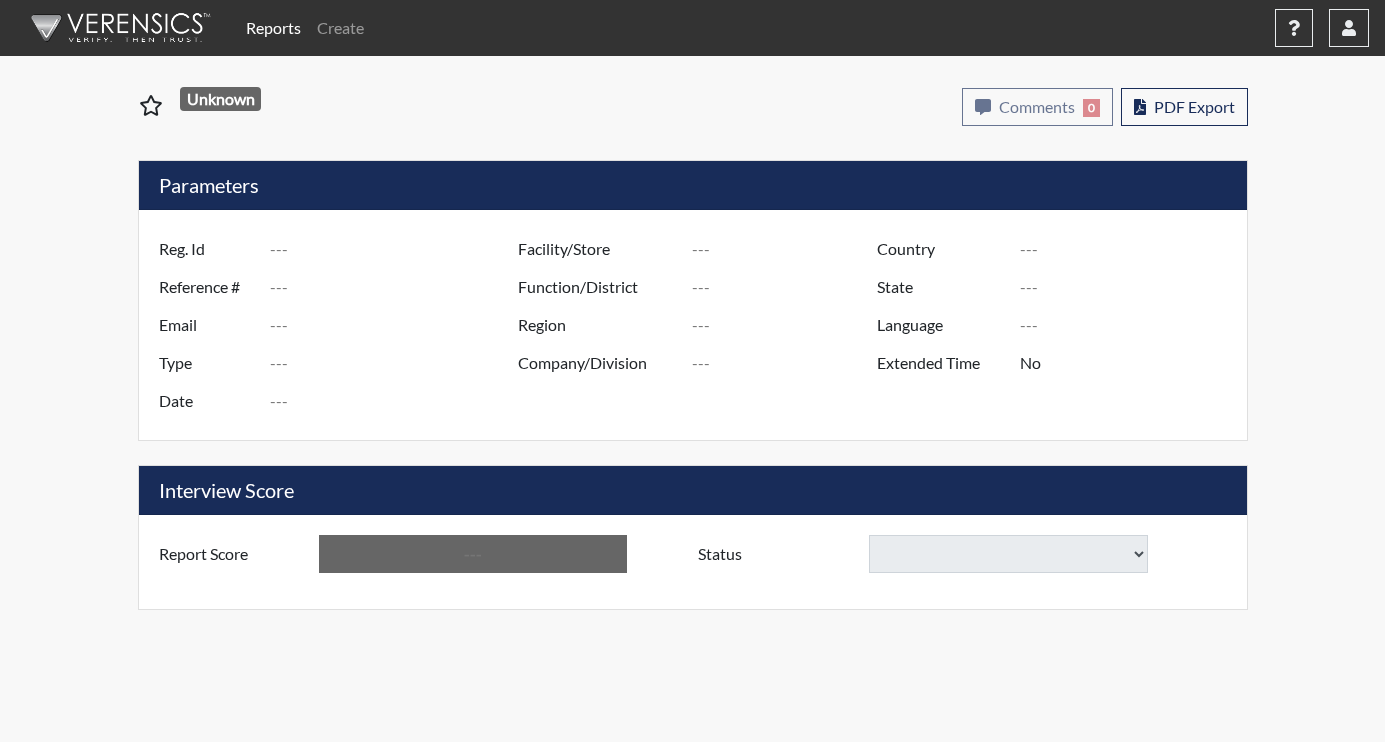 type on "[DATE]" 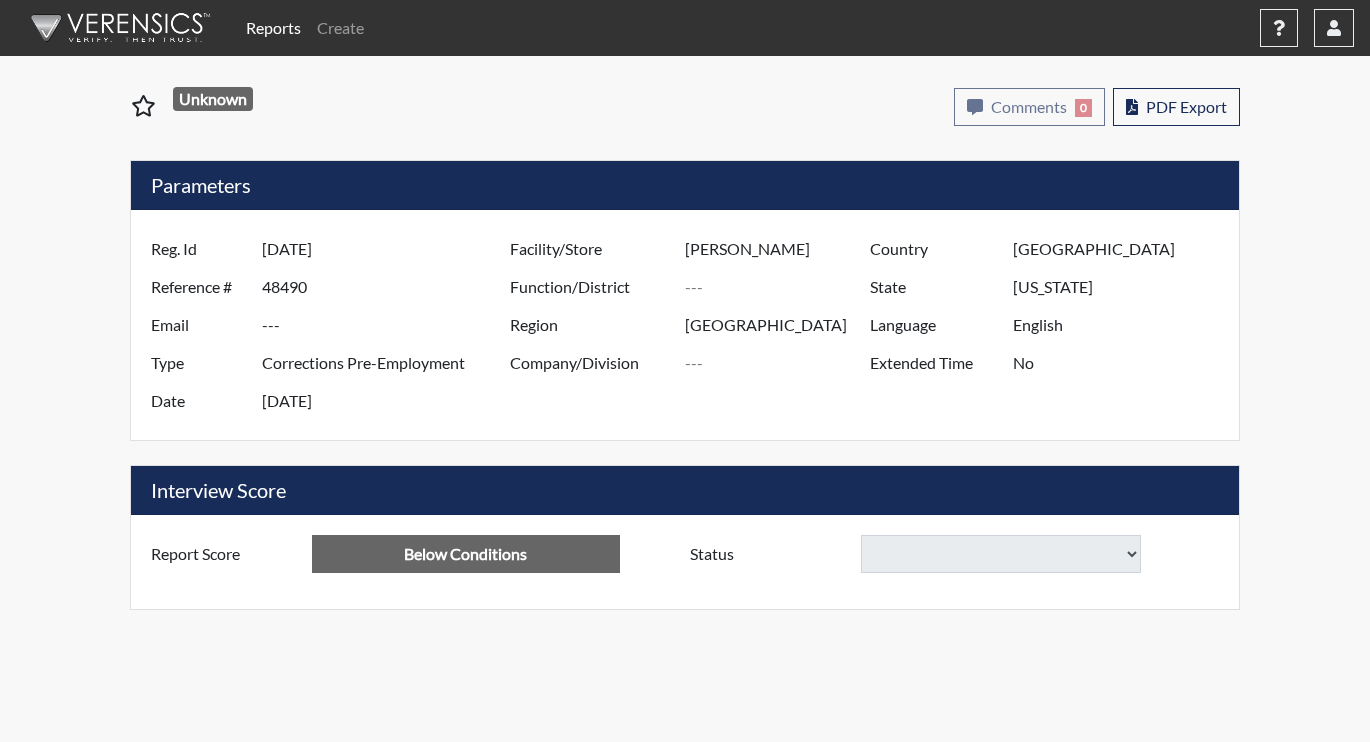 select 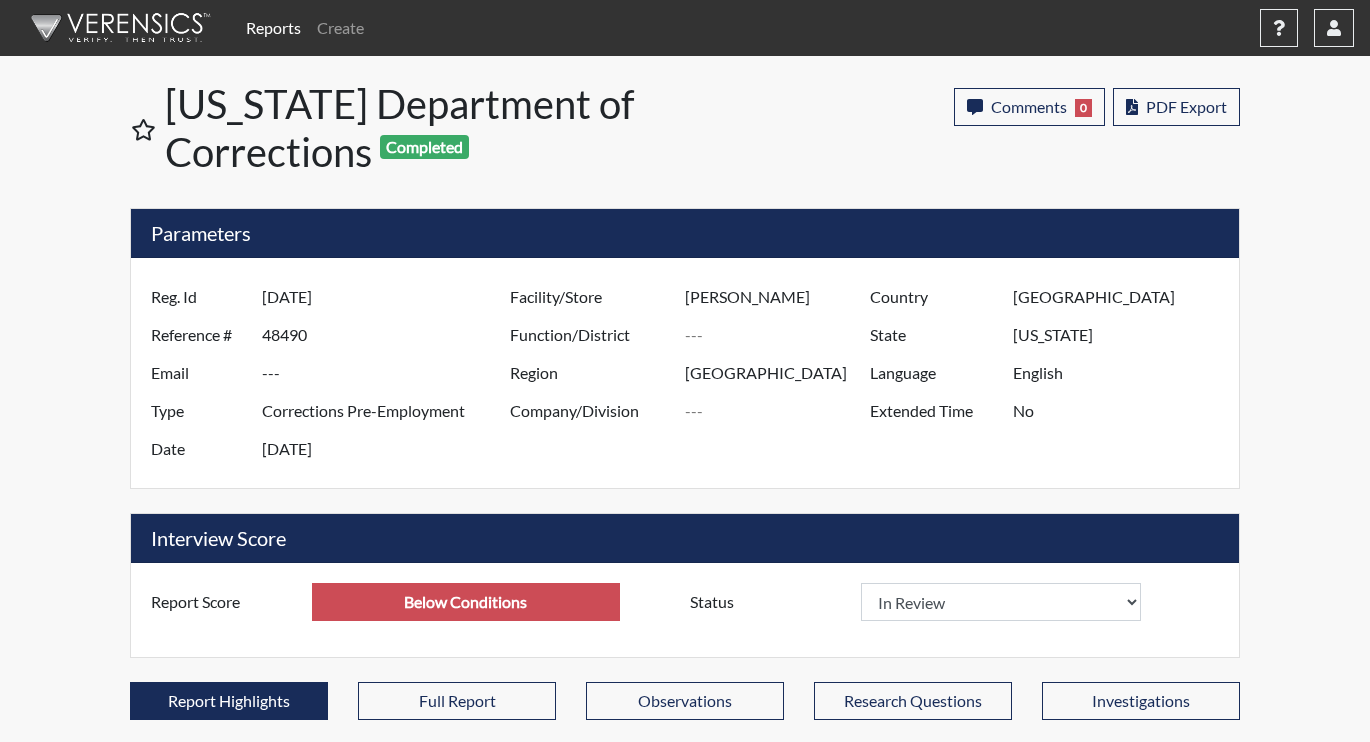 scroll, scrollTop: 999668, scrollLeft: 999169, axis: both 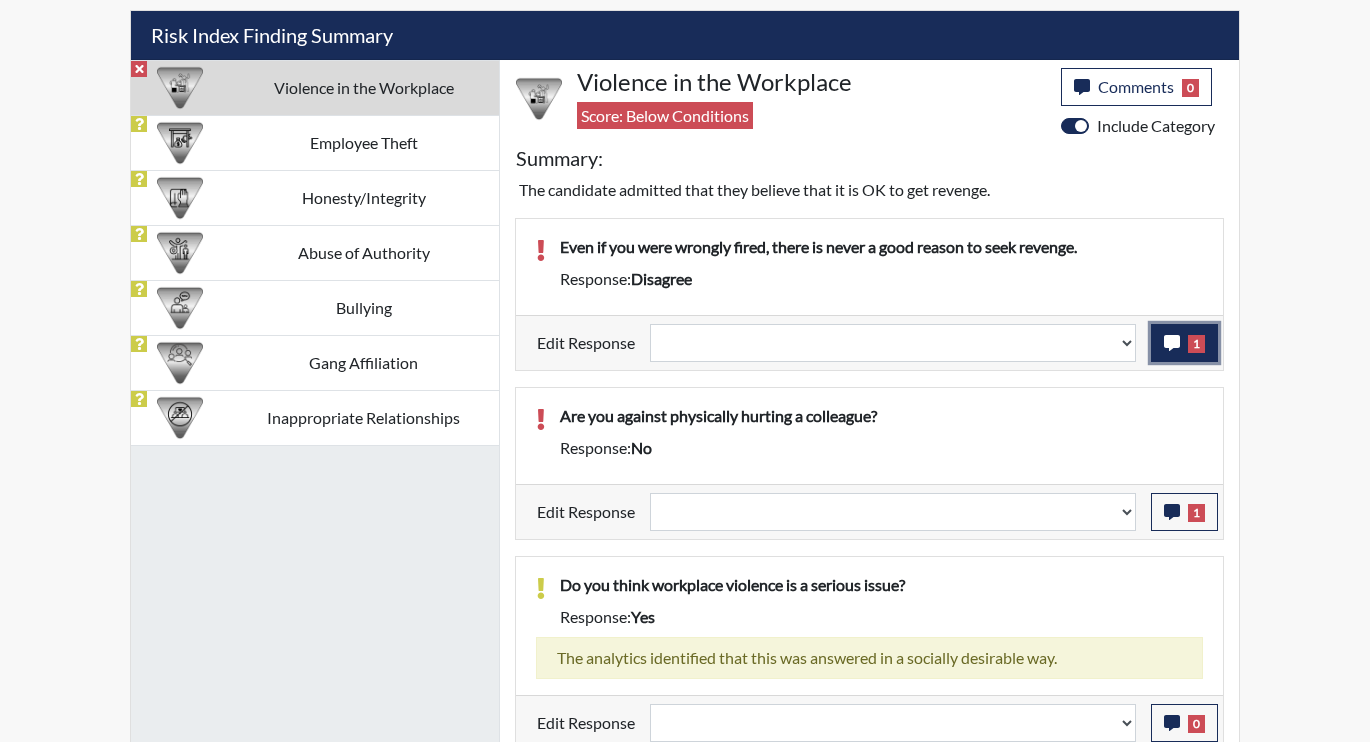 click on "1" at bounding box center [1184, 343] 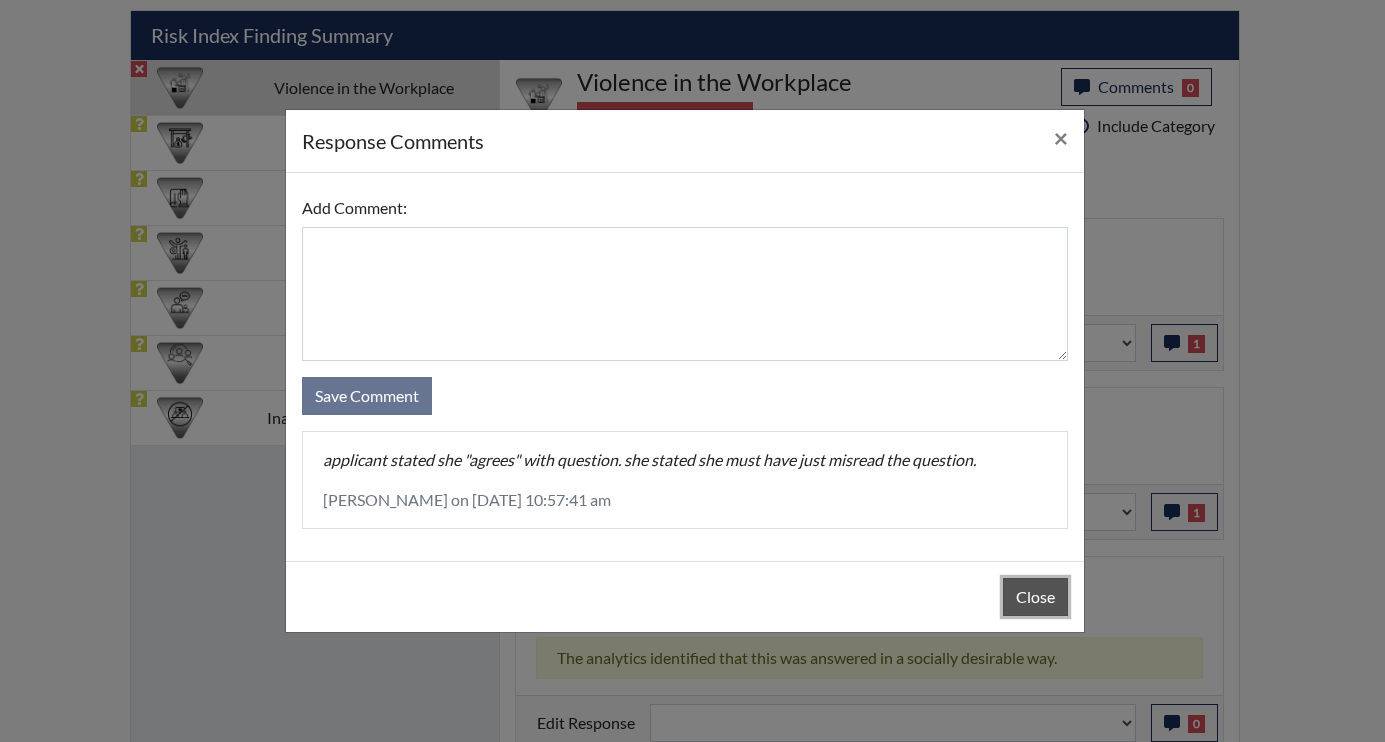 click on "Close" at bounding box center (1035, 597) 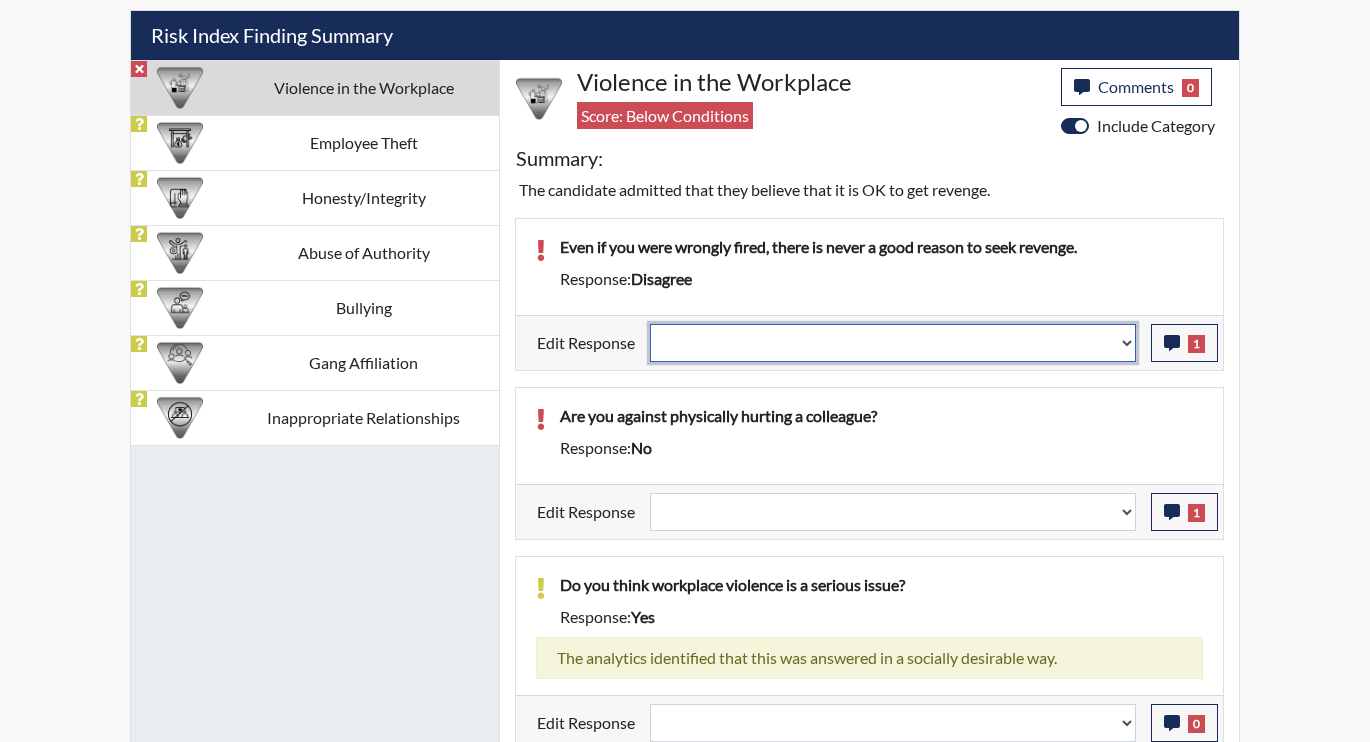 click on "Question is not relevant. Results will be updated. Reasonable explanation provided. Results will be updated. Response confirmed, which places the score below conditions. Clear the response edit. Results will be updated." at bounding box center (893, 343) 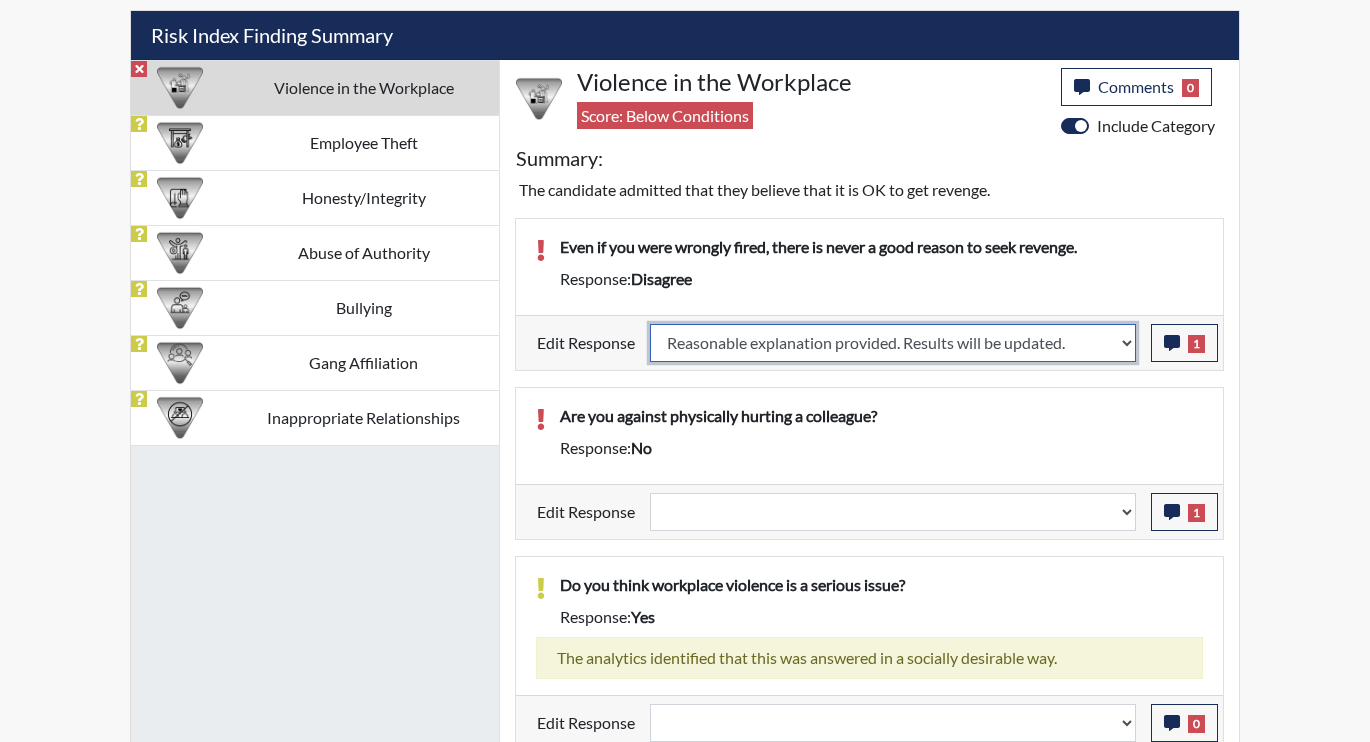 click on "Question is not relevant. Results will be updated. Reasonable explanation provided. Results will be updated. Response confirmed, which places the score below conditions. Clear the response edit. Results will be updated." at bounding box center (893, 343) 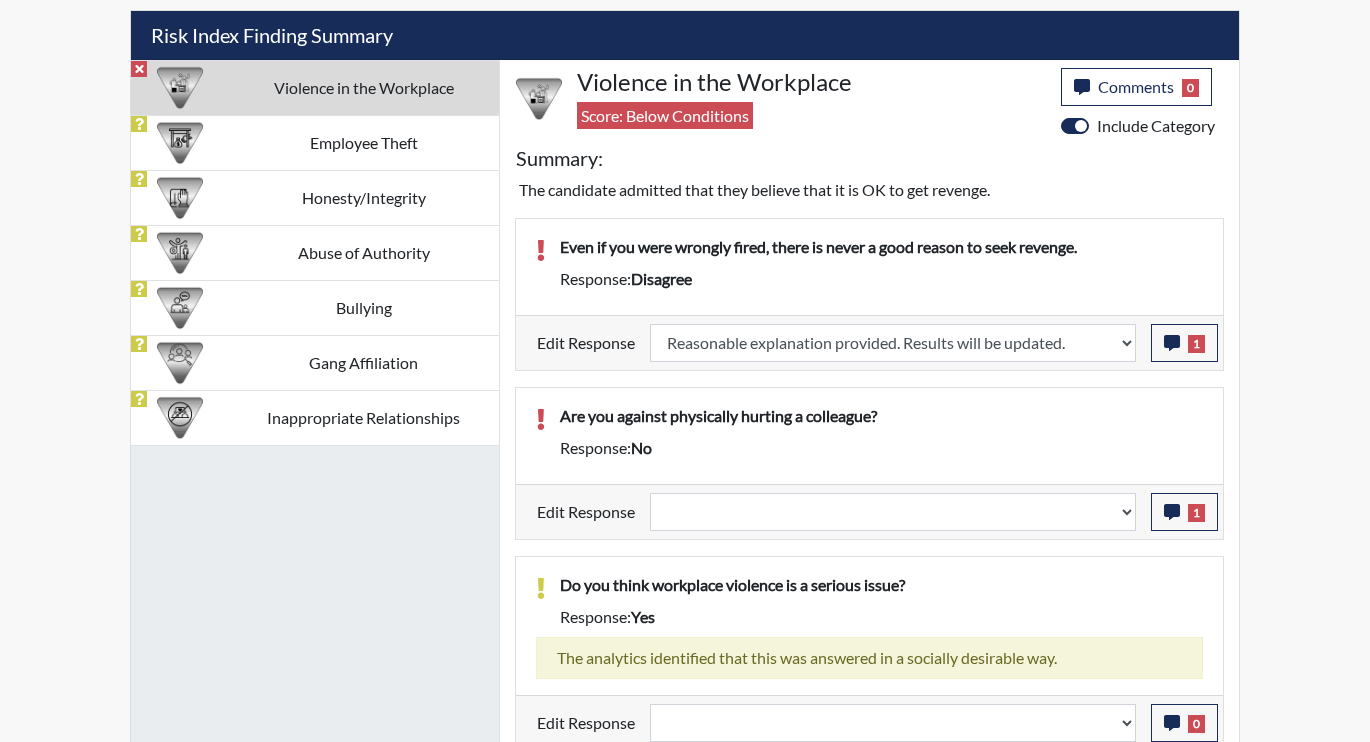 select 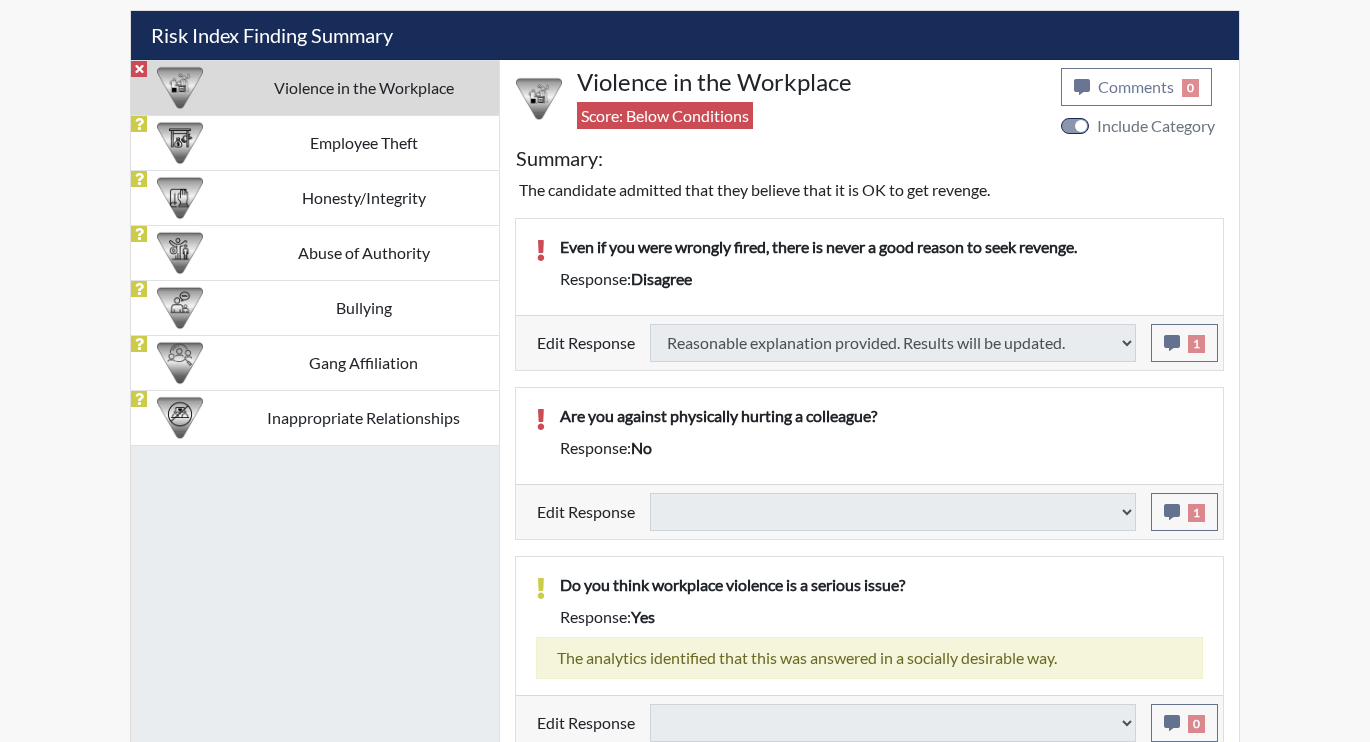 type on "Above Conditions" 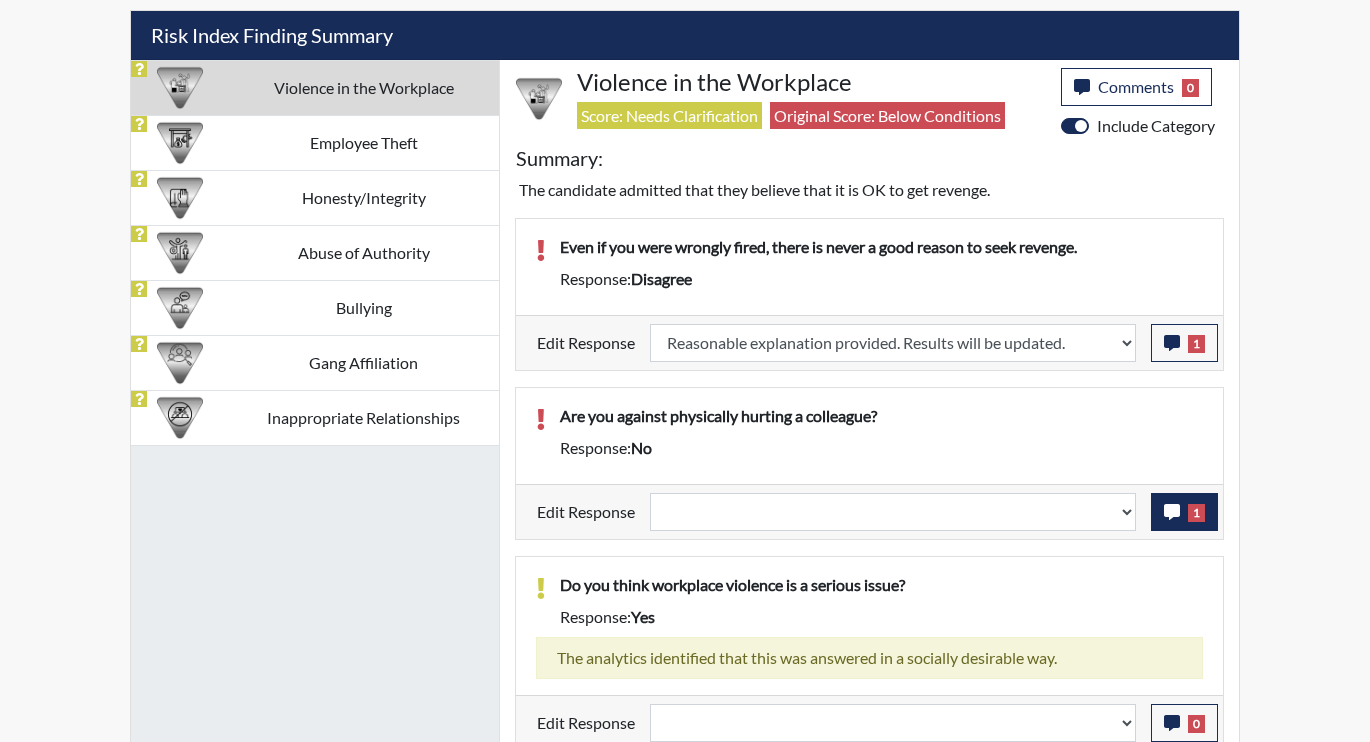 scroll, scrollTop: 999668, scrollLeft: 999169, axis: both 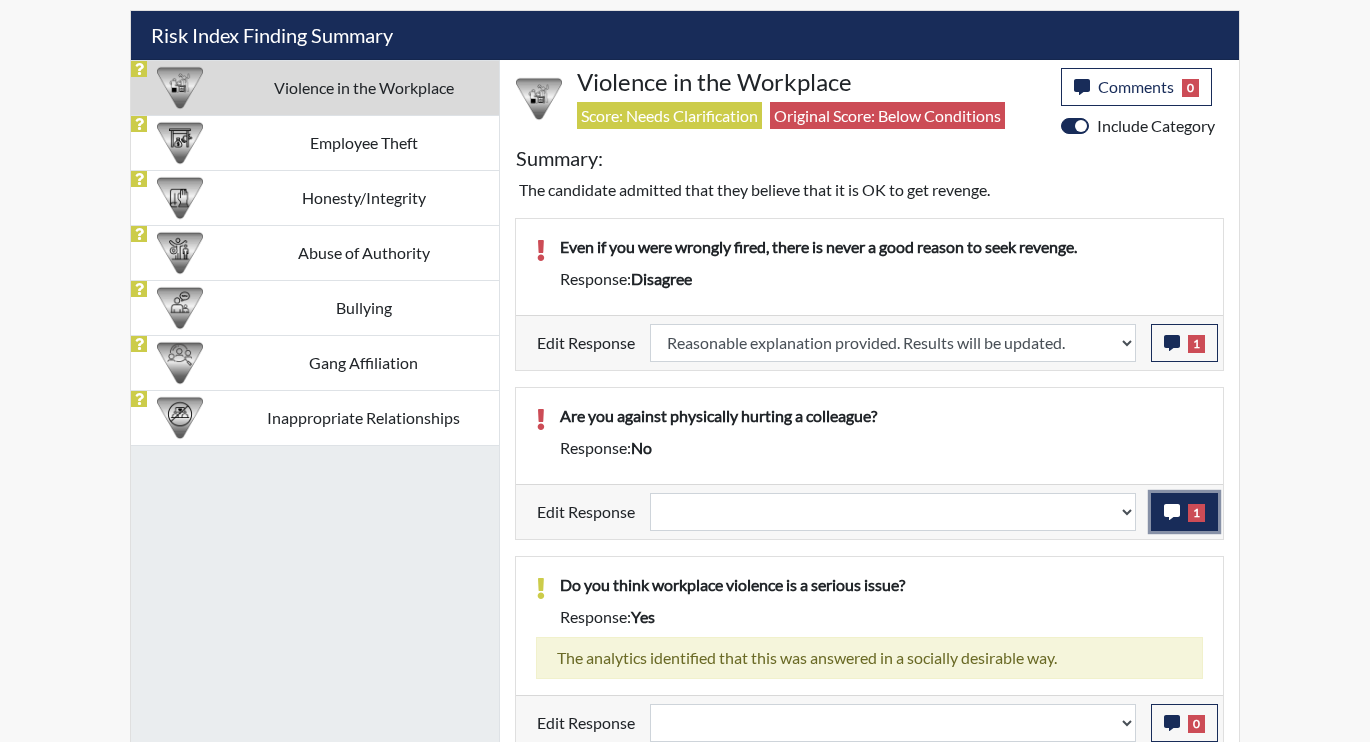 click on "1" at bounding box center [1184, 512] 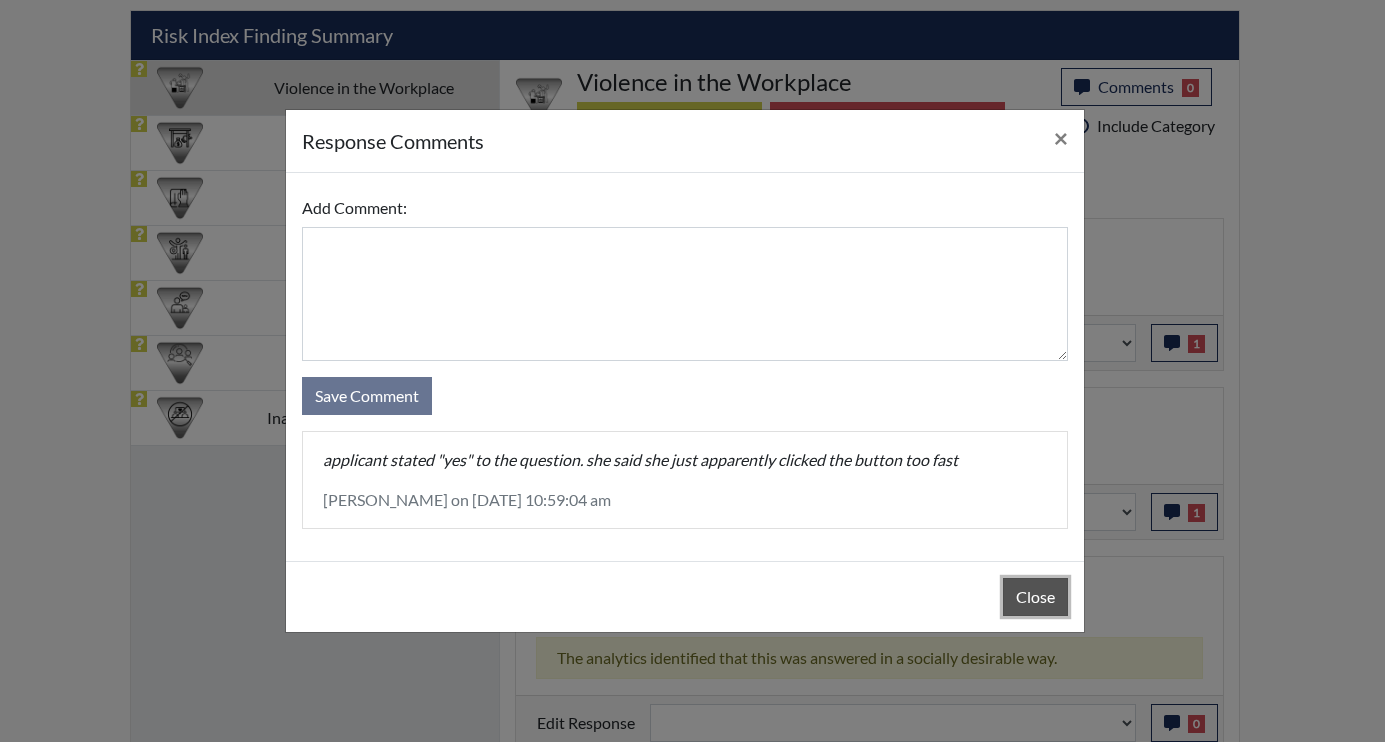 click on "Close" at bounding box center [1035, 597] 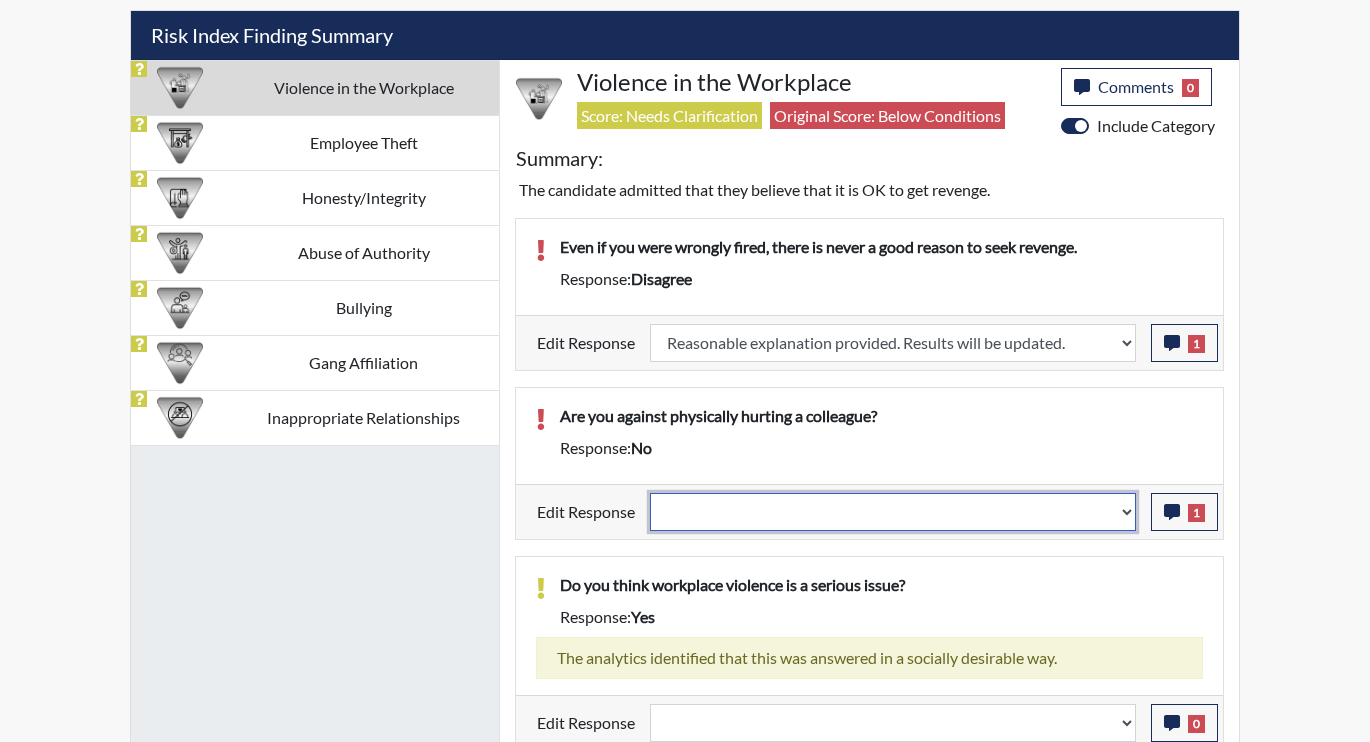 click on "Question is not relevant. Results will be updated. Reasonable explanation provided. Results will be updated. Response confirmed, which places the score below conditions. Clear the response edit. Results will be updated." at bounding box center (893, 512) 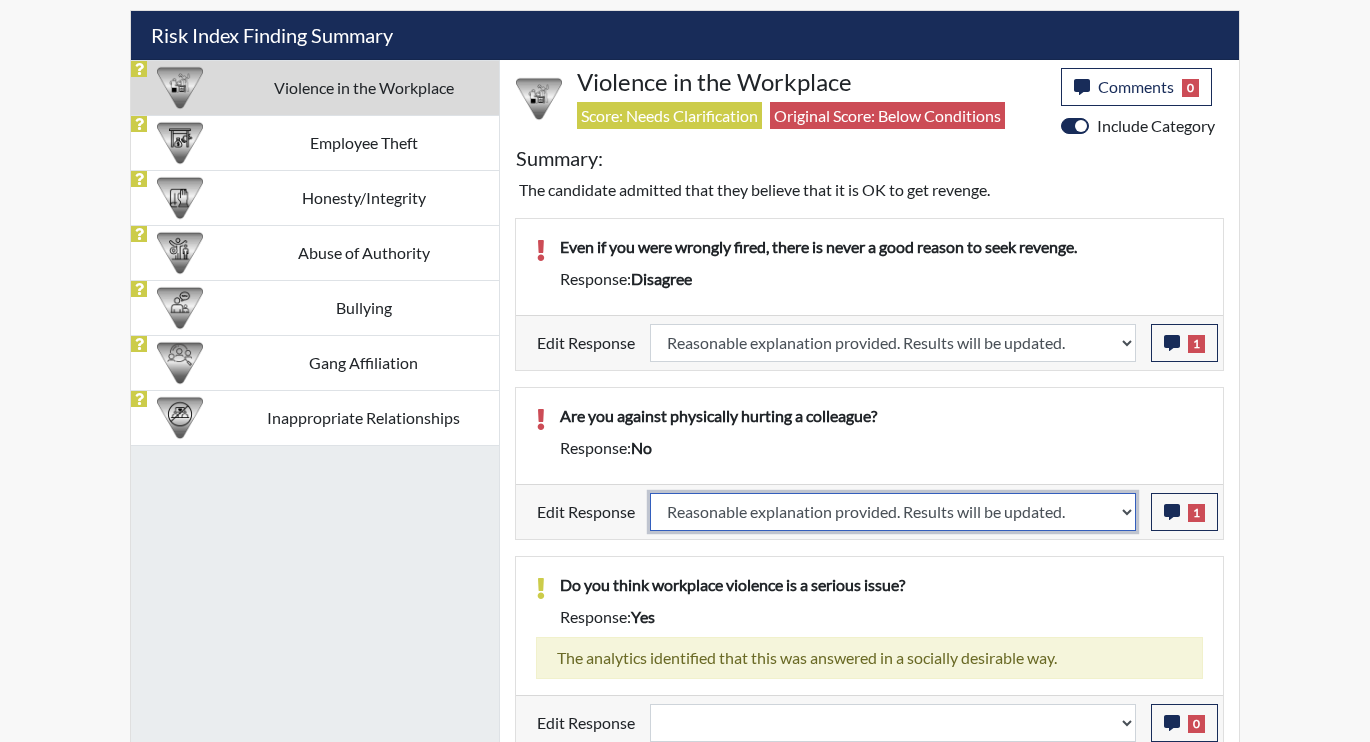 click on "Question is not relevant. Results will be updated. Reasonable explanation provided. Results will be updated. Response confirmed, which places the score below conditions. Clear the response edit. Results will be updated." at bounding box center (893, 512) 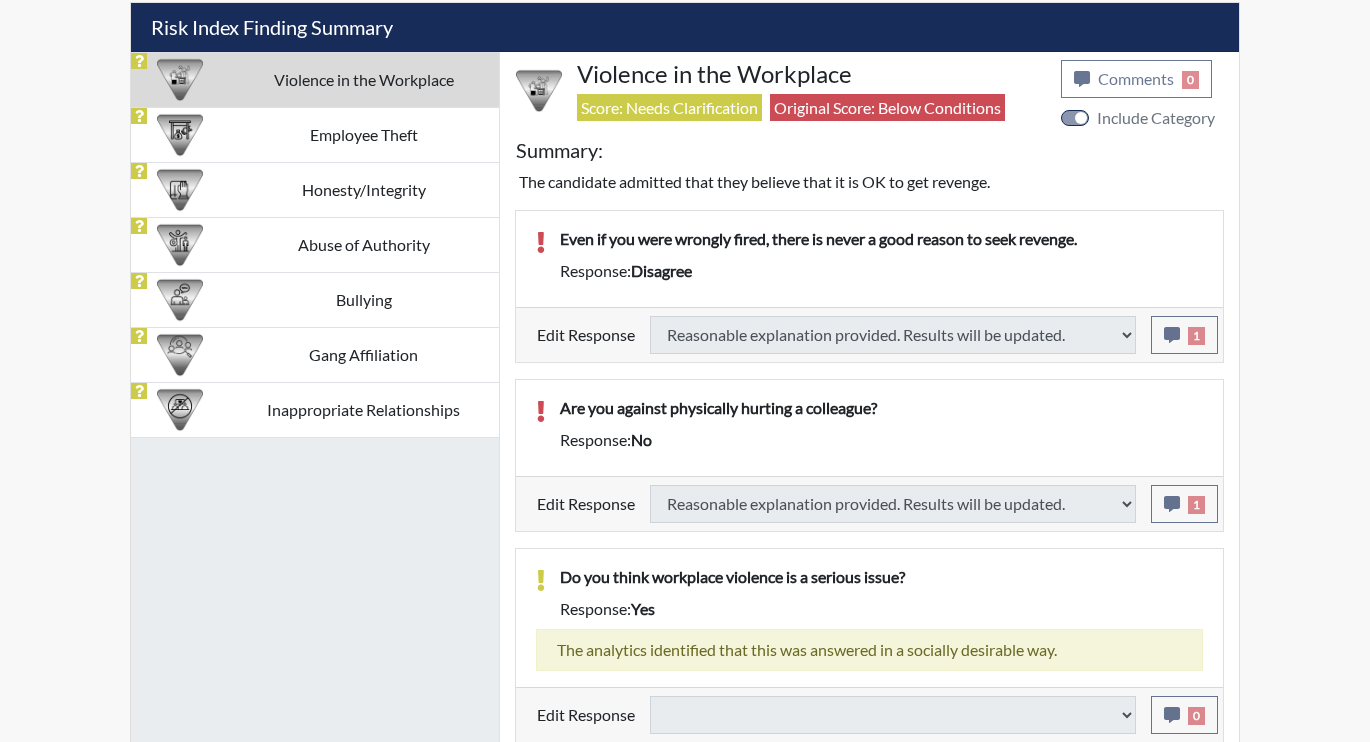 scroll, scrollTop: 1210, scrollLeft: 0, axis: vertical 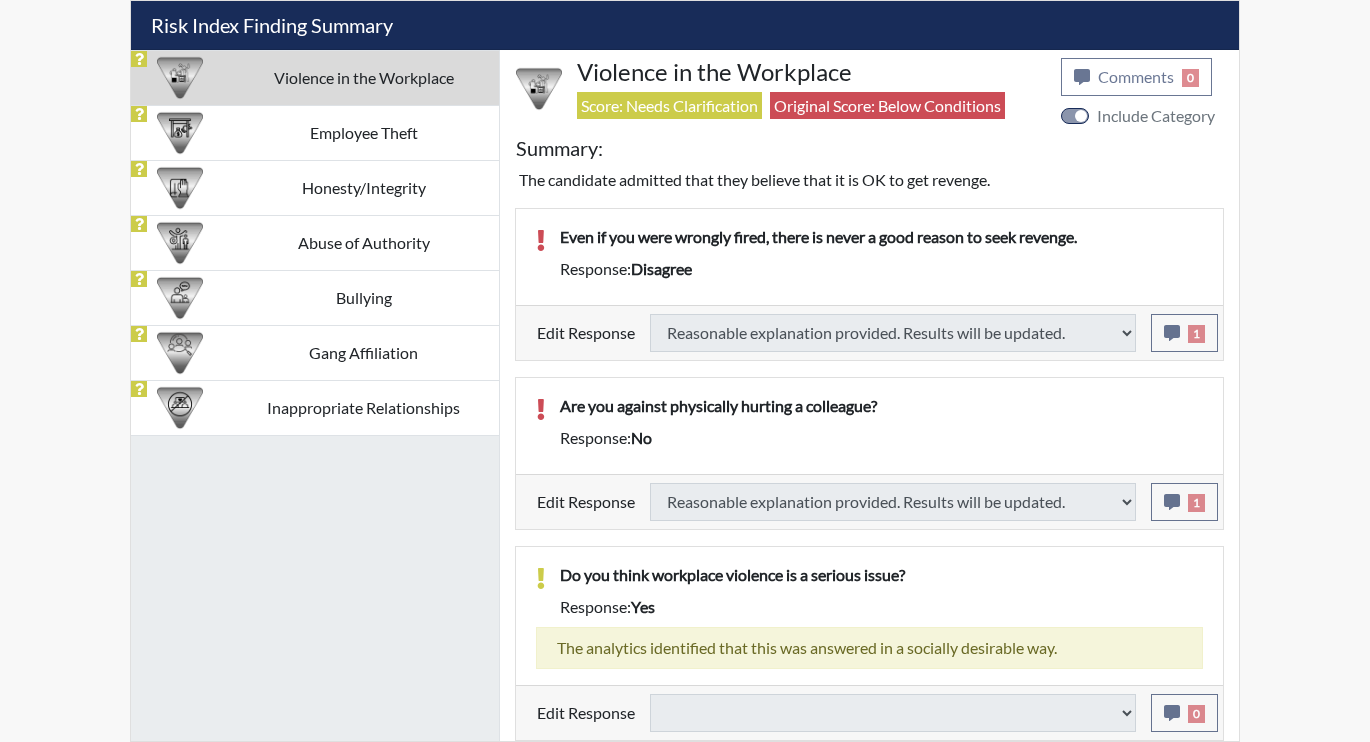 select 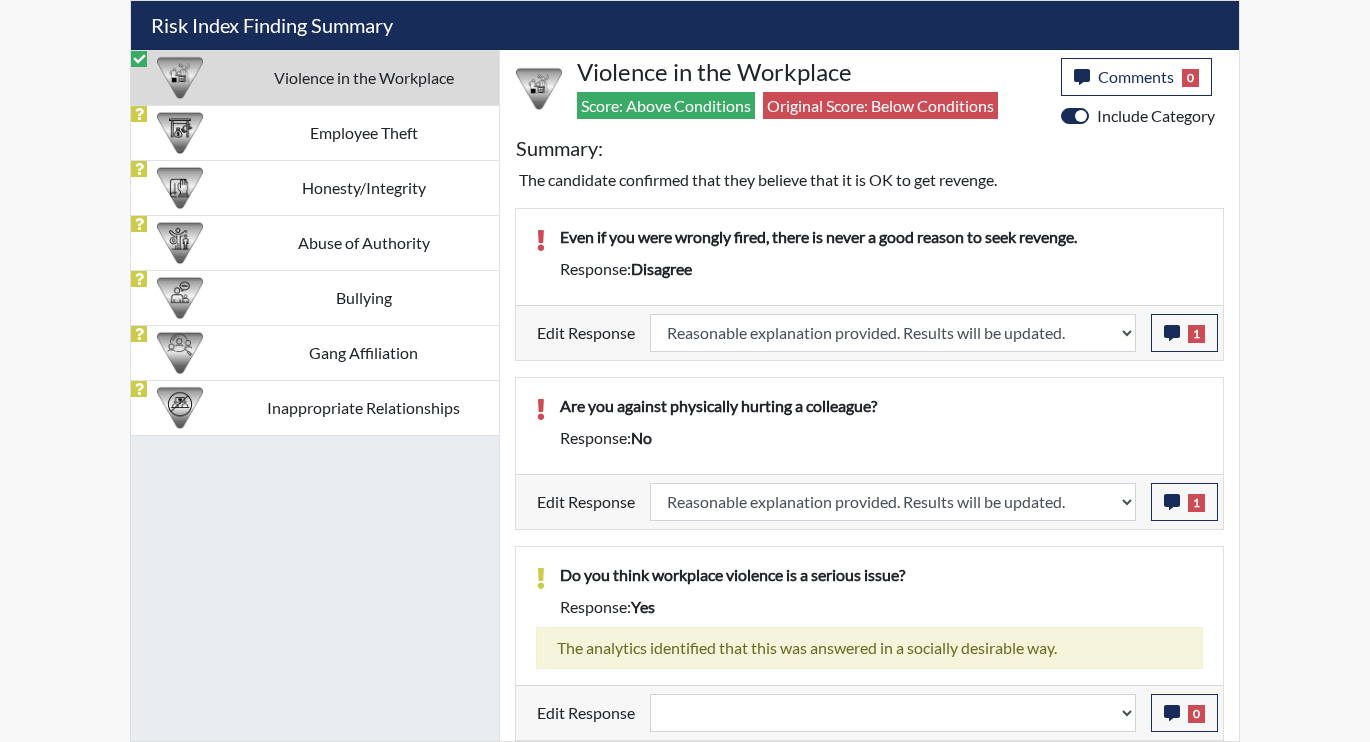 scroll, scrollTop: 999668, scrollLeft: 999169, axis: both 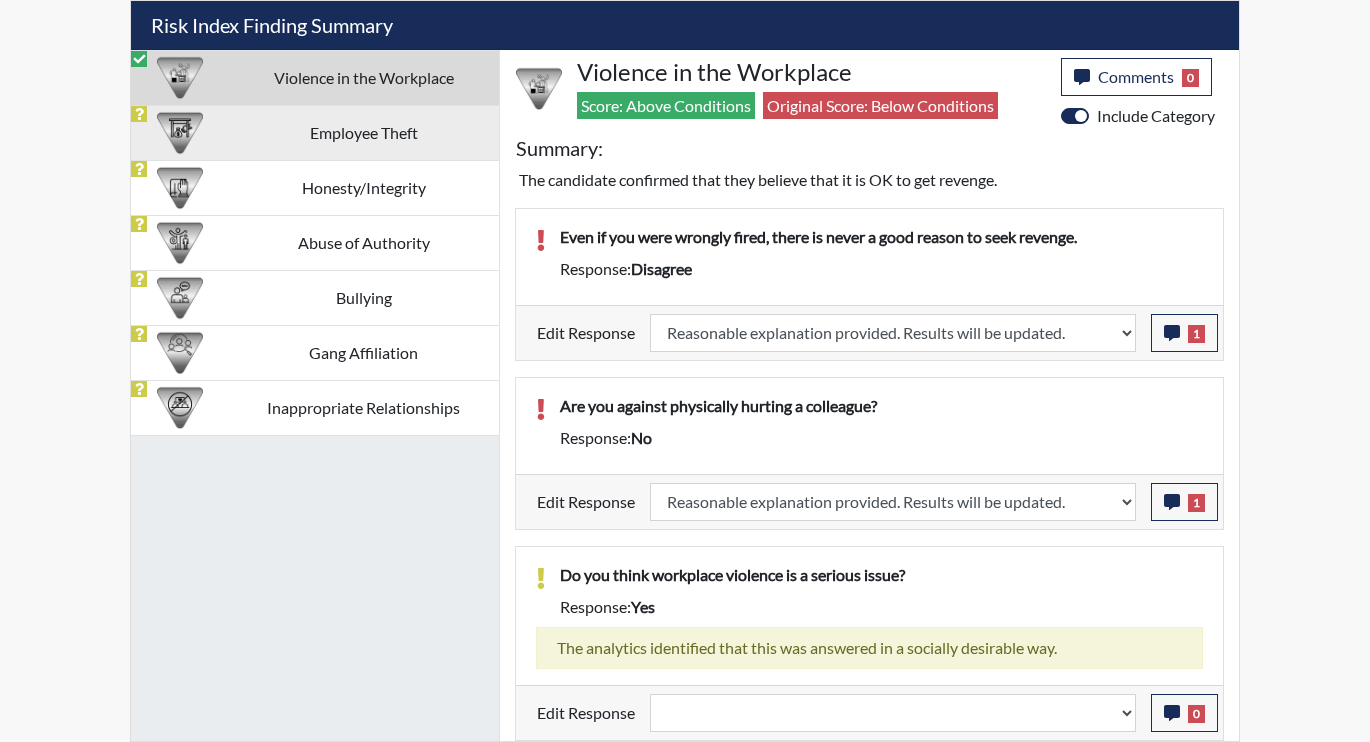 click on "Employee Theft" at bounding box center [363, 132] 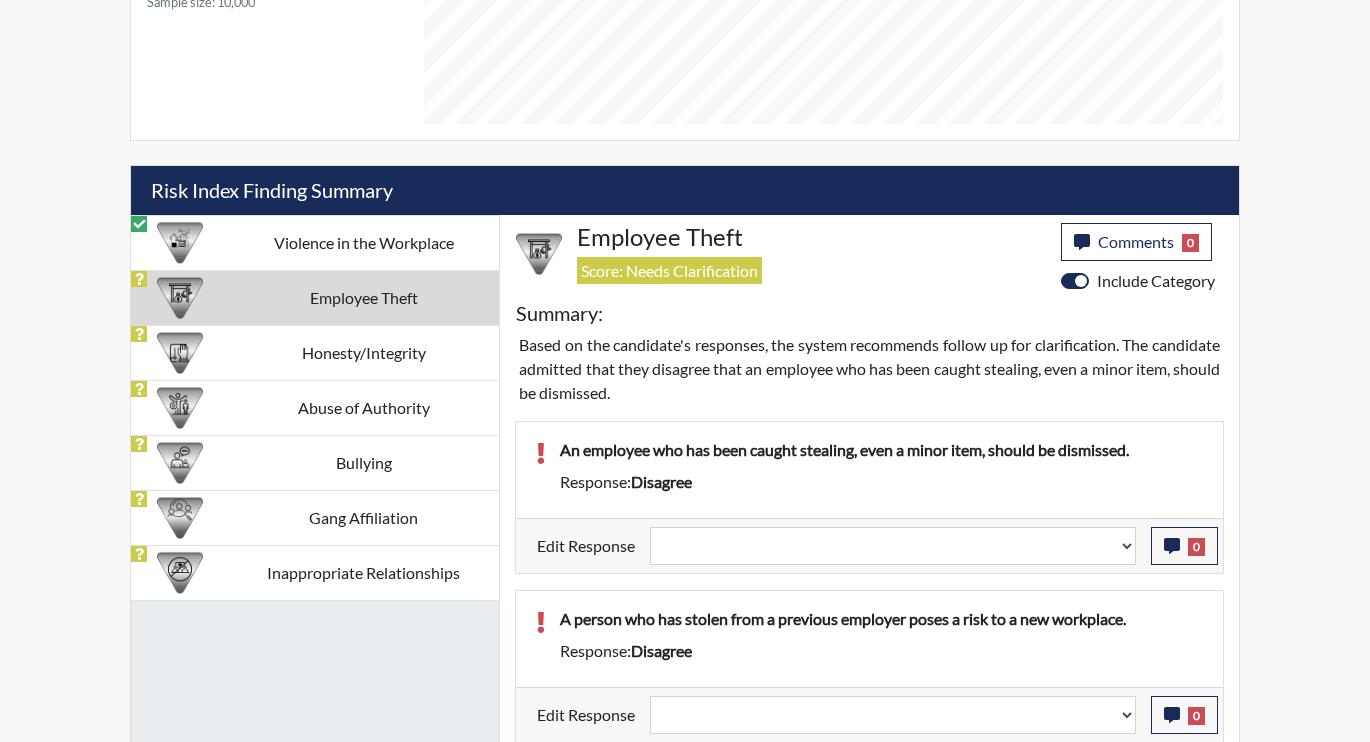 scroll, scrollTop: 1007, scrollLeft: 0, axis: vertical 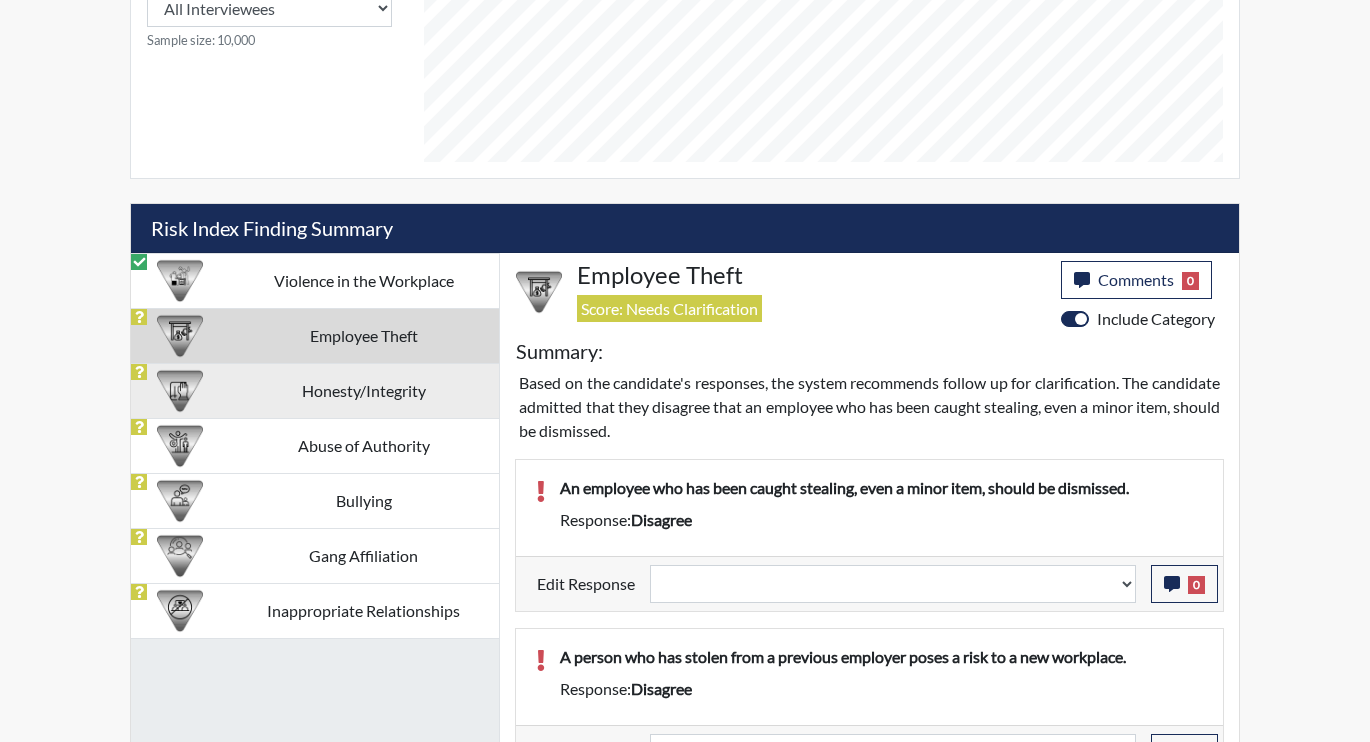 click on "Honesty/Integrity" at bounding box center [363, 390] 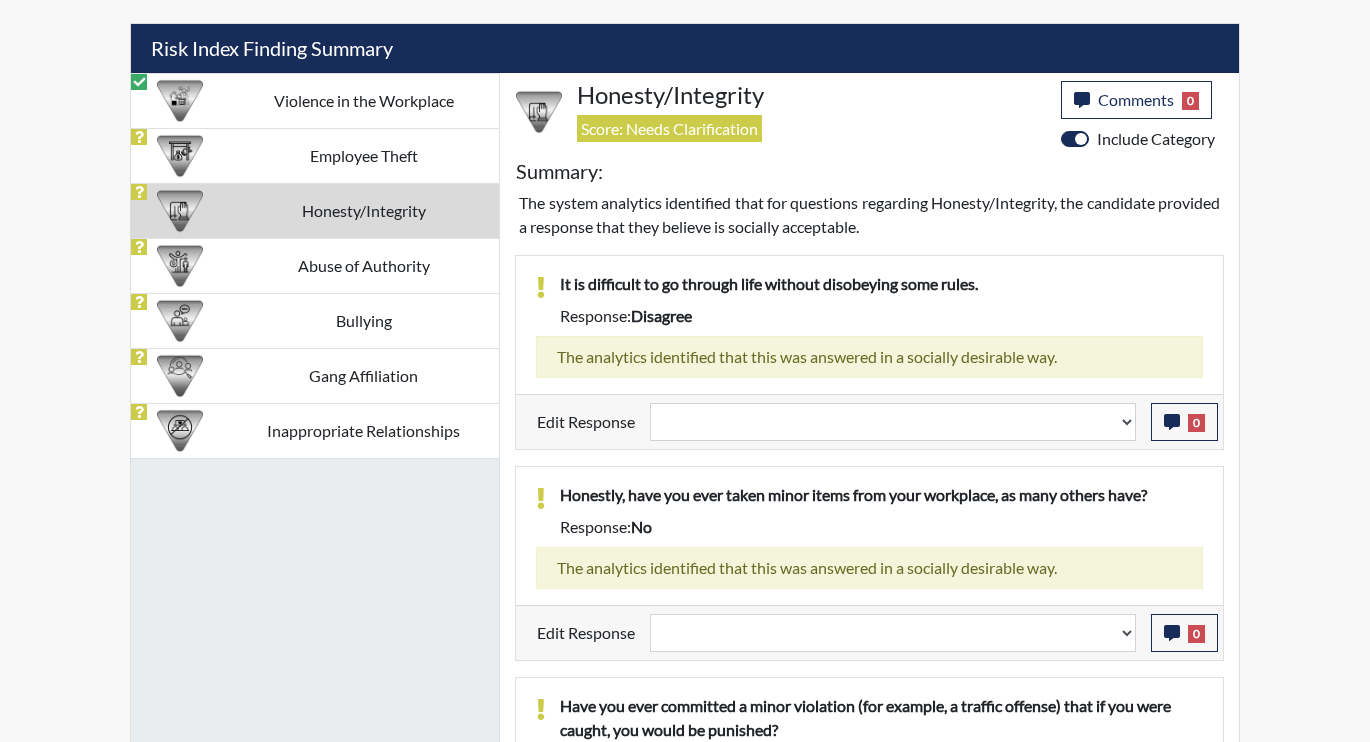 scroll, scrollTop: 1186, scrollLeft: 0, axis: vertical 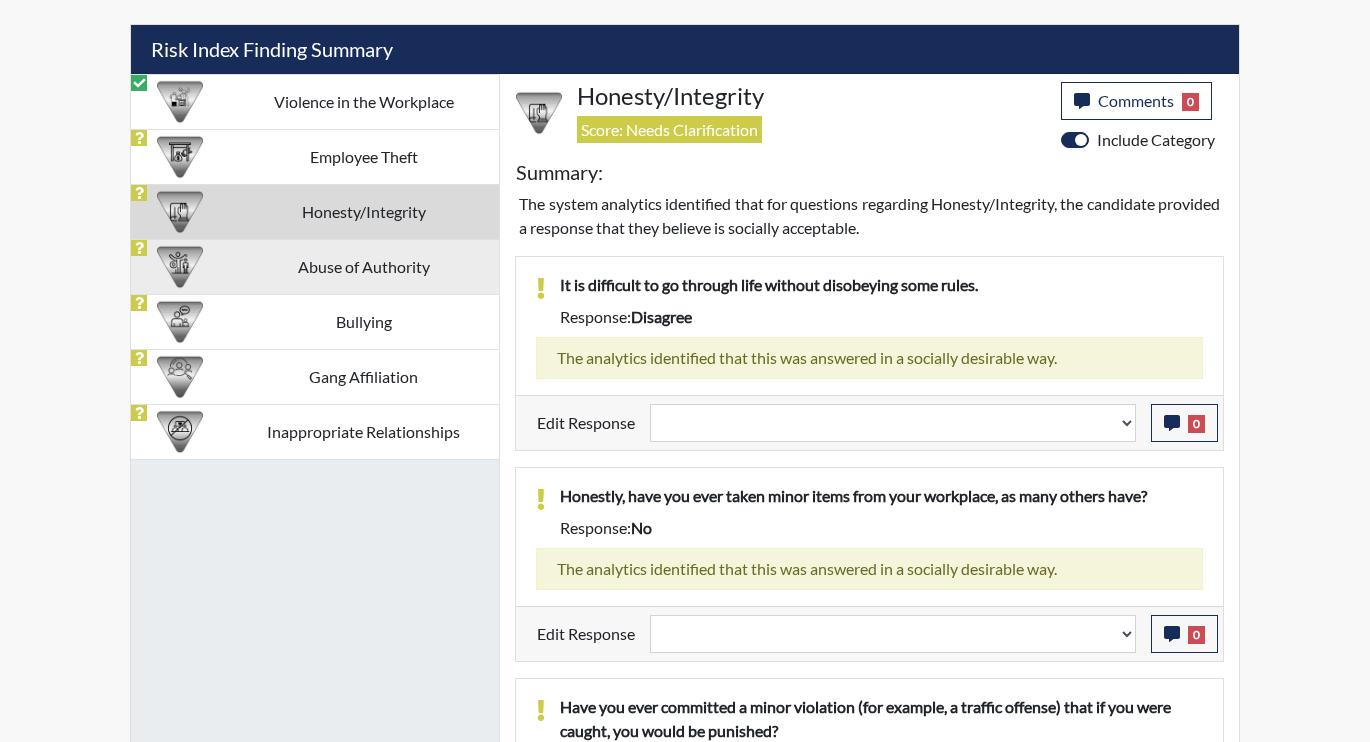click on "Abuse of Authority" at bounding box center (363, 266) 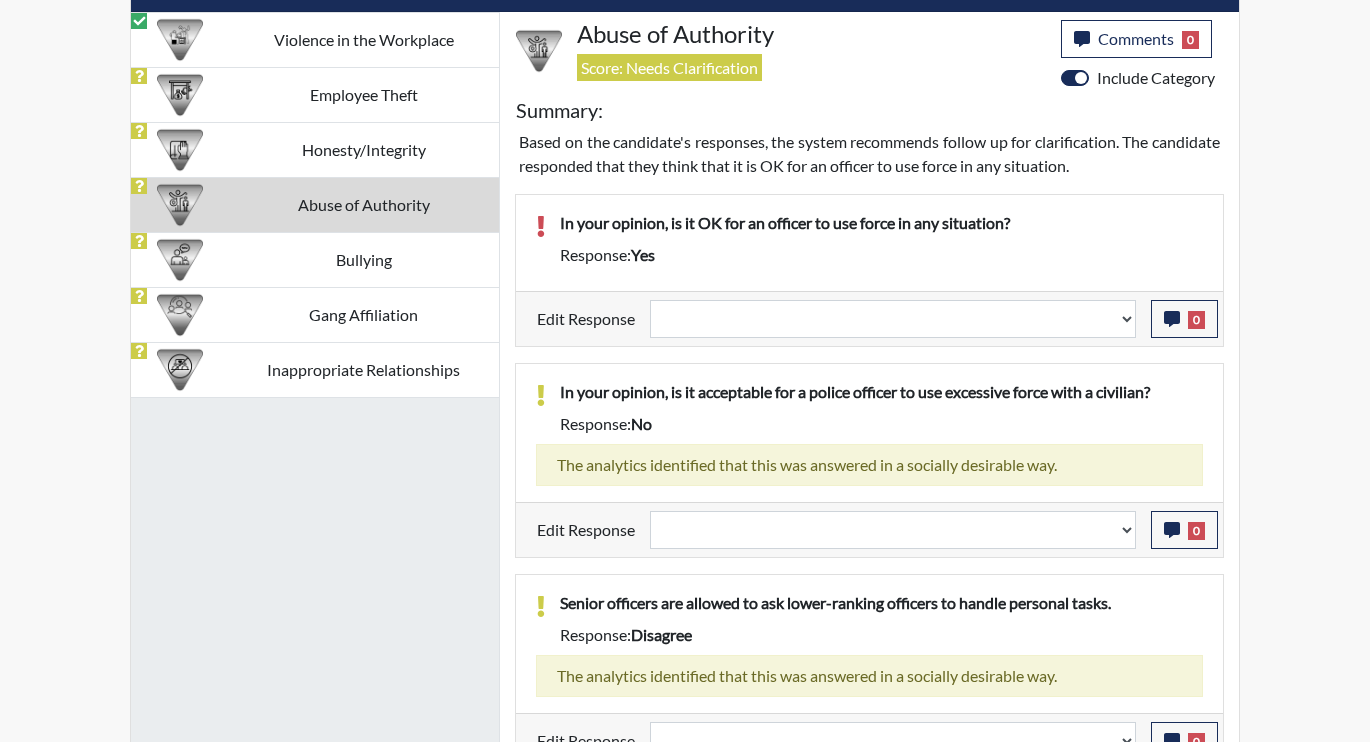 scroll, scrollTop: 1276, scrollLeft: 0, axis: vertical 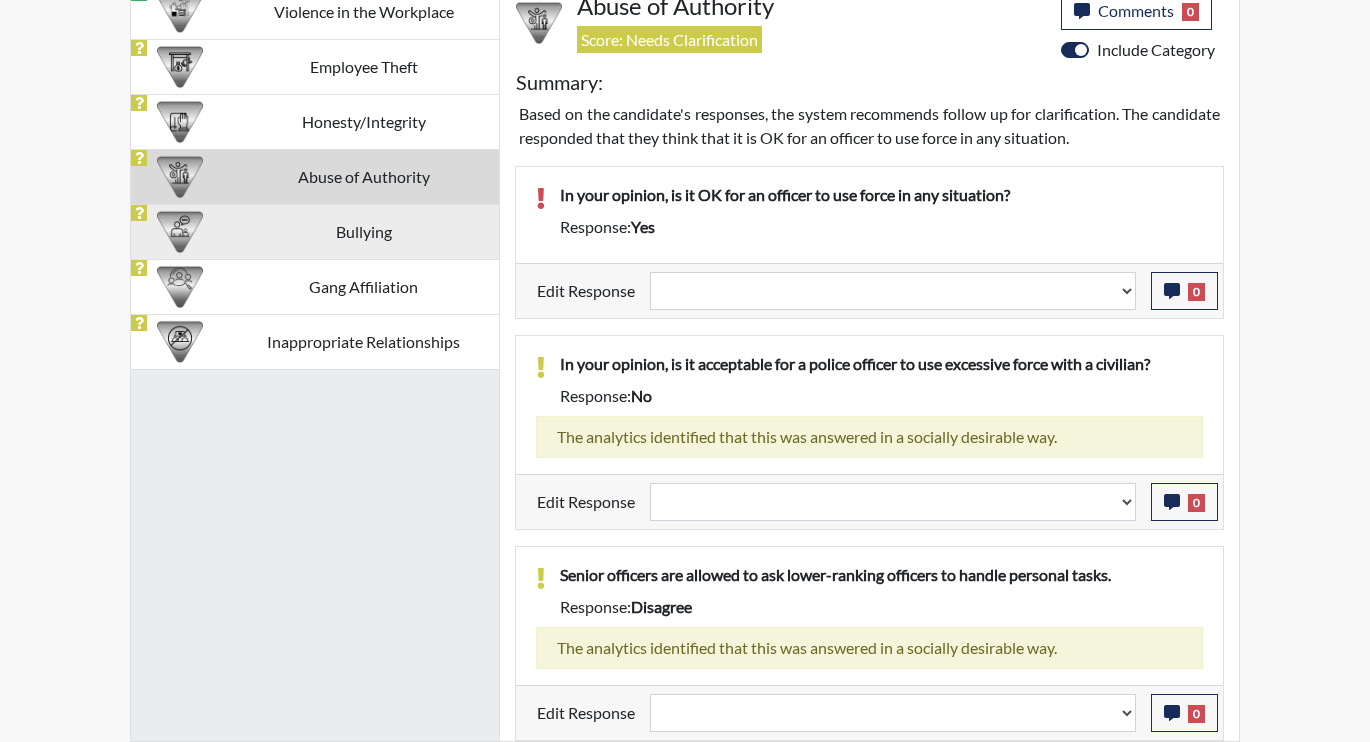 click on "Bullying" at bounding box center [363, 231] 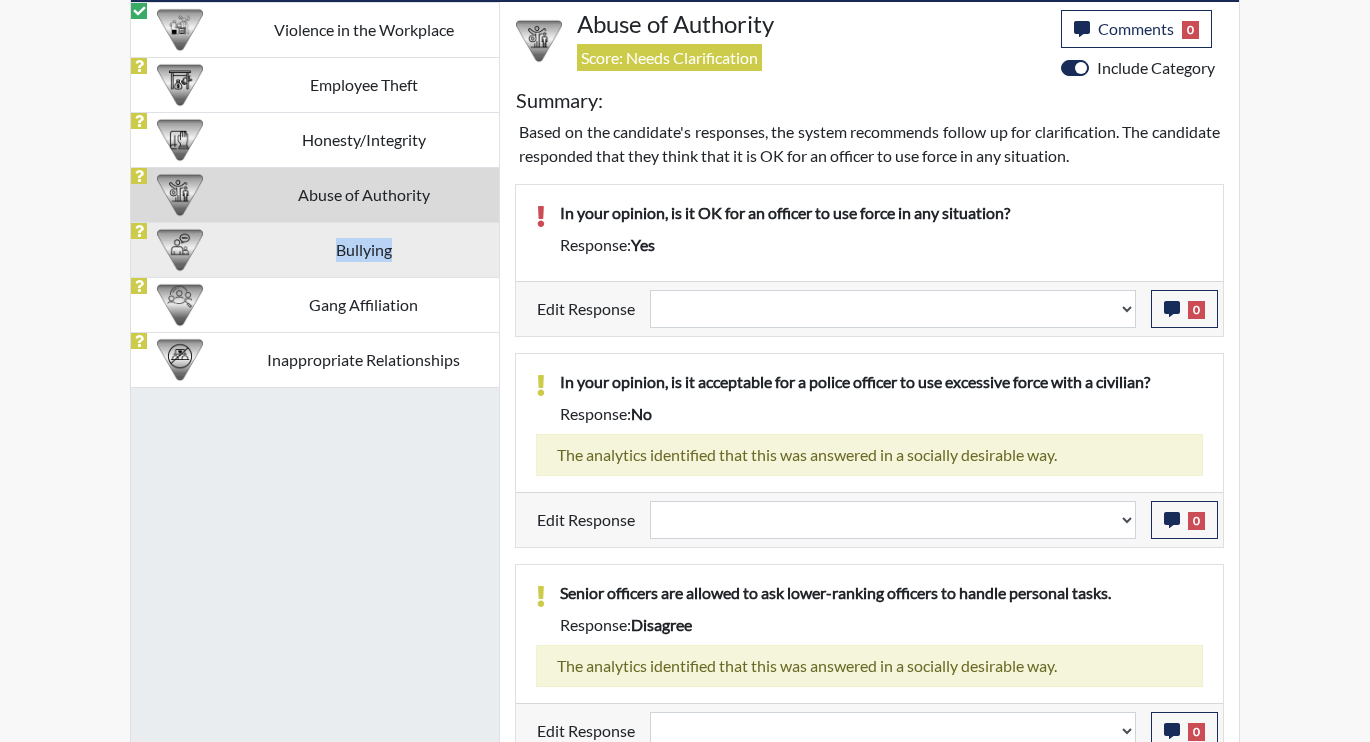 select 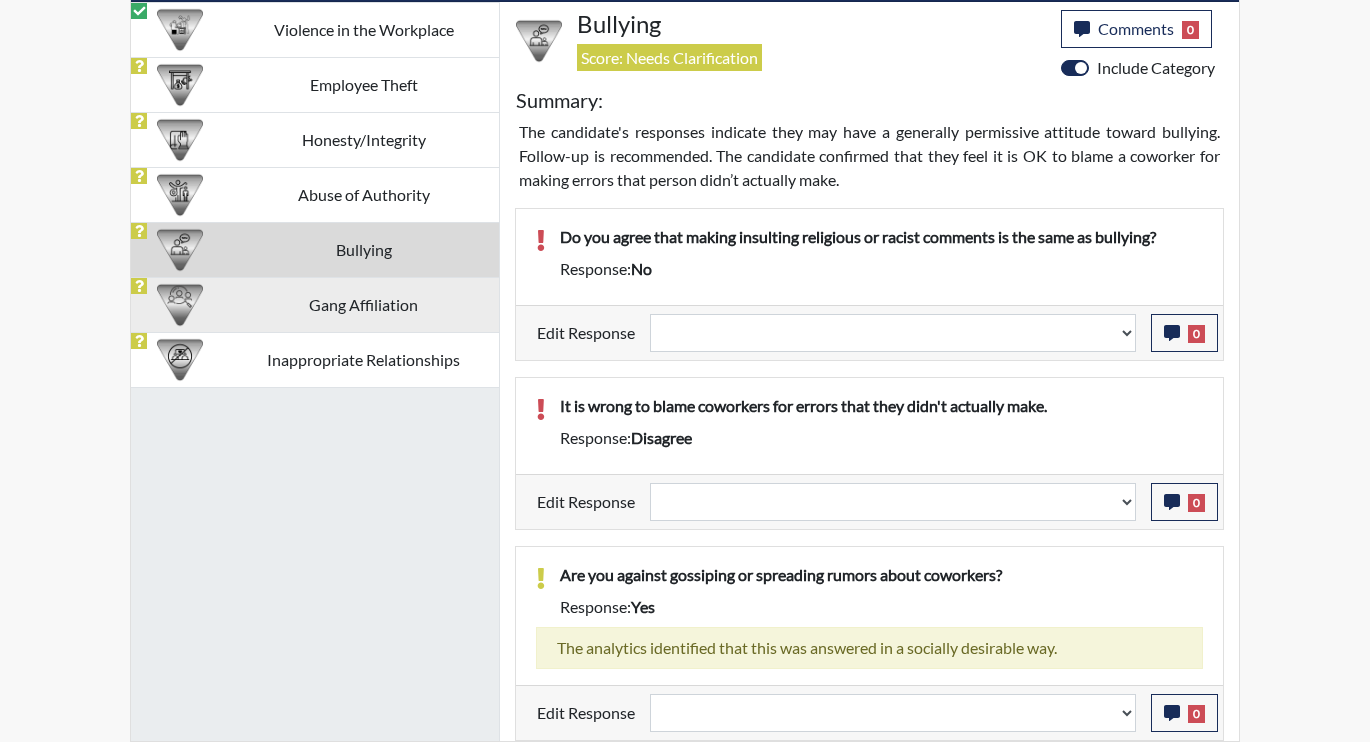 click on "Gang Affiliation" at bounding box center (363, 304) 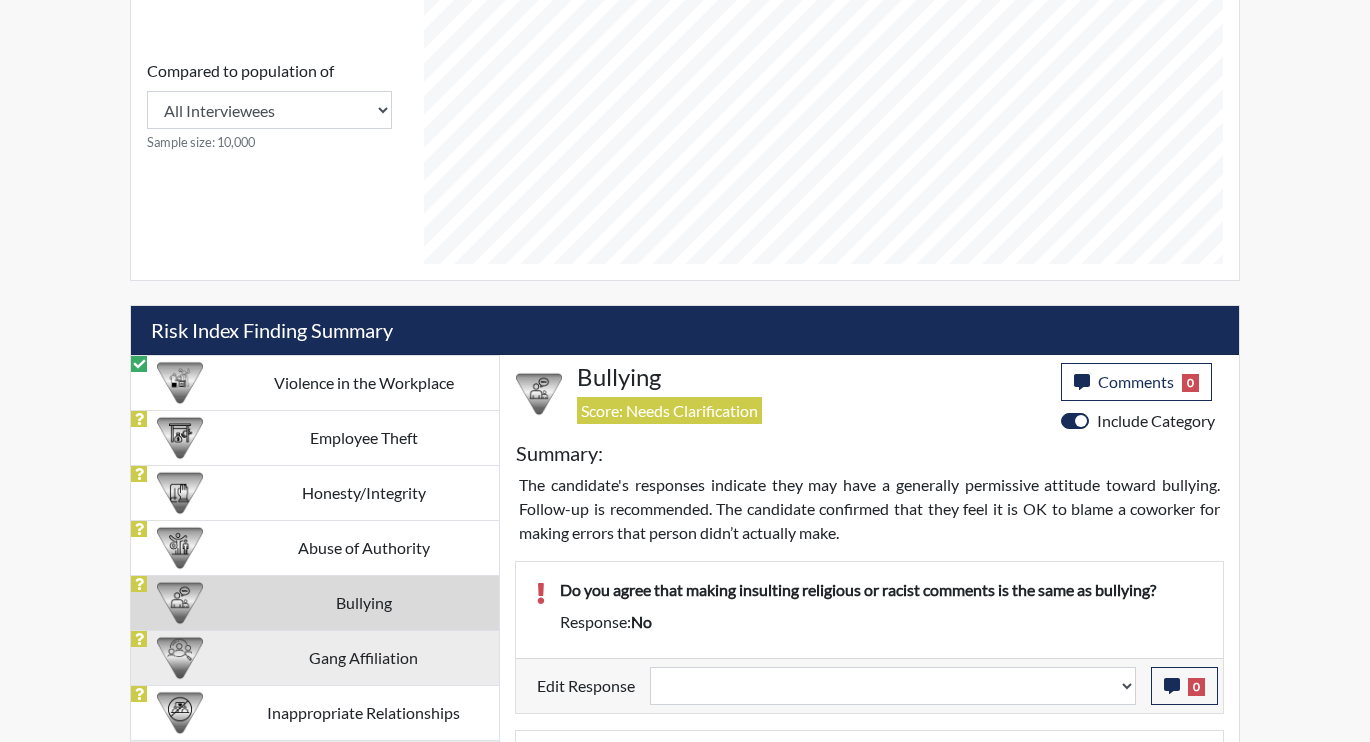 select 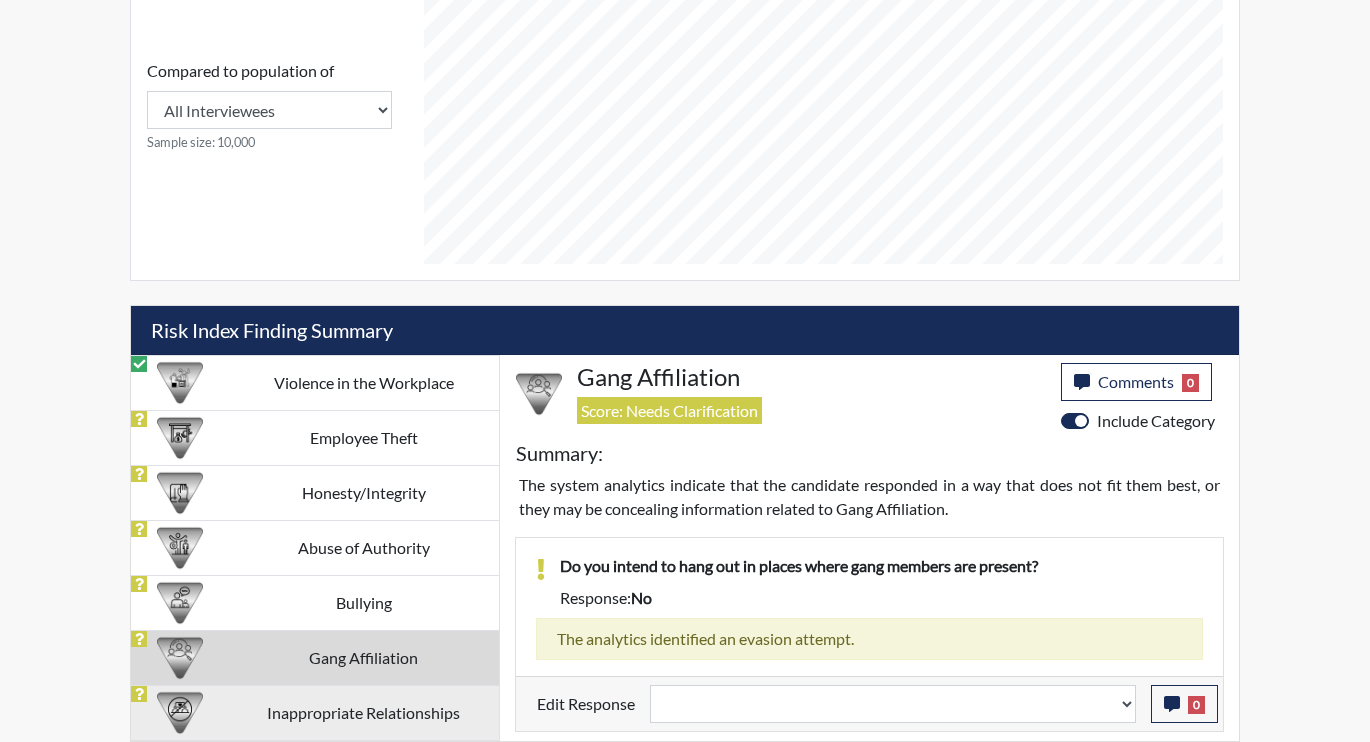 click on "Inappropriate Relationships" at bounding box center [363, 712] 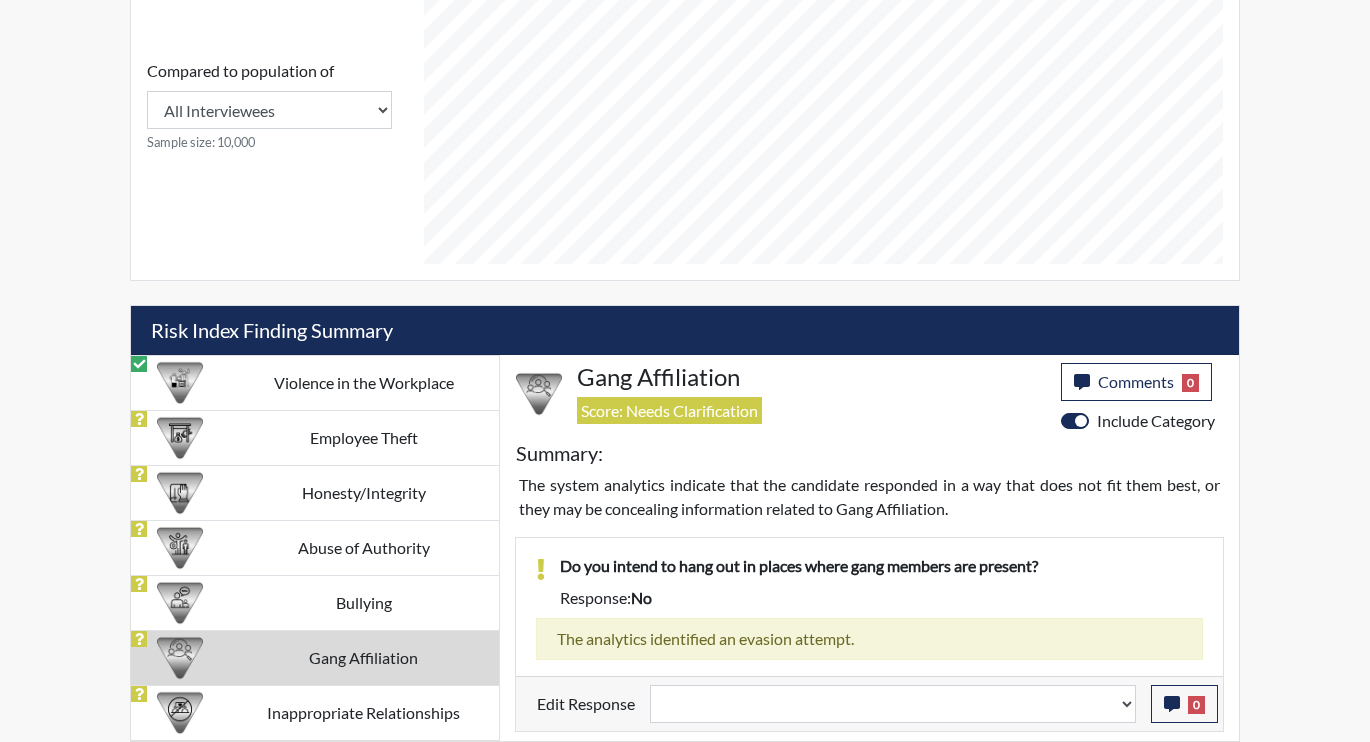 select 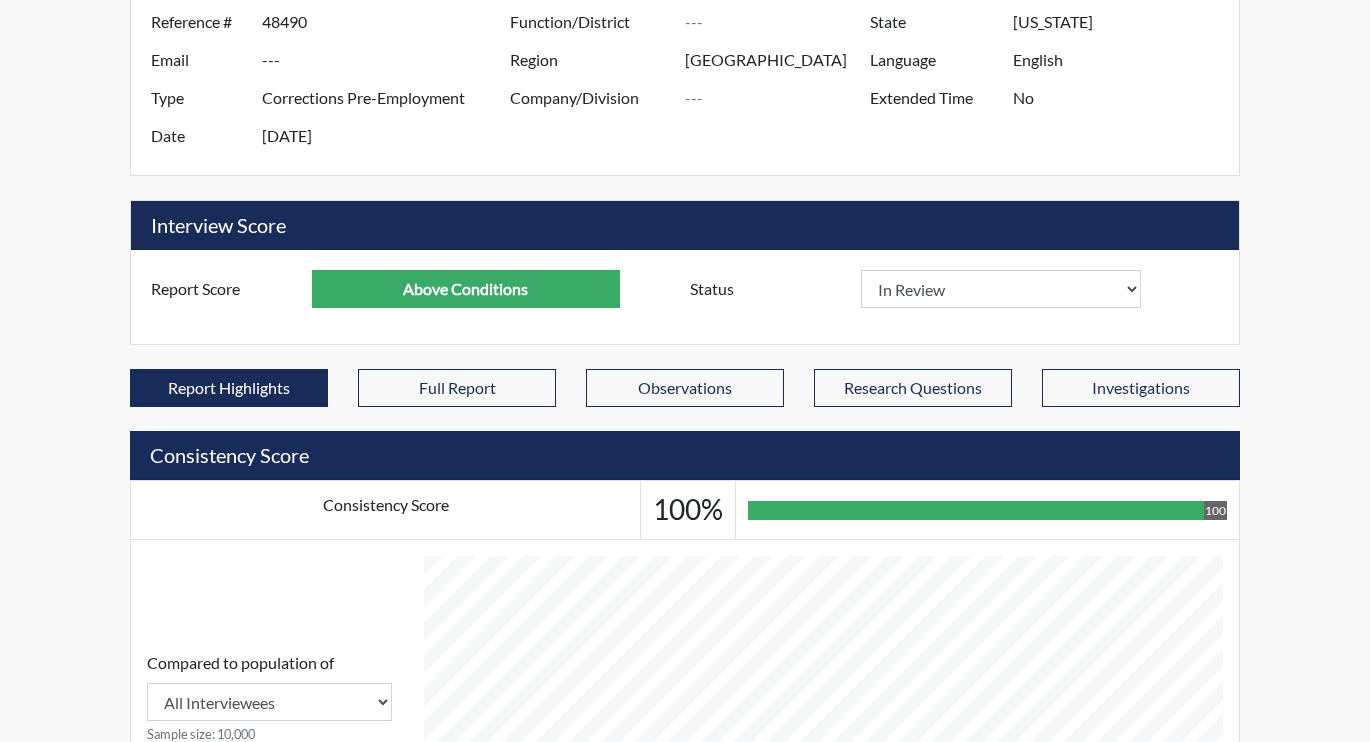 scroll, scrollTop: 0, scrollLeft: 0, axis: both 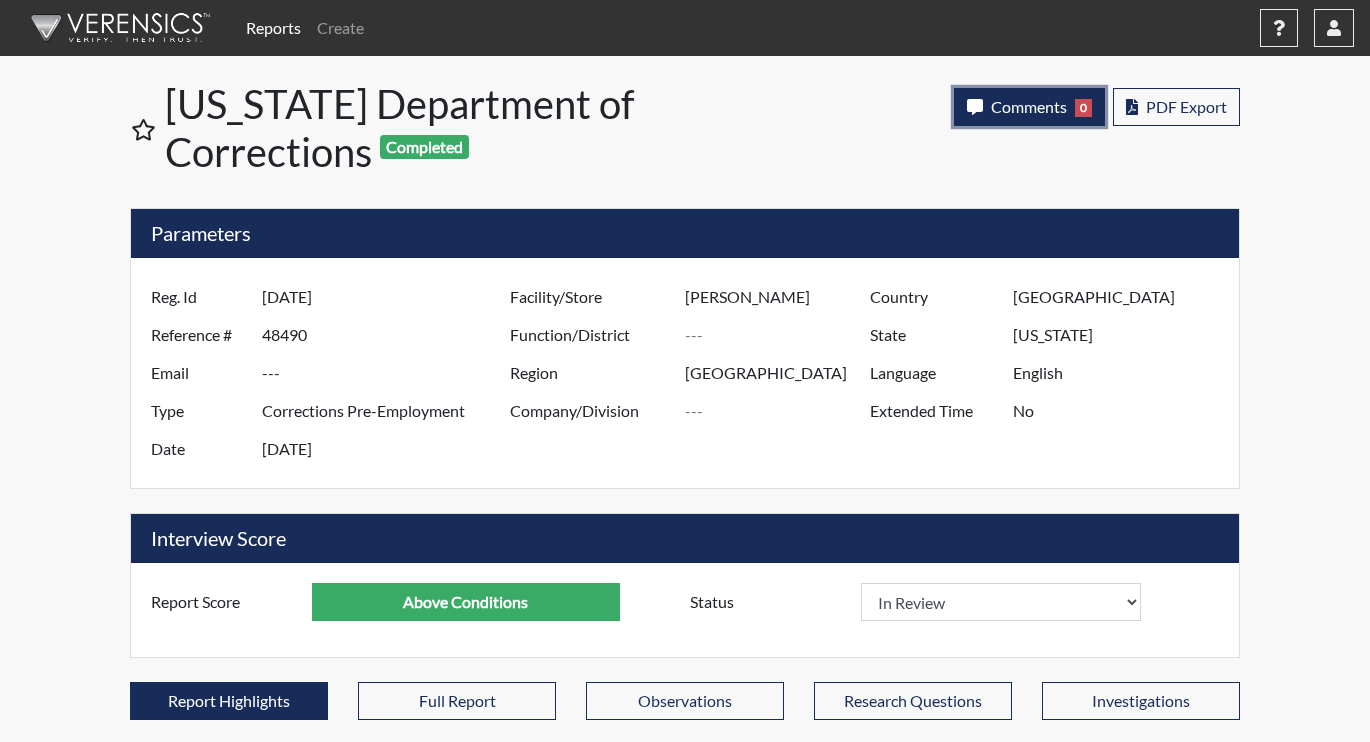 click on "Comments" at bounding box center (1029, 106) 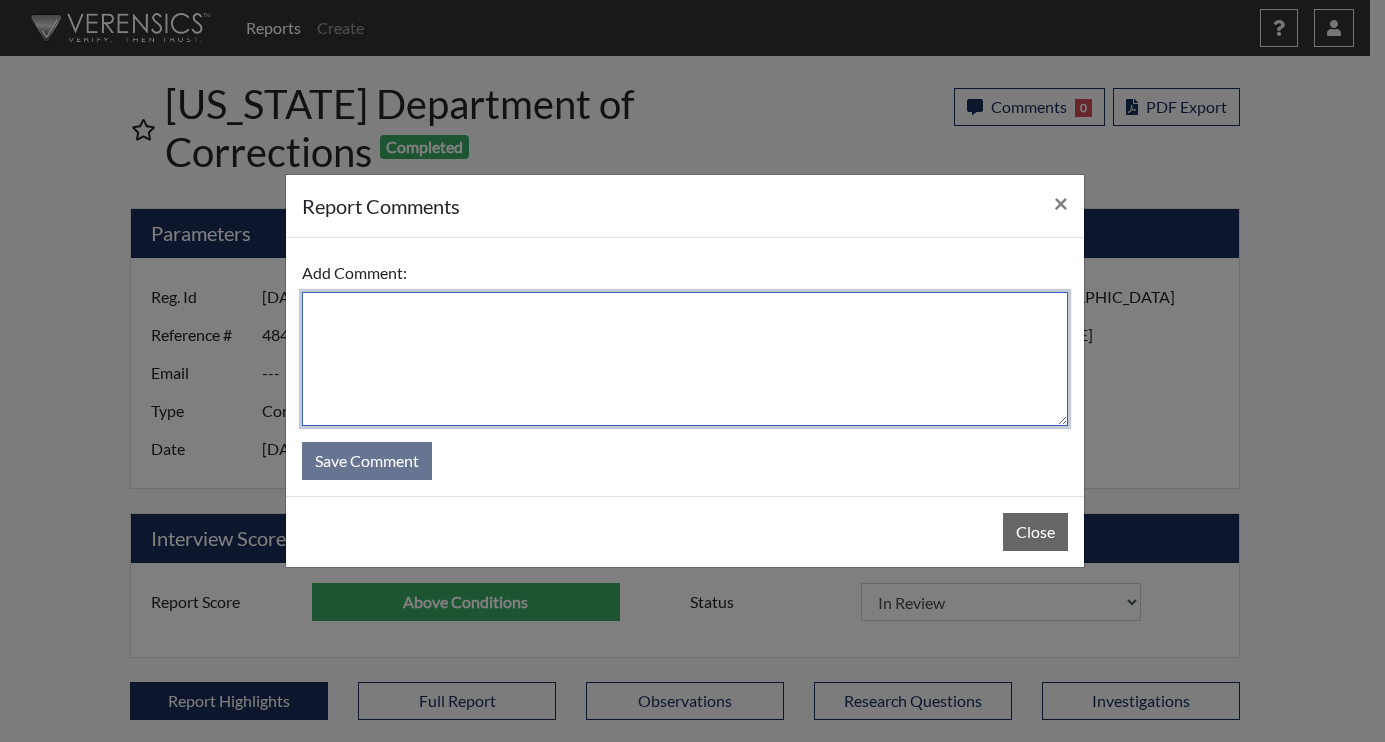 click at bounding box center (685, 359) 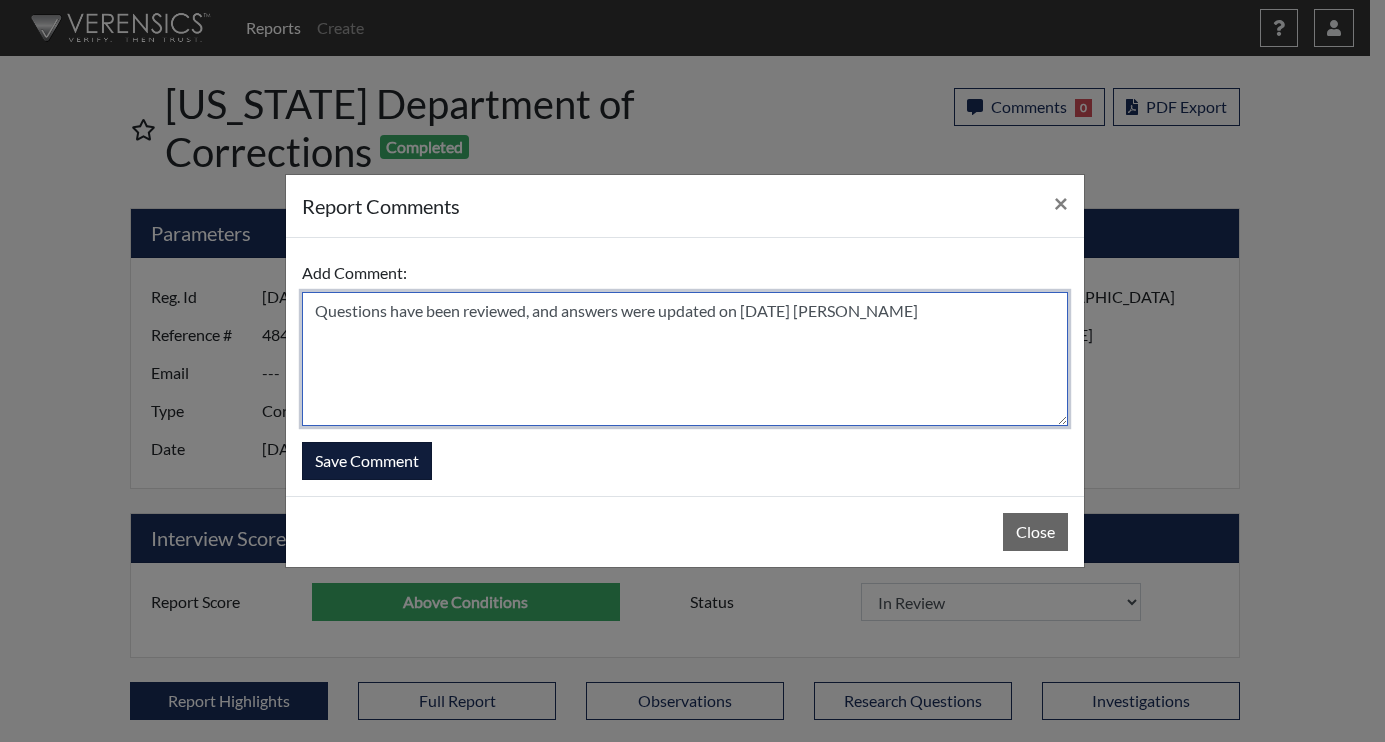 type on "Questions have been reviewed, and answers were updated on 7/15/25 N. Brown" 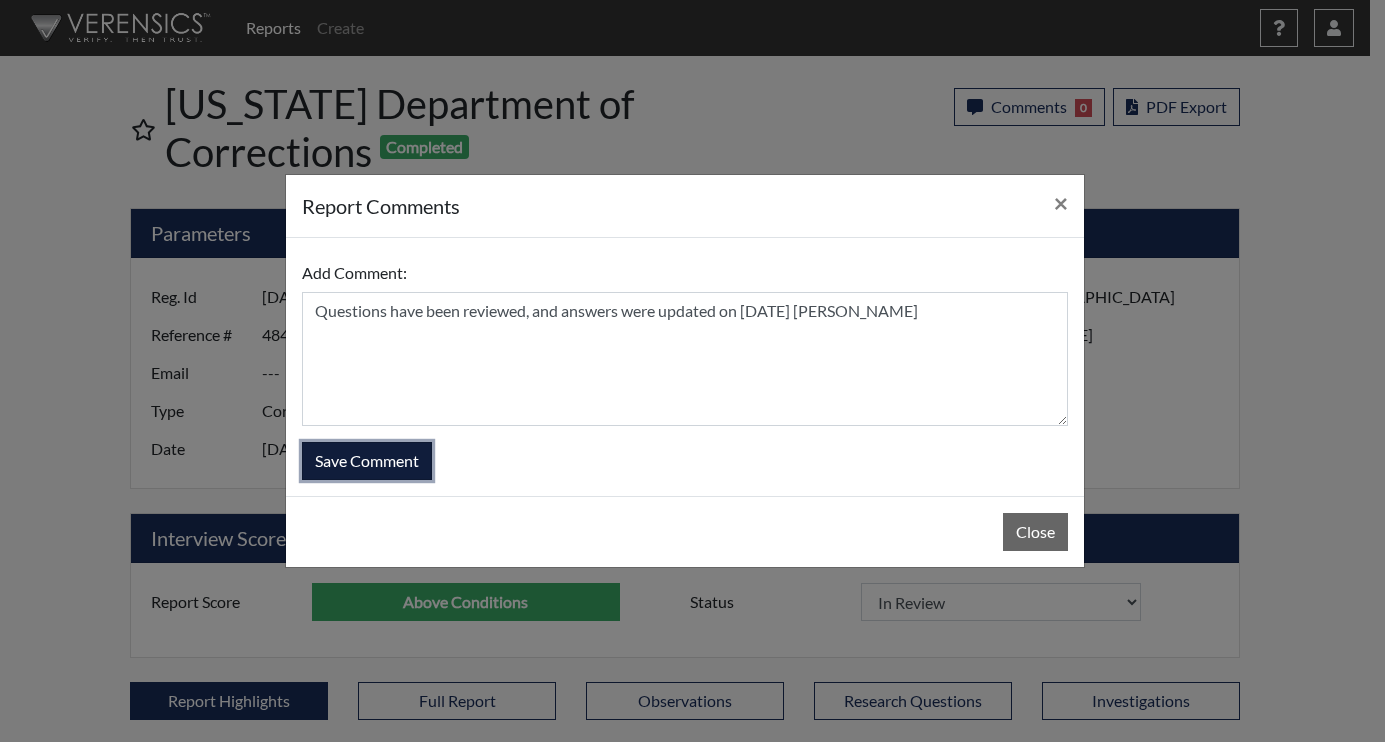 click on "Save Comment" at bounding box center [367, 461] 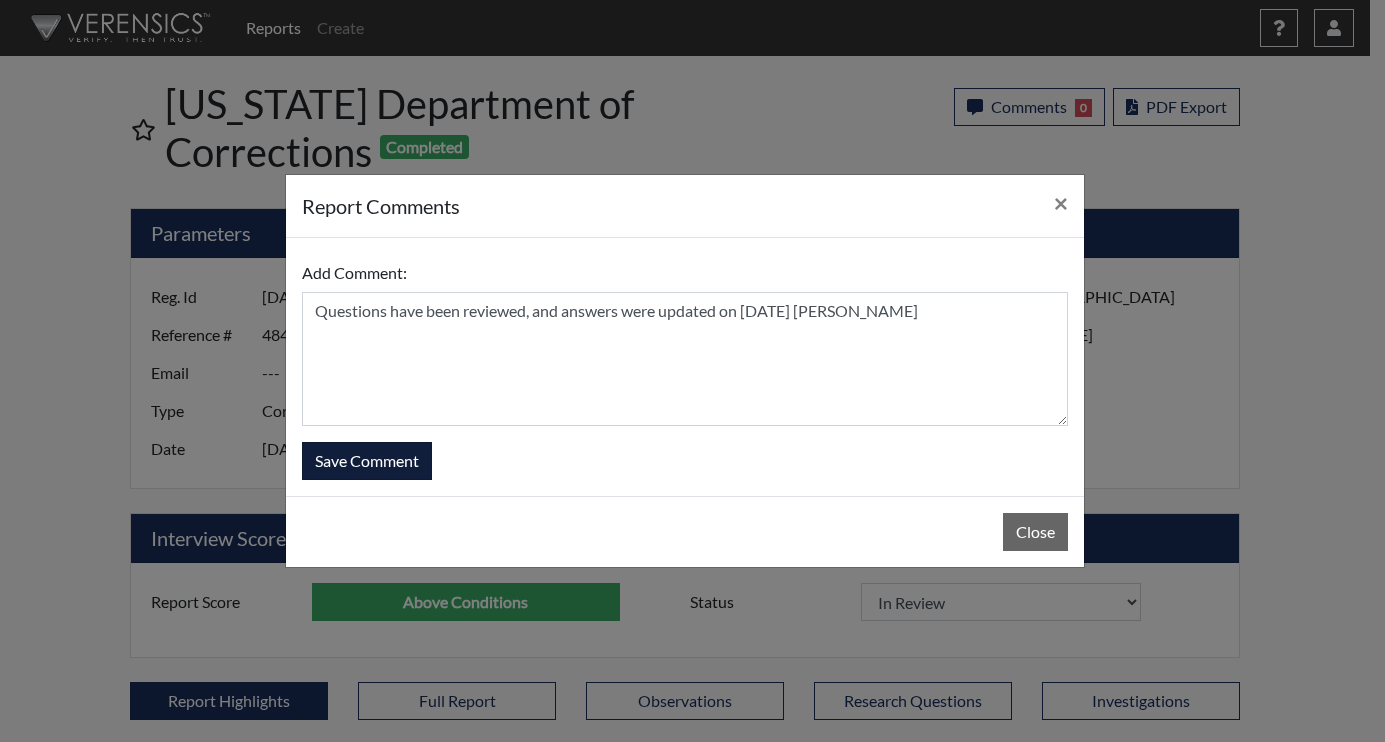 type 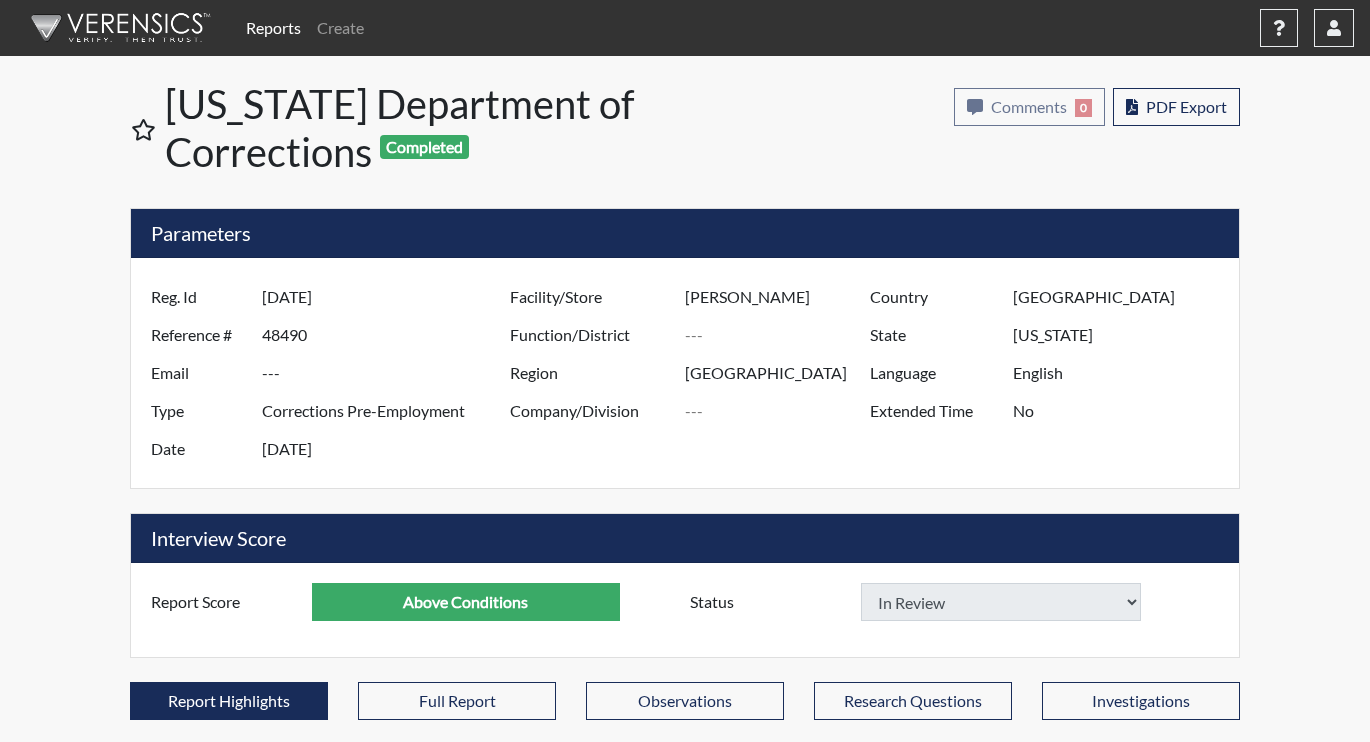 select 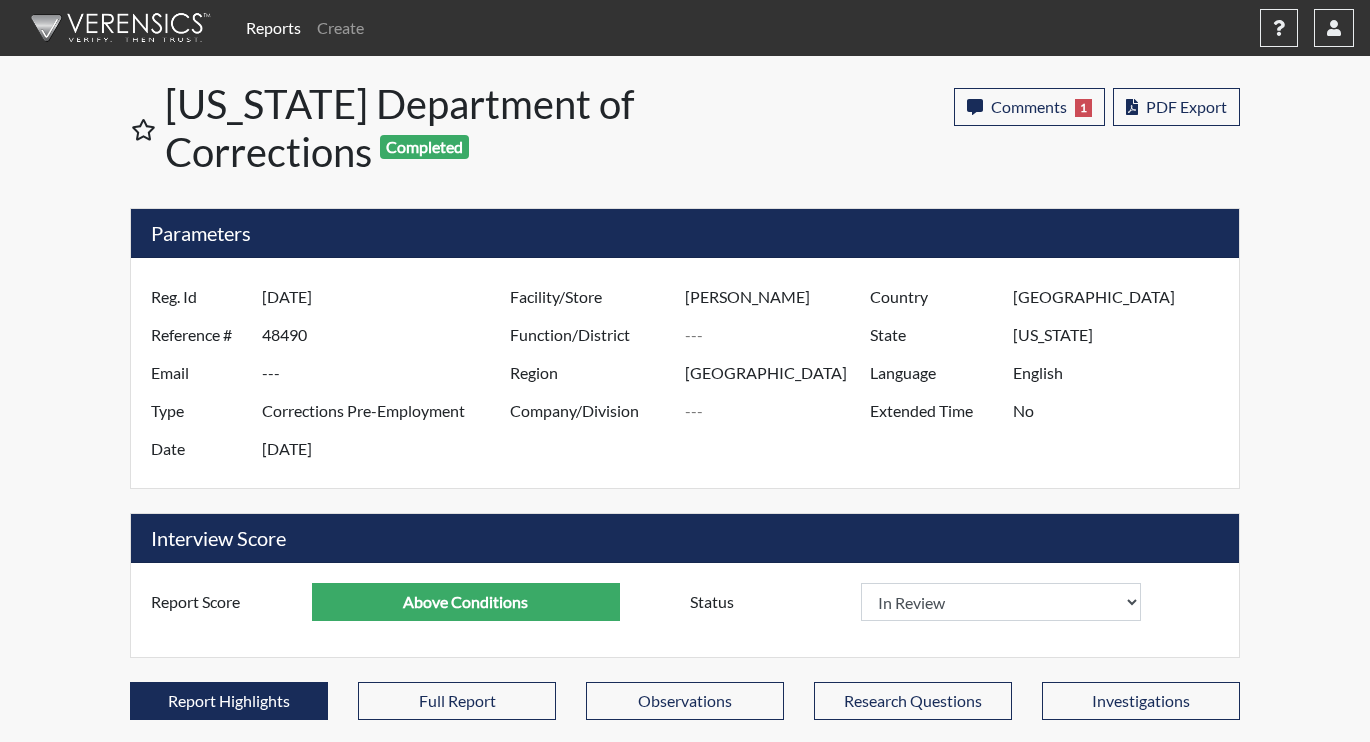 scroll, scrollTop: 999668, scrollLeft: 999169, axis: both 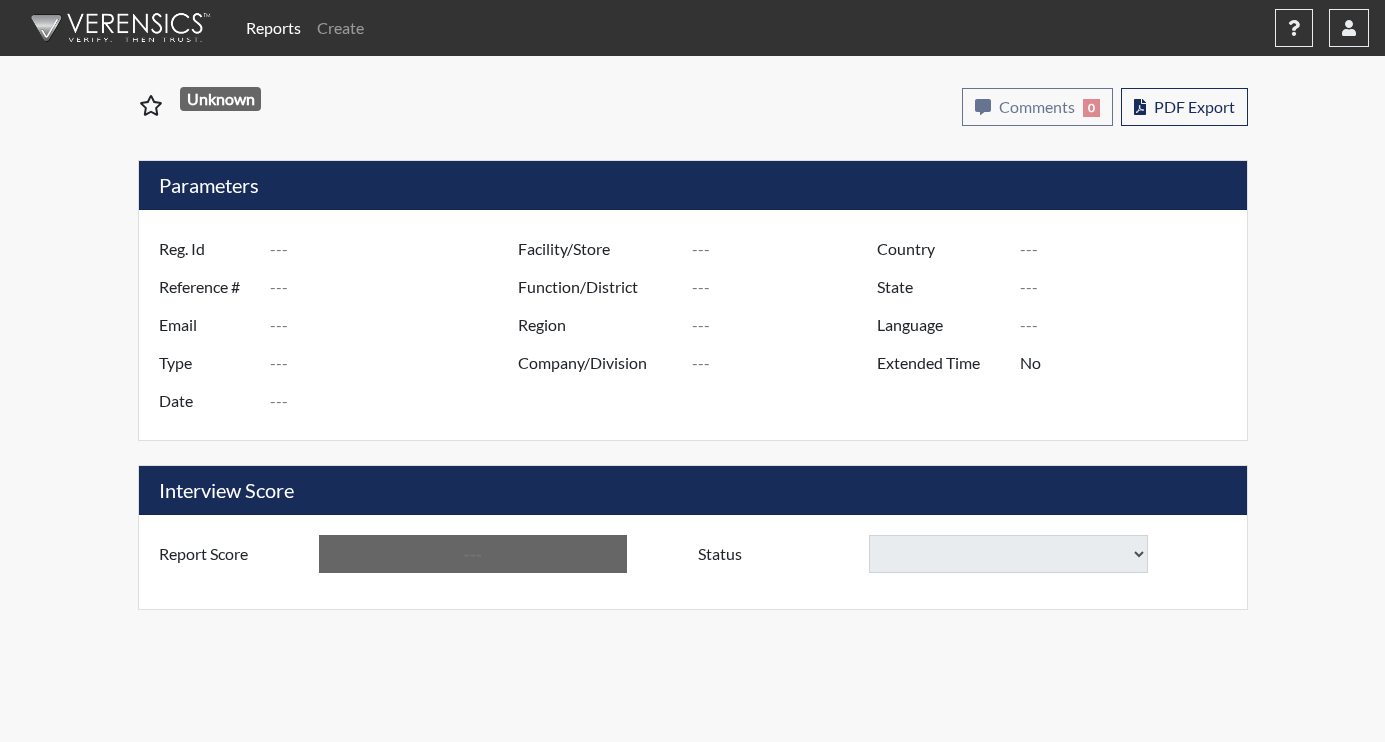type on "[DATE]" 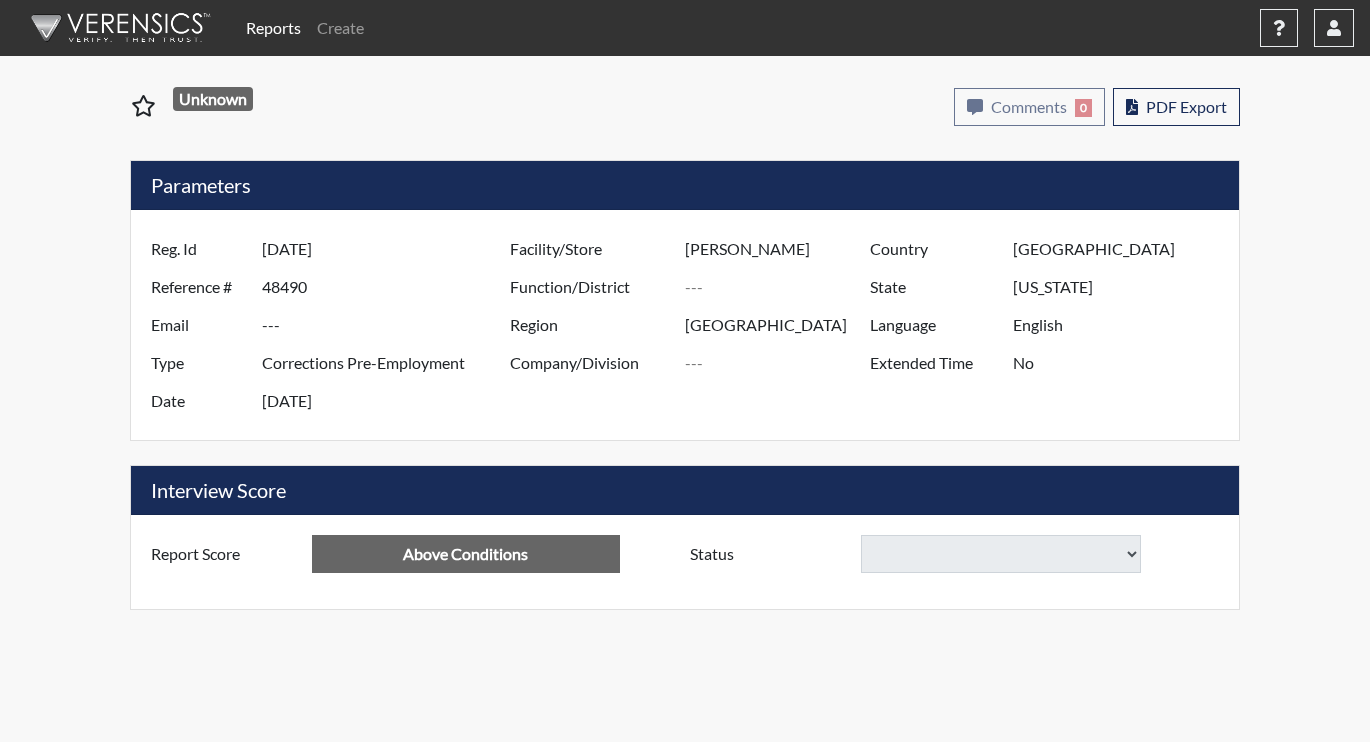 select on "reasonable-explanation-provided" 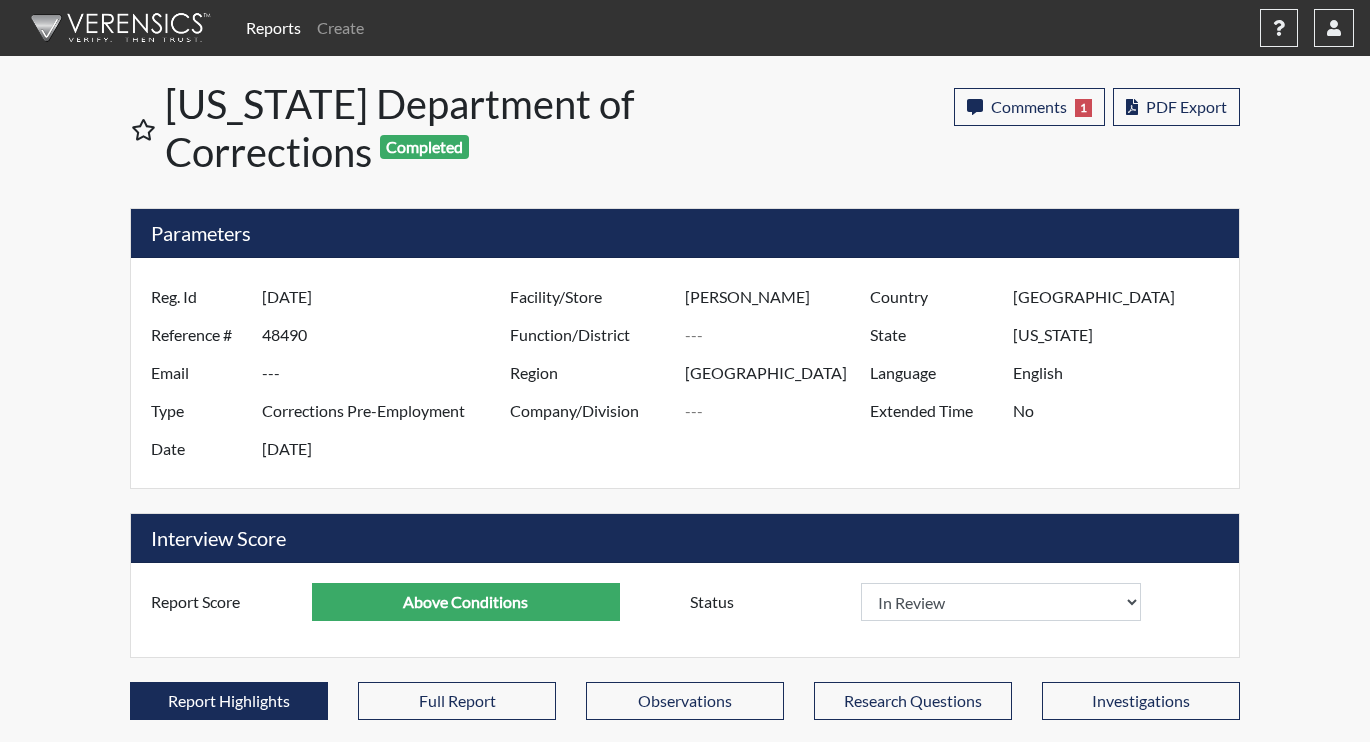 scroll, scrollTop: 999668, scrollLeft: 999169, axis: both 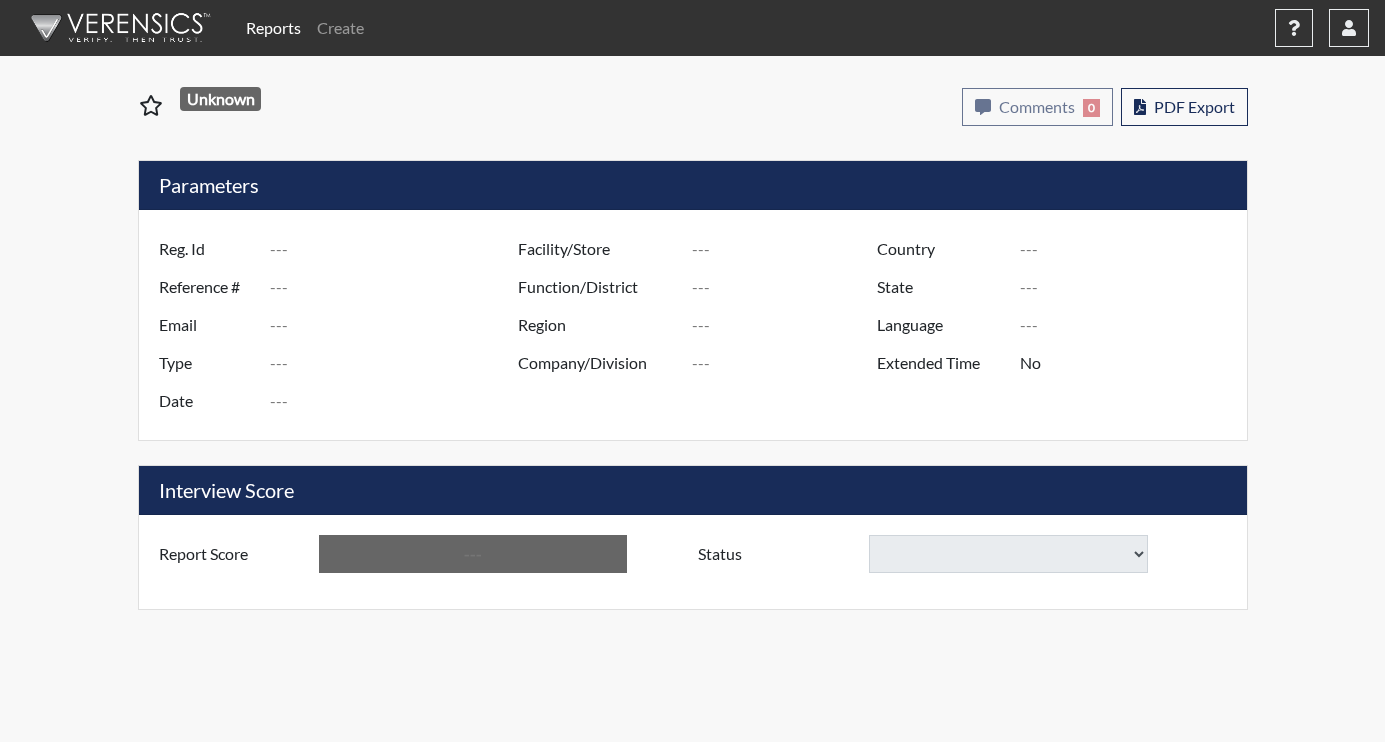 type on "AND3936" 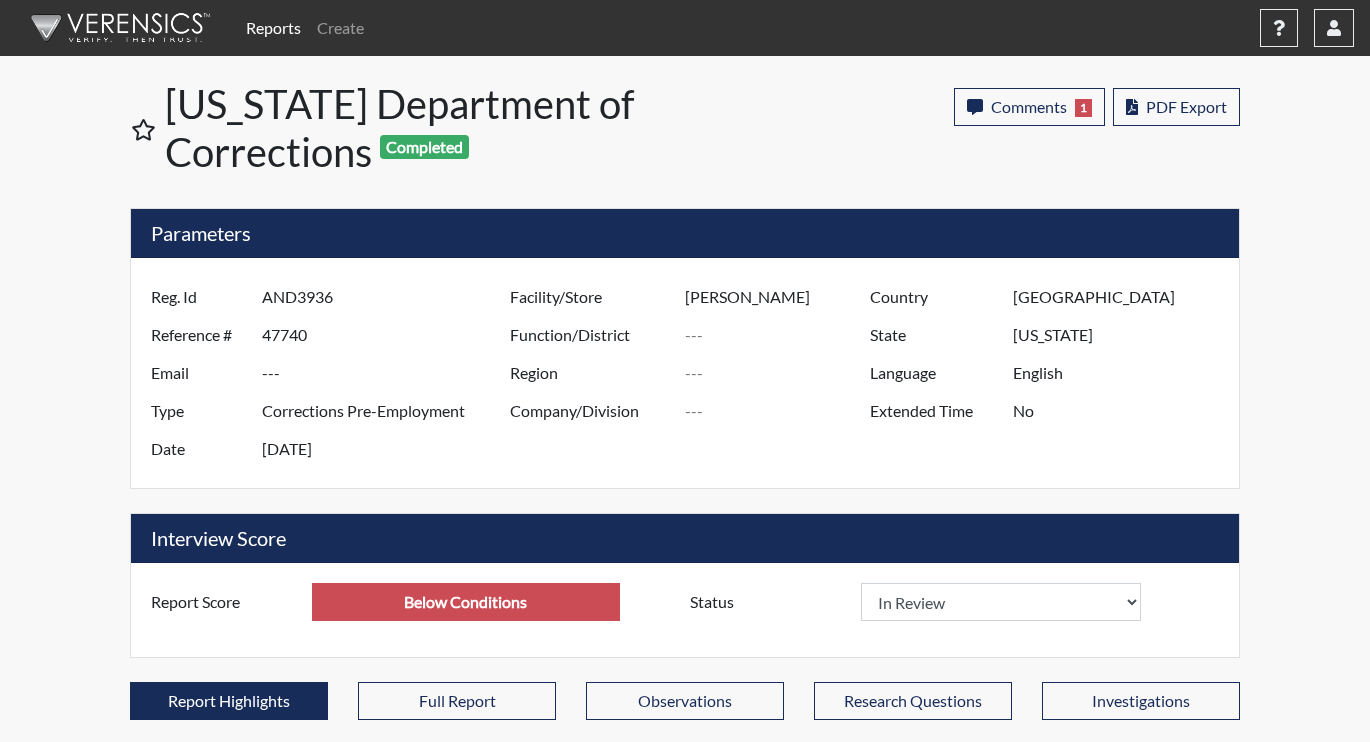 scroll, scrollTop: 999668, scrollLeft: 999169, axis: both 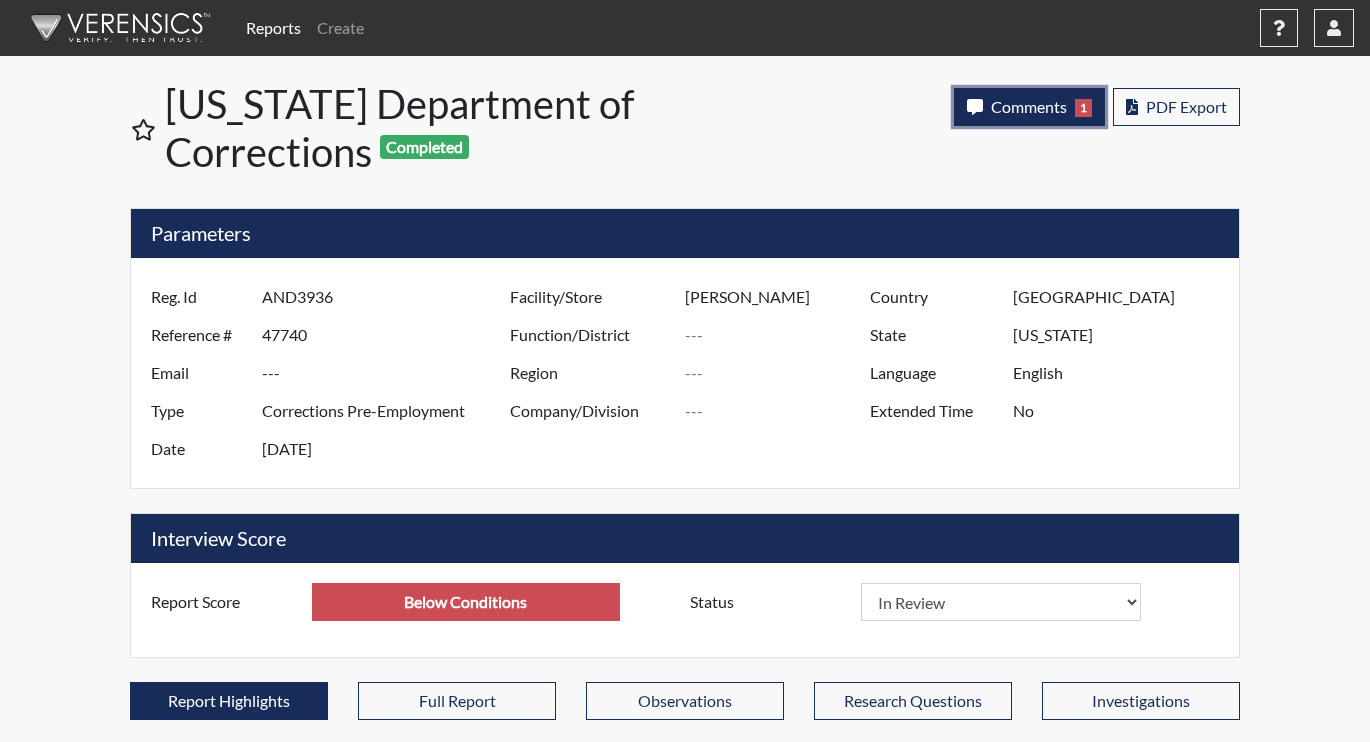 click on "Comments" at bounding box center [1029, 106] 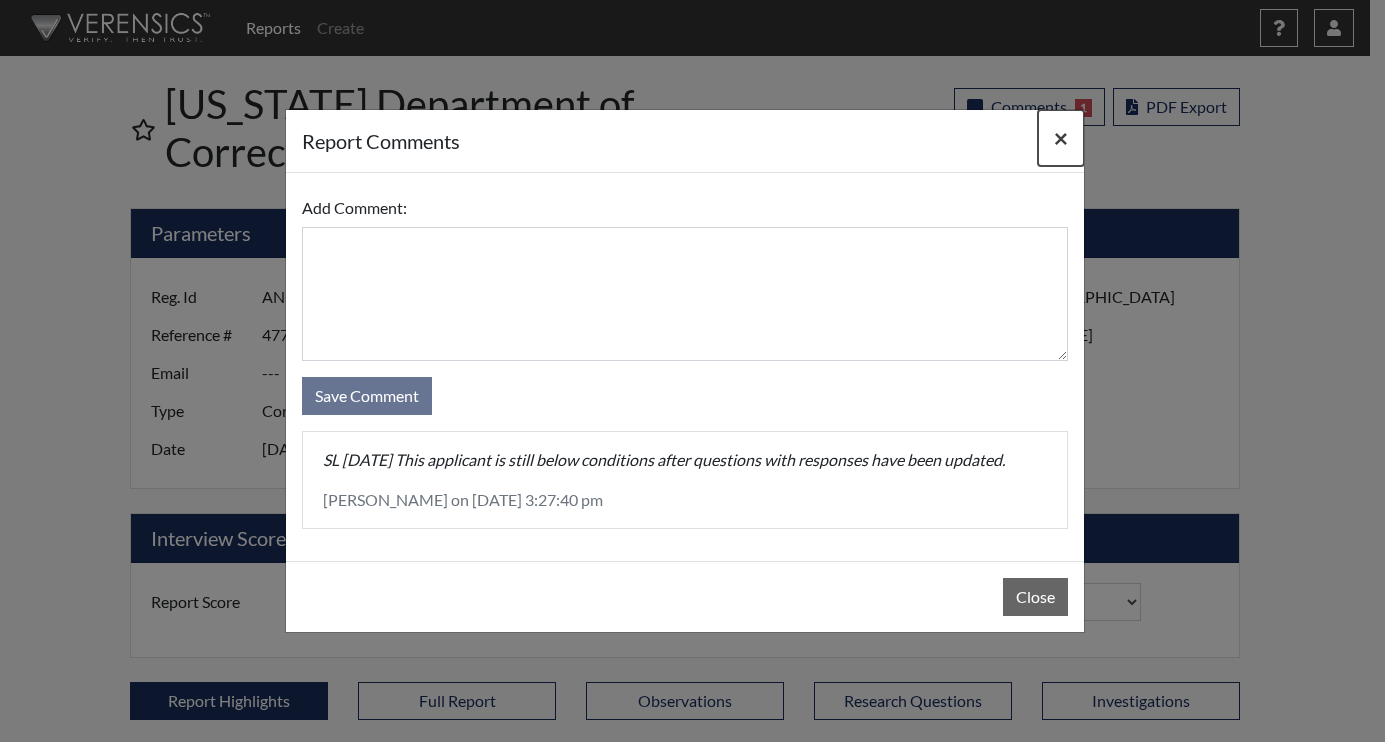 click on "×" at bounding box center [1061, 138] 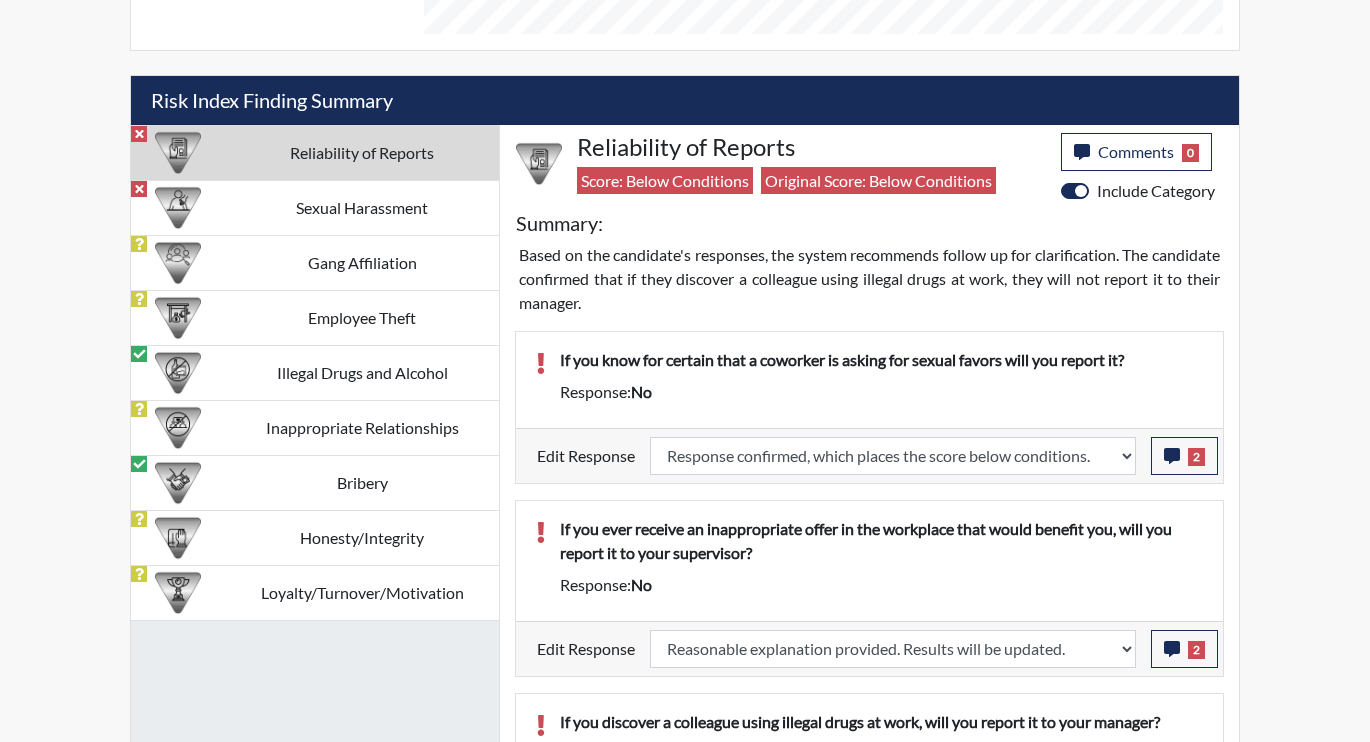scroll, scrollTop: 1100, scrollLeft: 0, axis: vertical 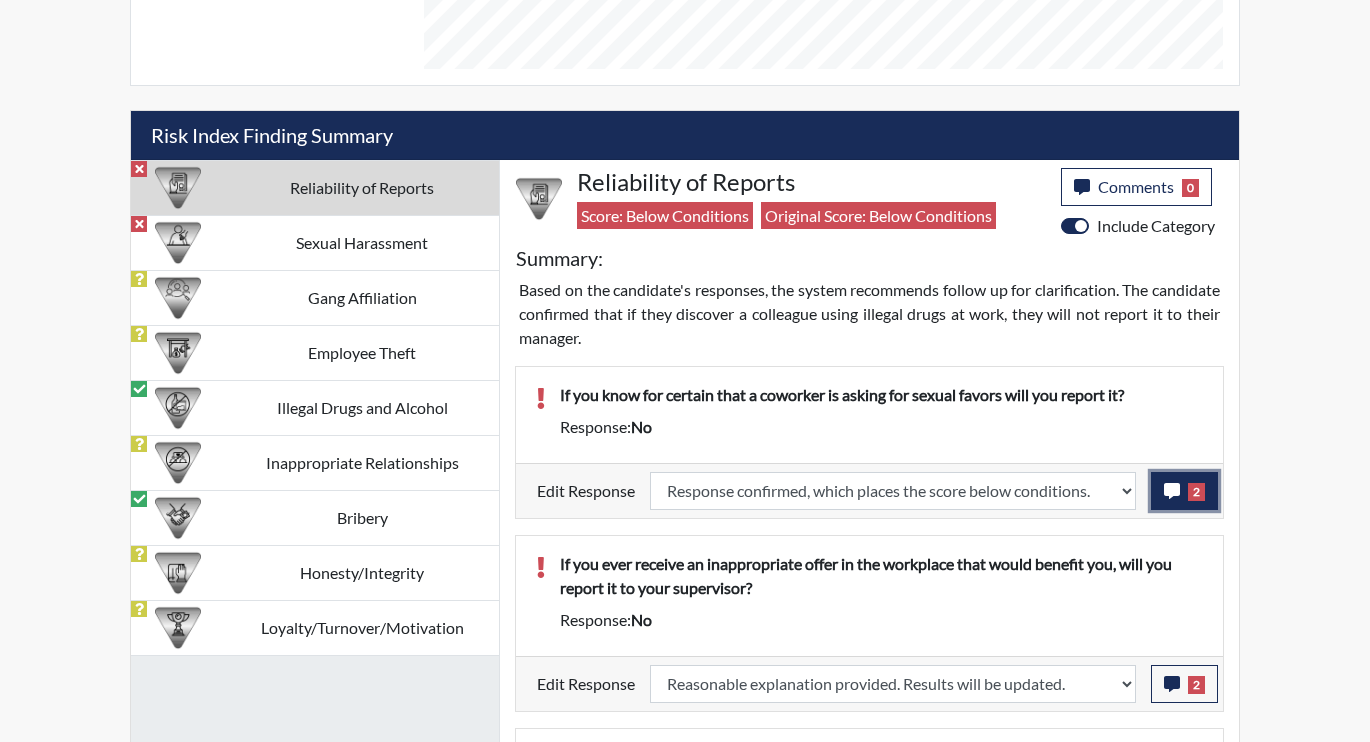 click on "2" at bounding box center [1184, 491] 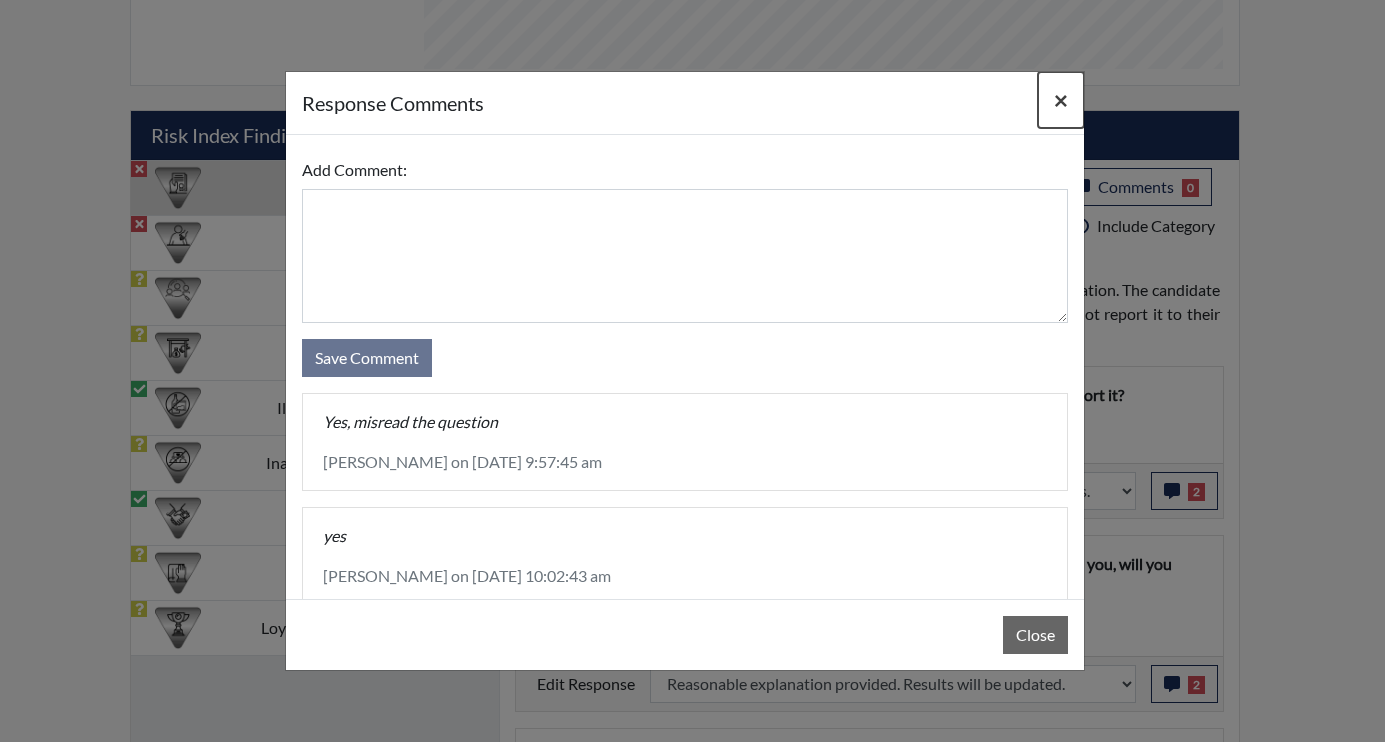 click on "×" at bounding box center [1061, 100] 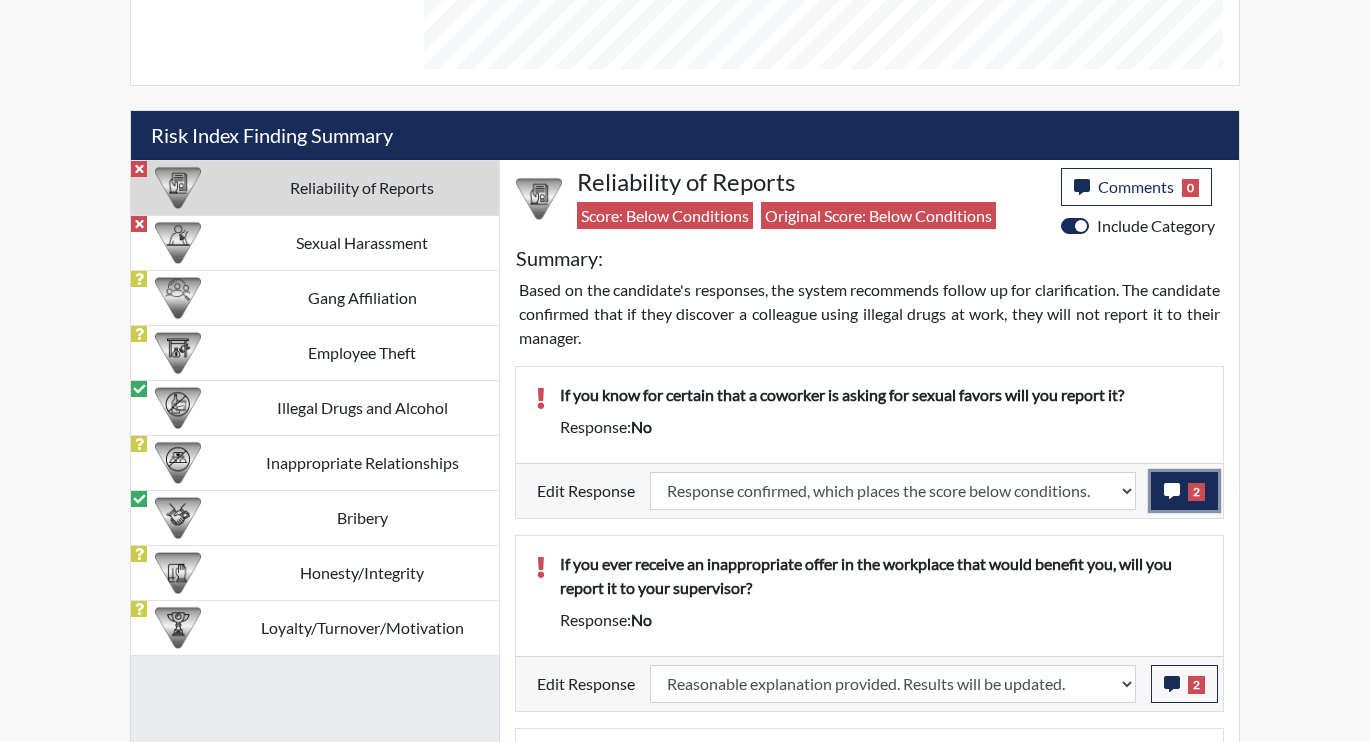click 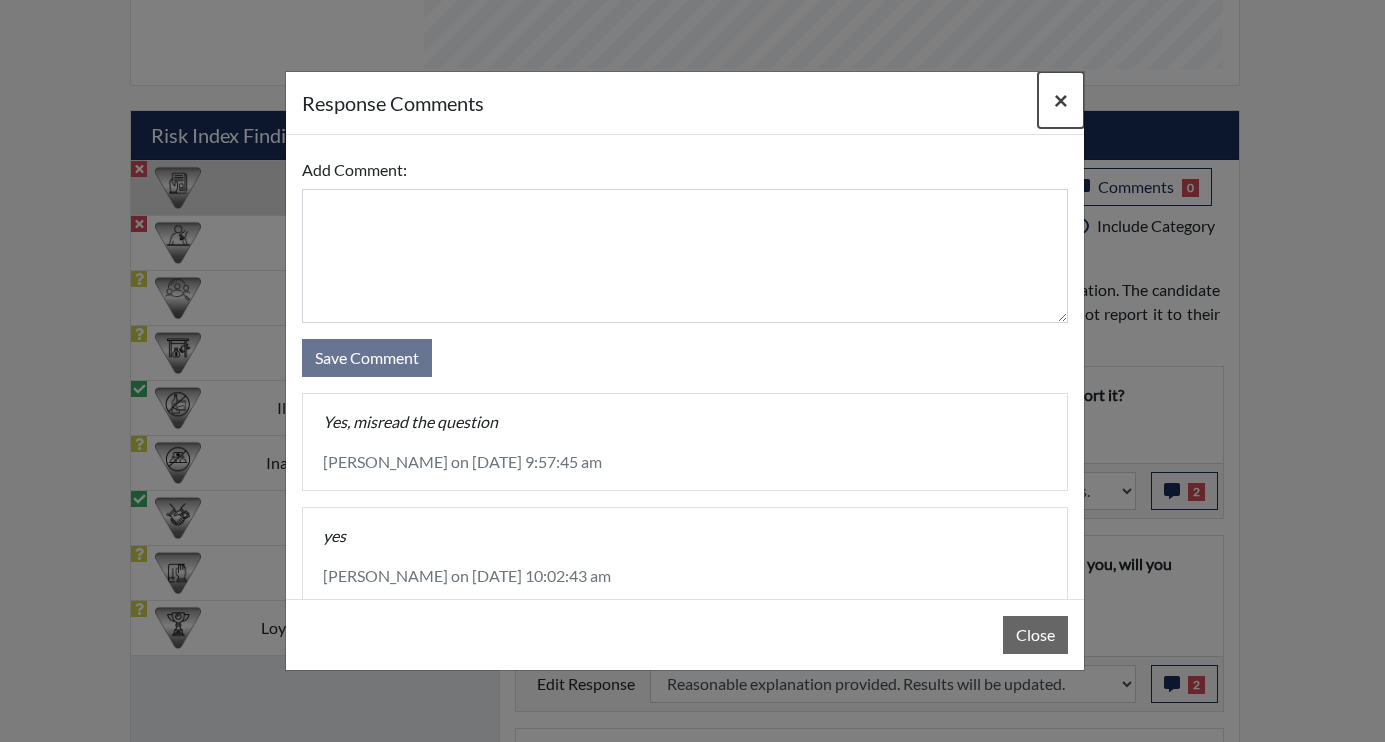 click on "×" at bounding box center (1061, 99) 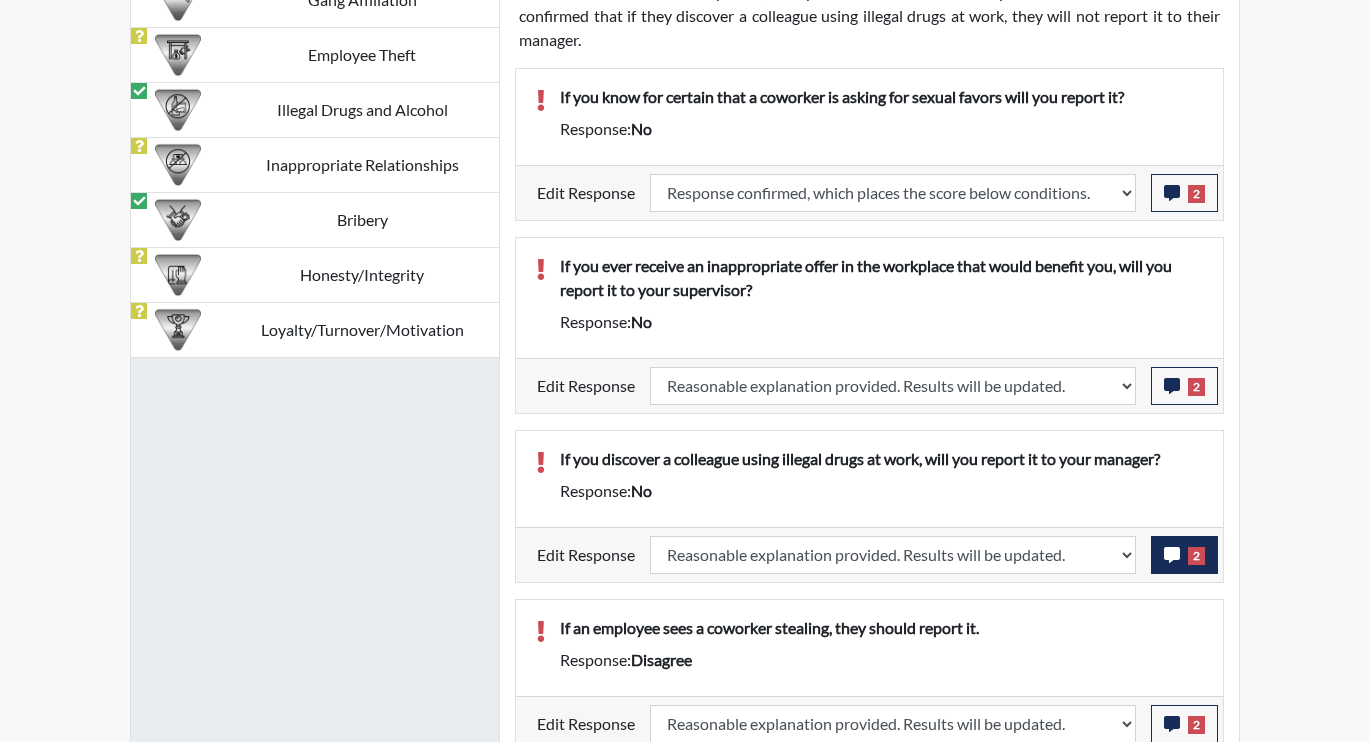 scroll, scrollTop: 1400, scrollLeft: 0, axis: vertical 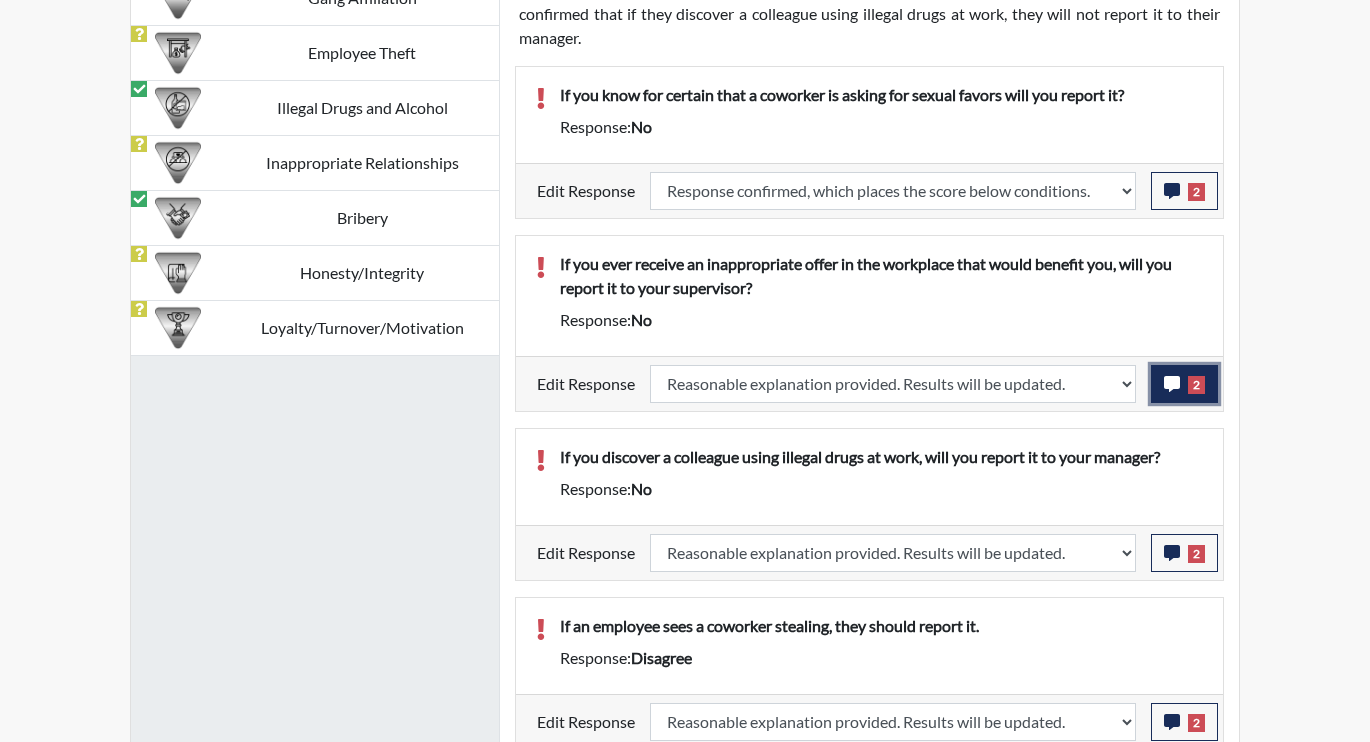 click 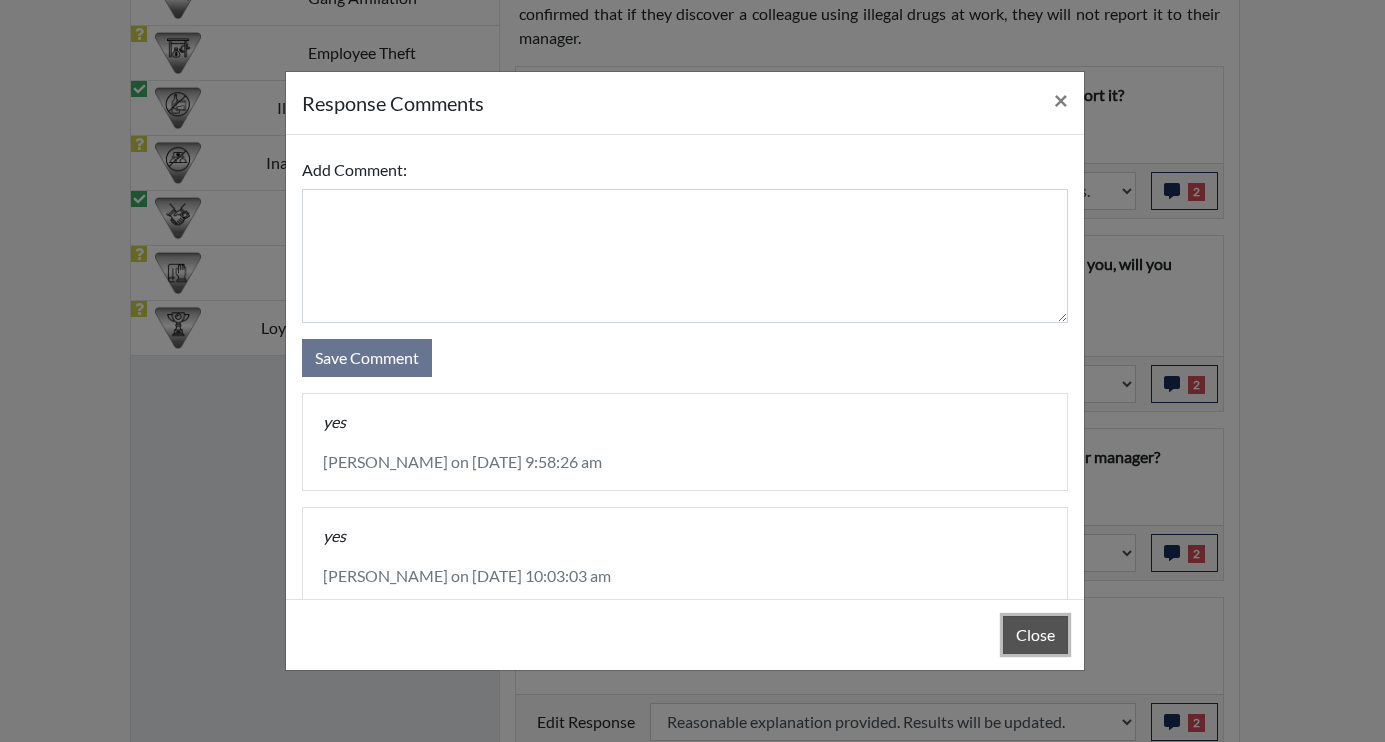 click on "Close" at bounding box center [1035, 635] 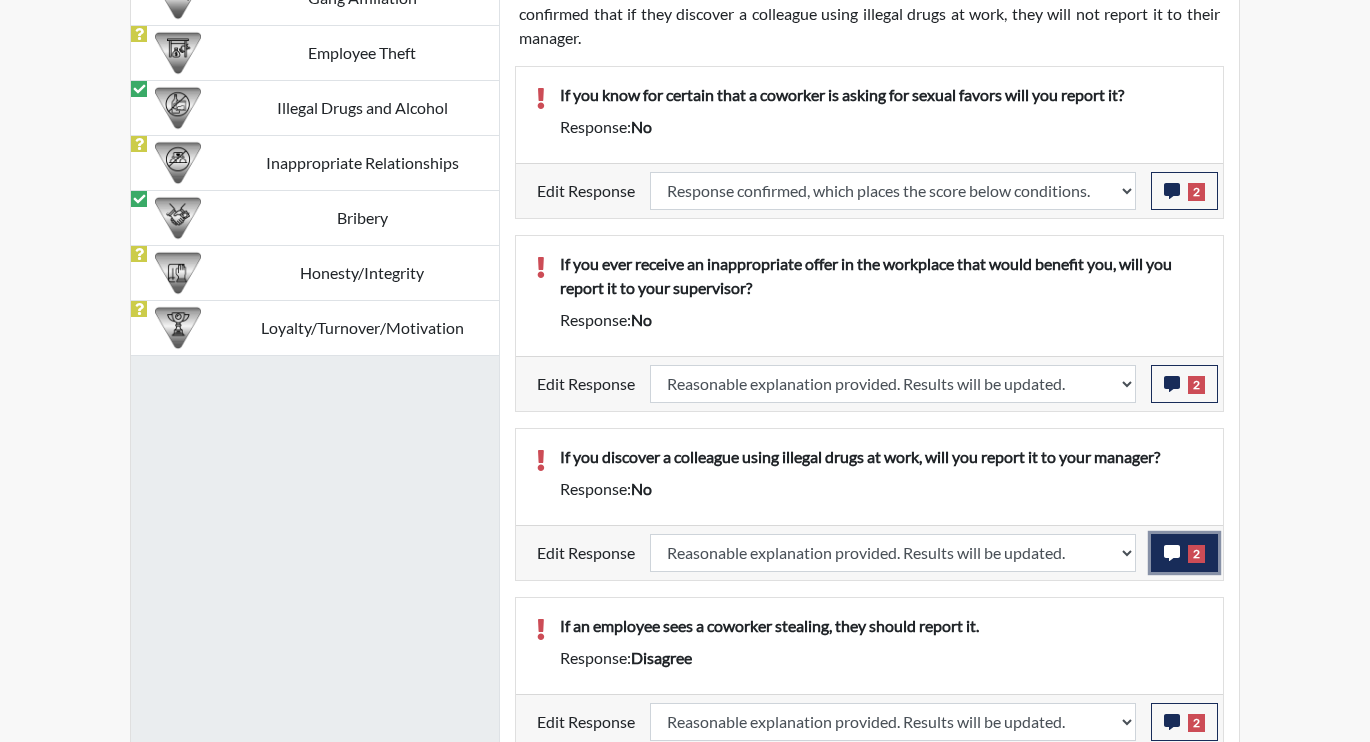 click 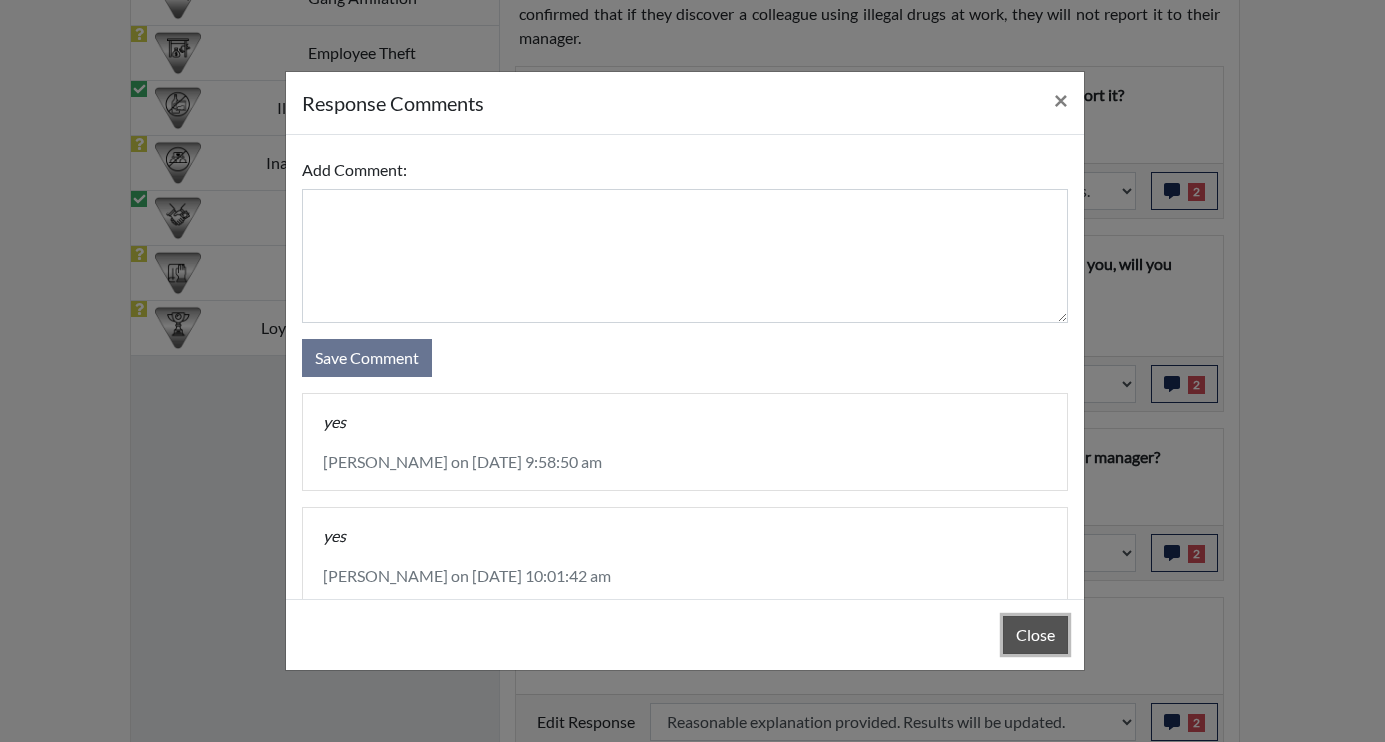 click on "Close" at bounding box center [1035, 635] 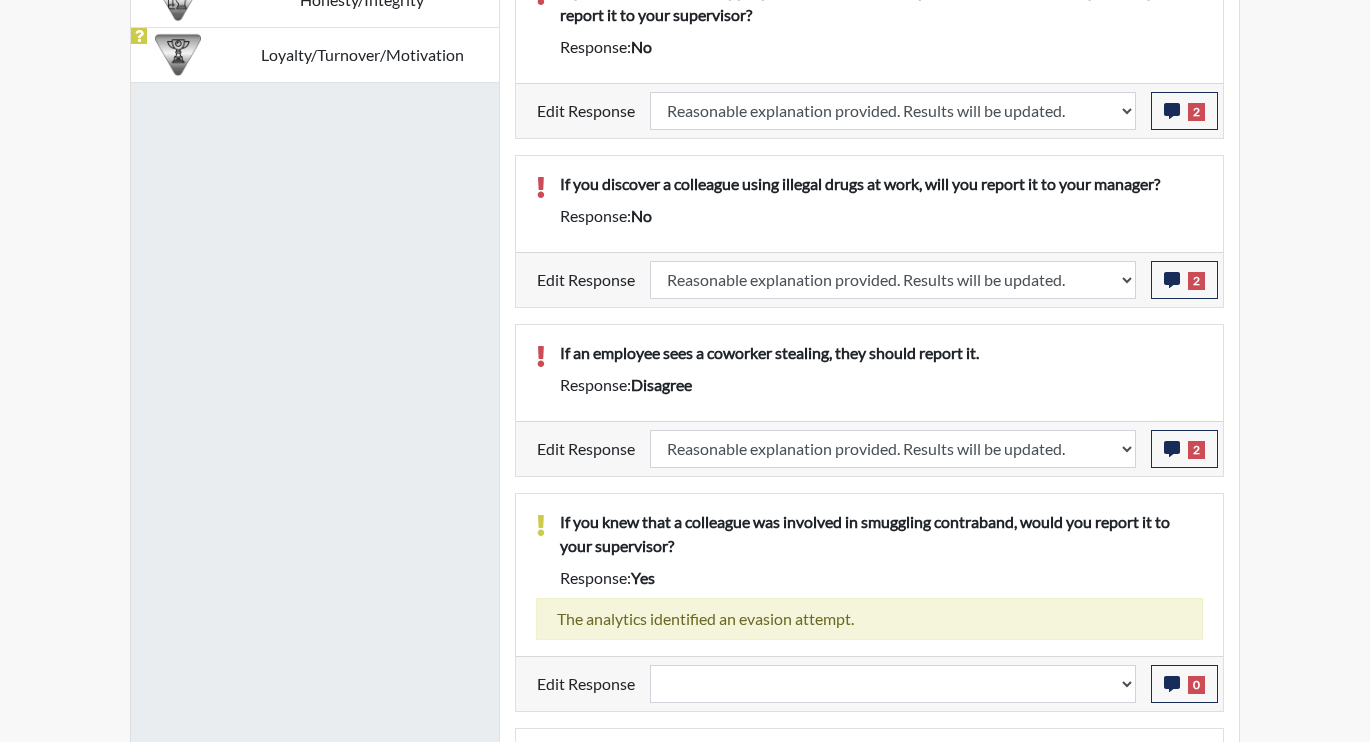 scroll, scrollTop: 1700, scrollLeft: 0, axis: vertical 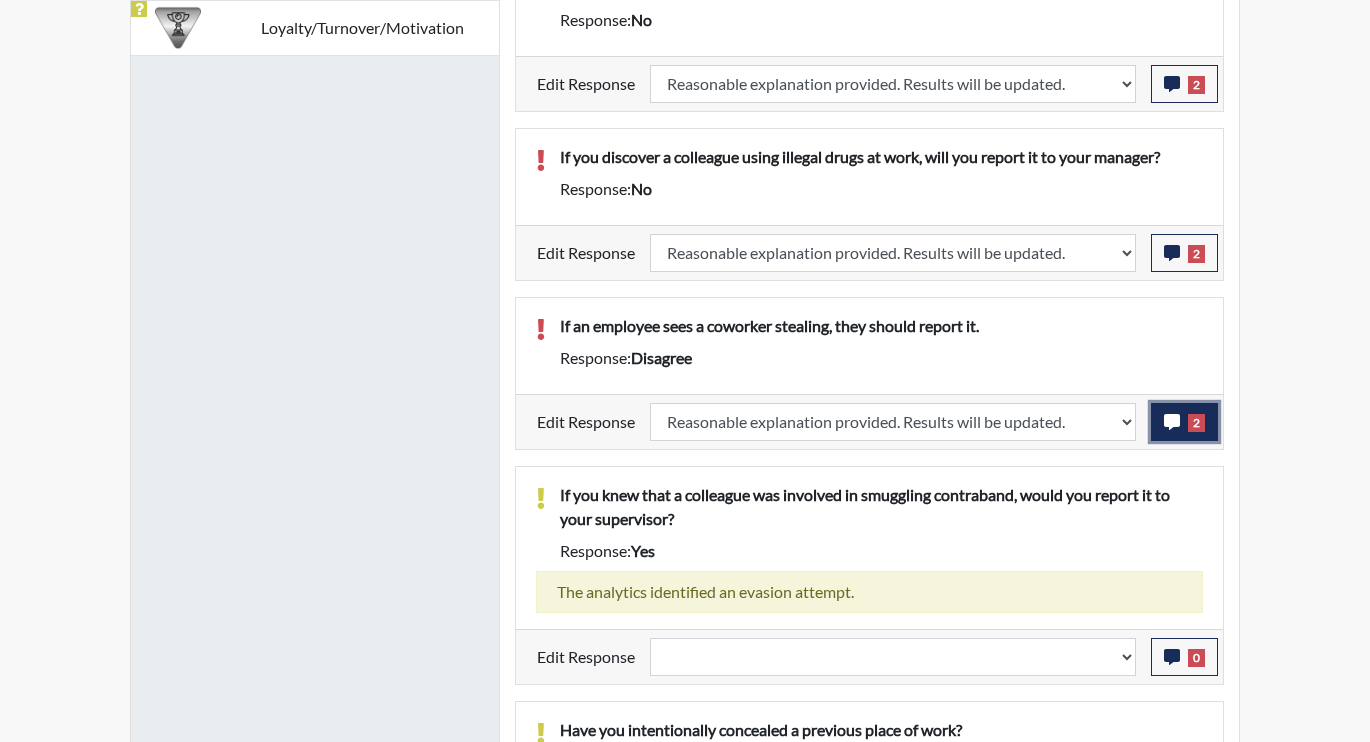 click 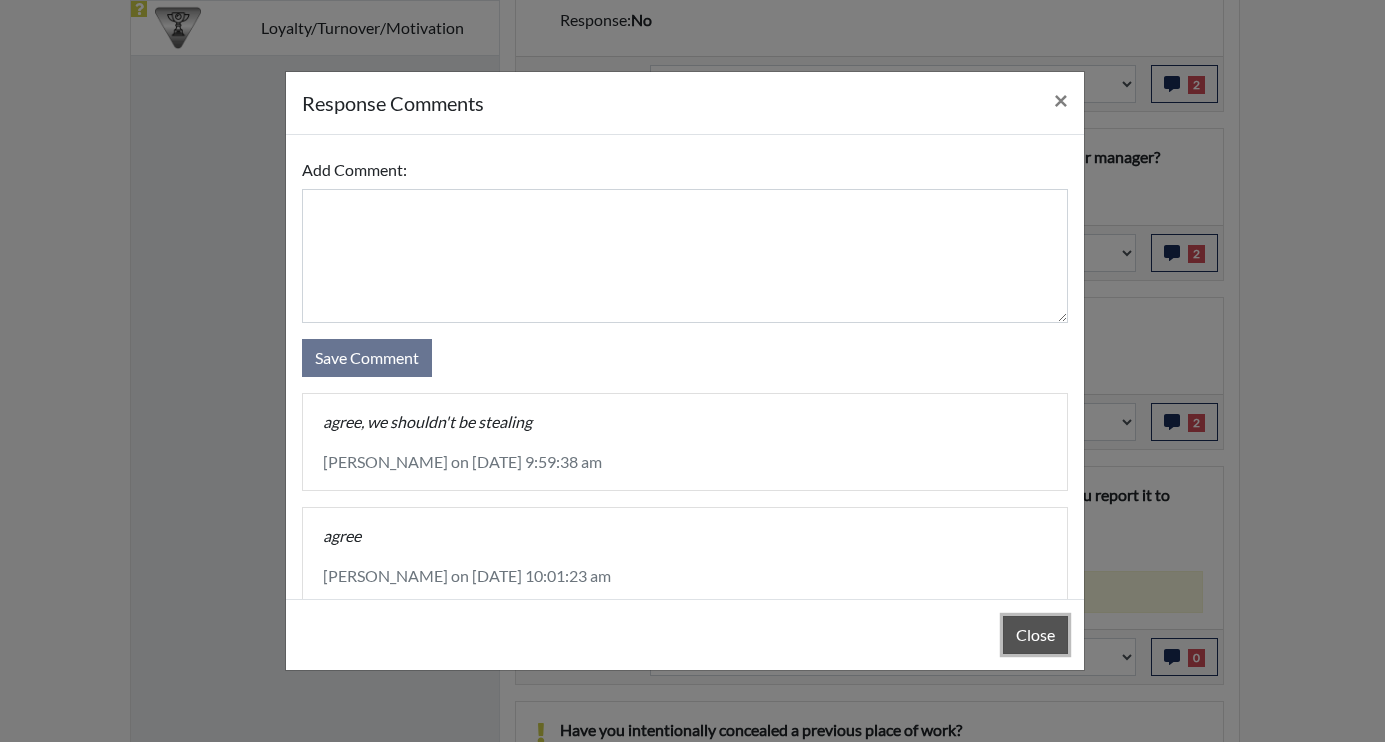 click on "Close" at bounding box center [1035, 635] 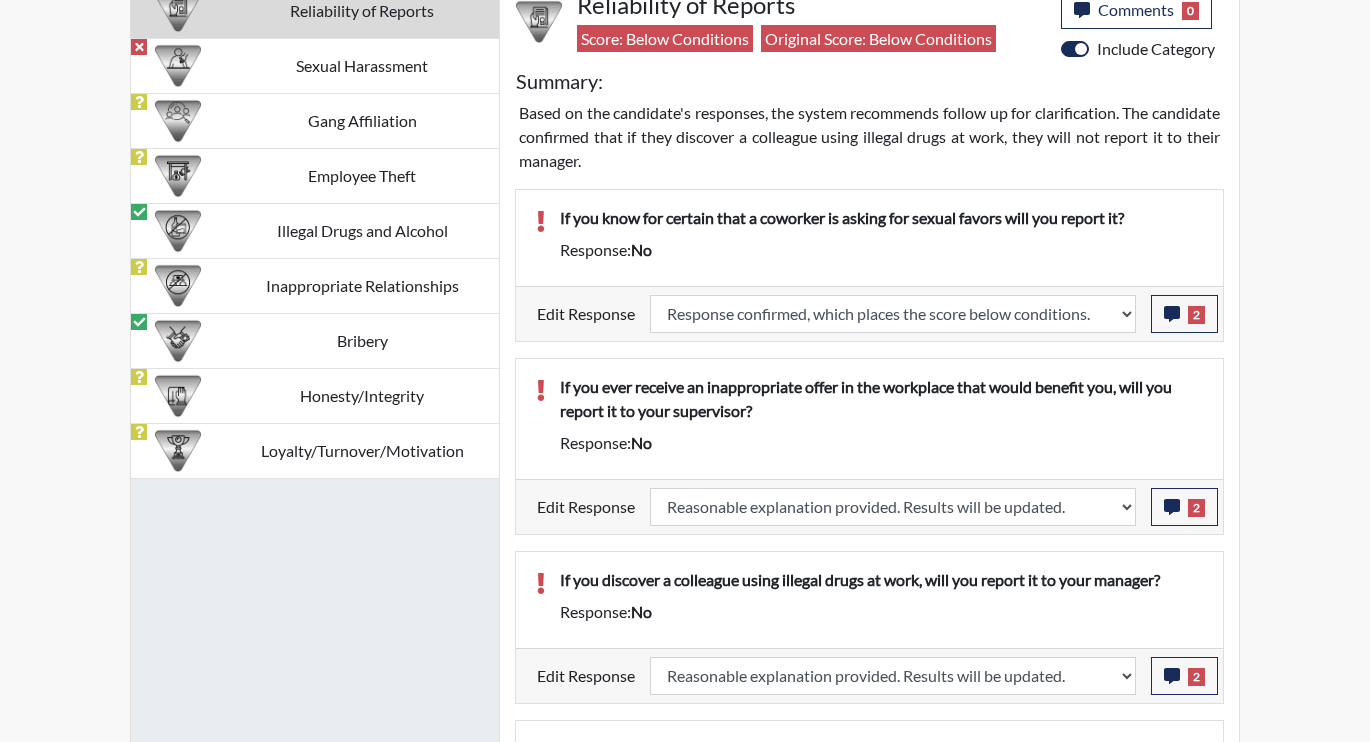 scroll, scrollTop: 866, scrollLeft: 0, axis: vertical 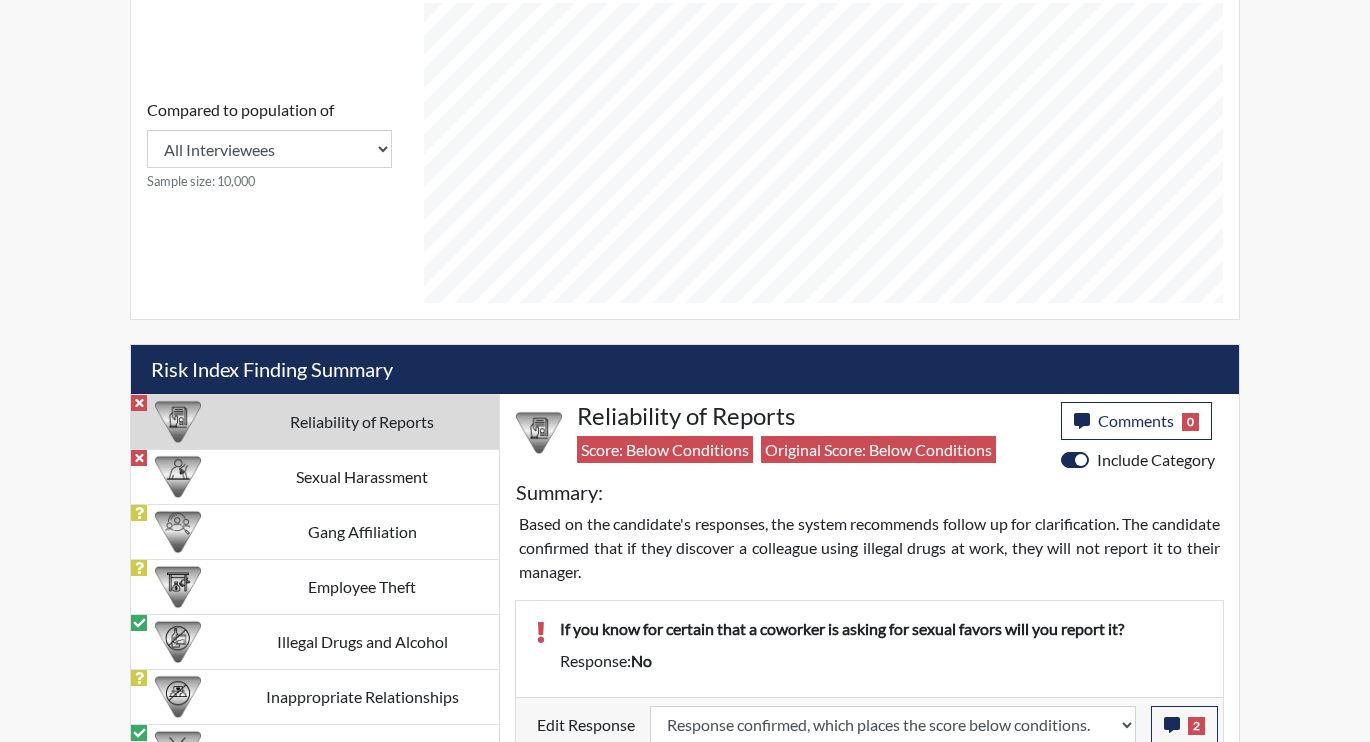click on "Reliability of Reports" at bounding box center (362, 421) 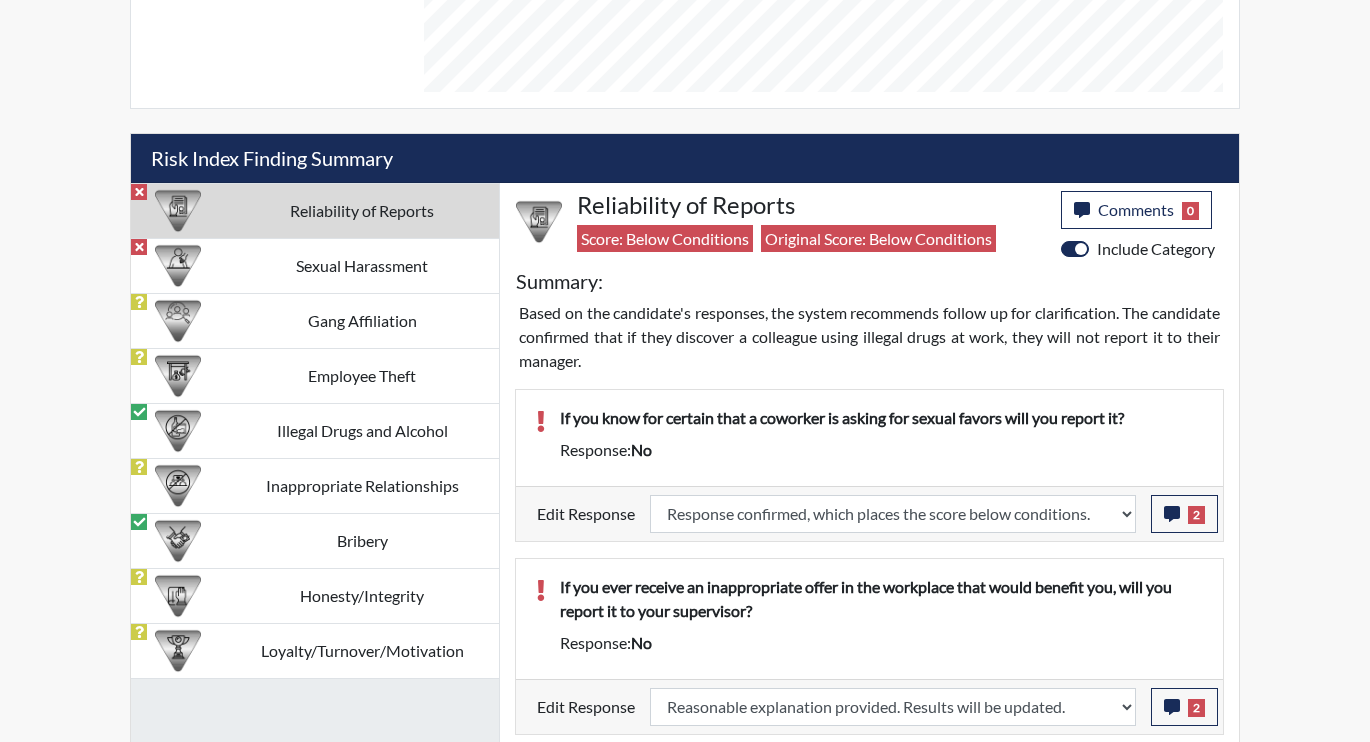 scroll, scrollTop: 1066, scrollLeft: 0, axis: vertical 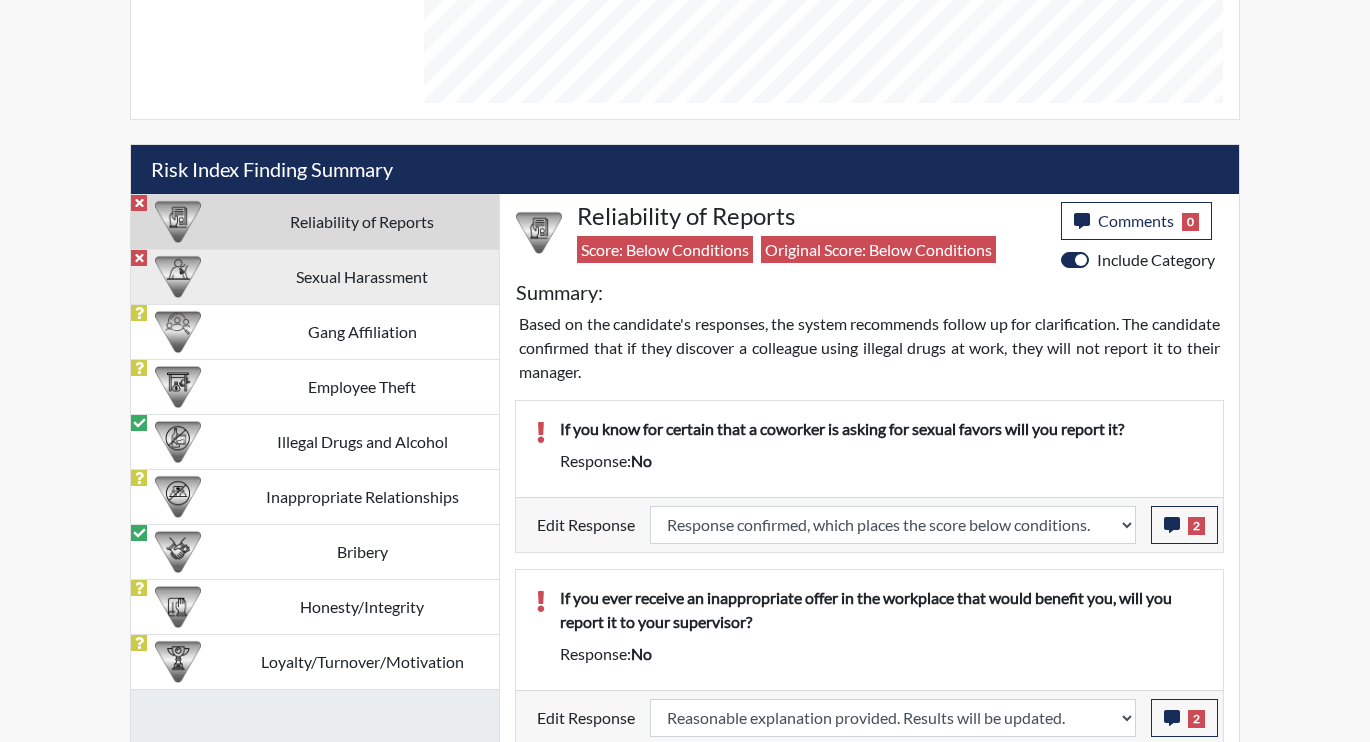 click on "Sexual Harassment" at bounding box center (362, 276) 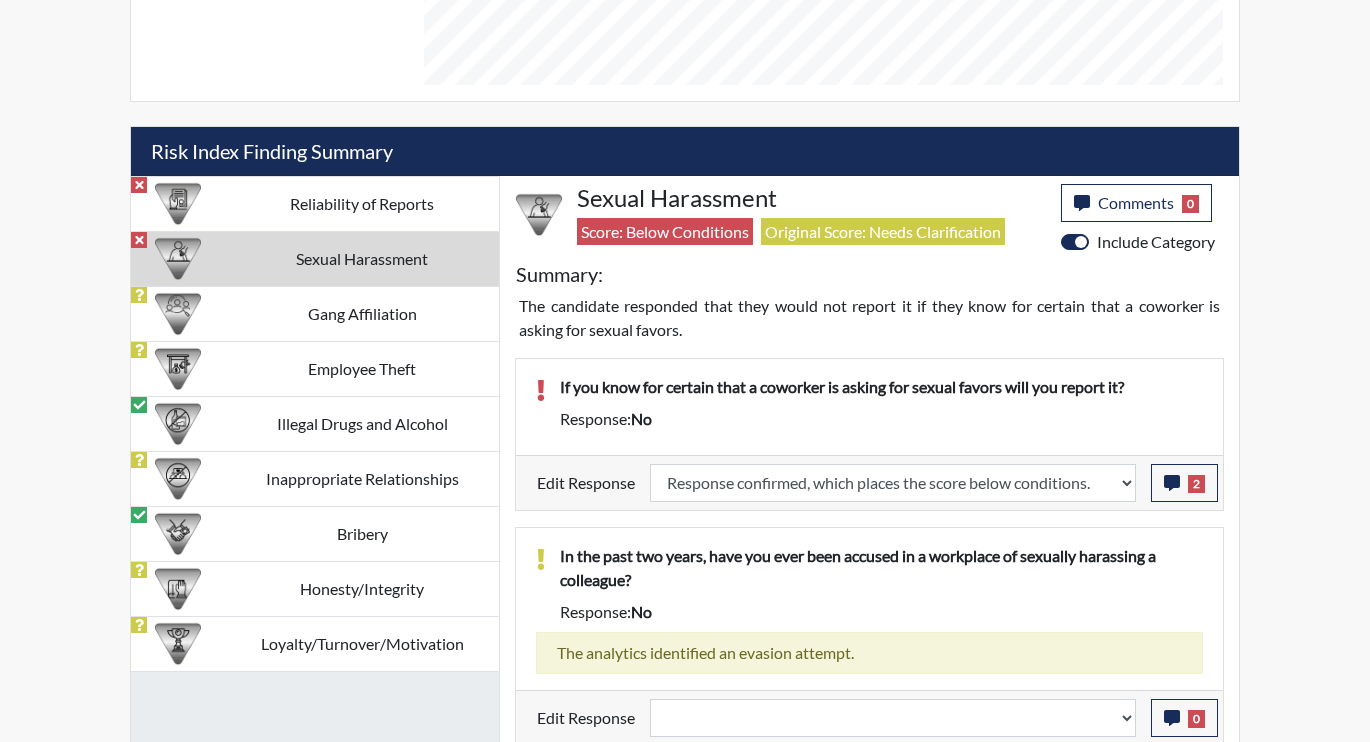 scroll, scrollTop: 1089, scrollLeft: 0, axis: vertical 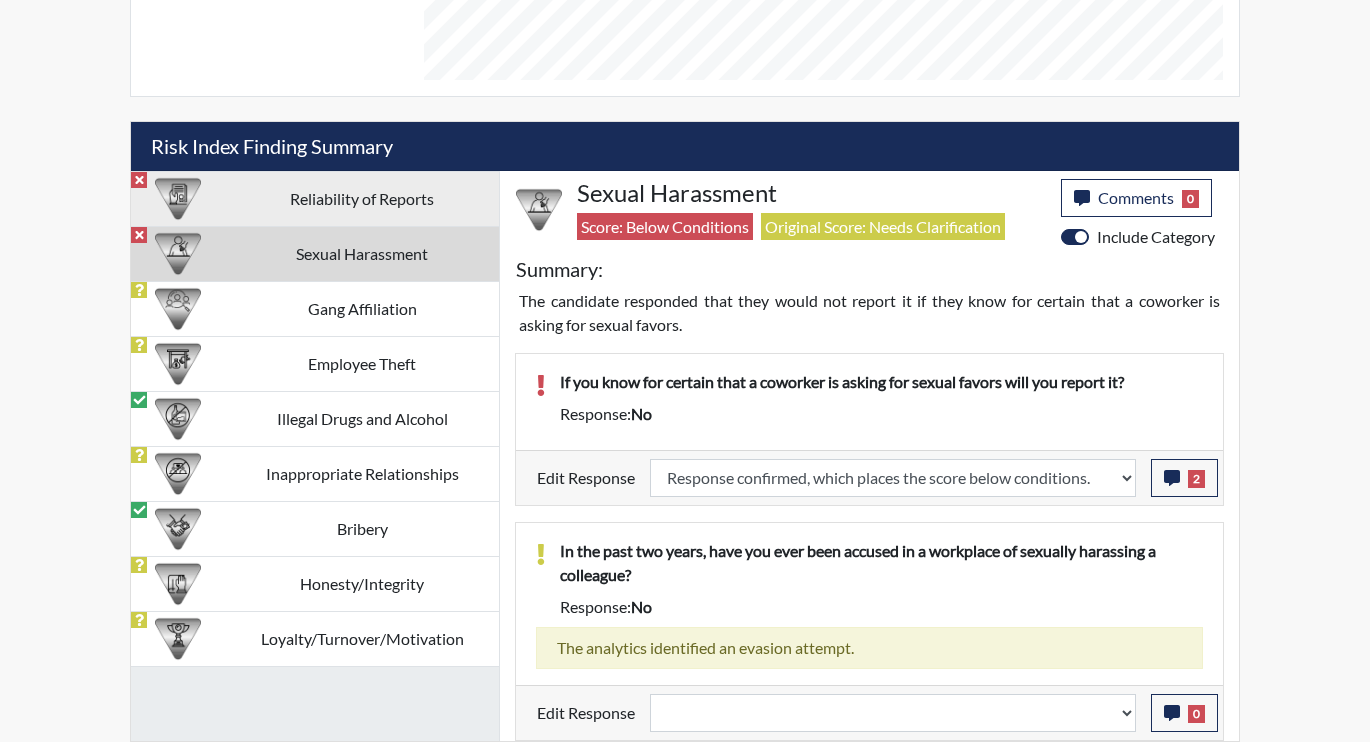 click on "Reliability of Reports" at bounding box center [362, 198] 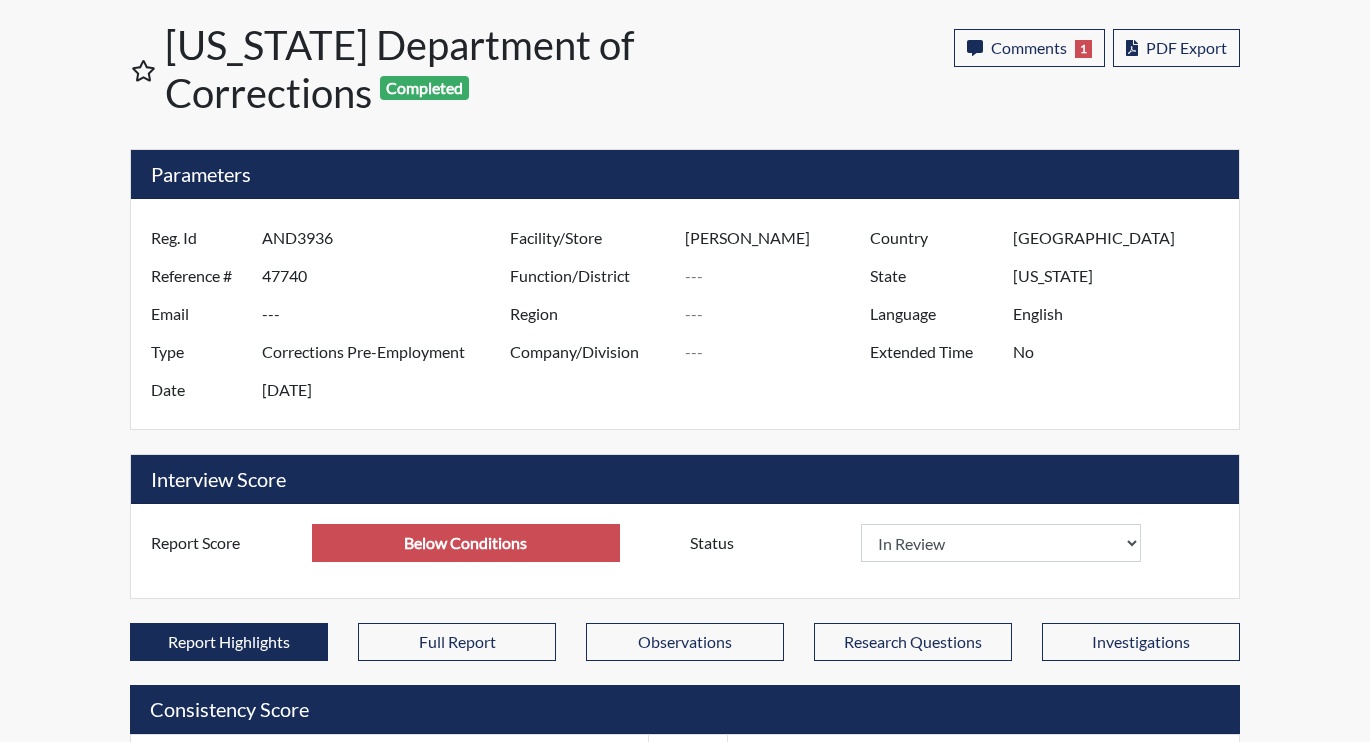 scroll, scrollTop: 0, scrollLeft: 0, axis: both 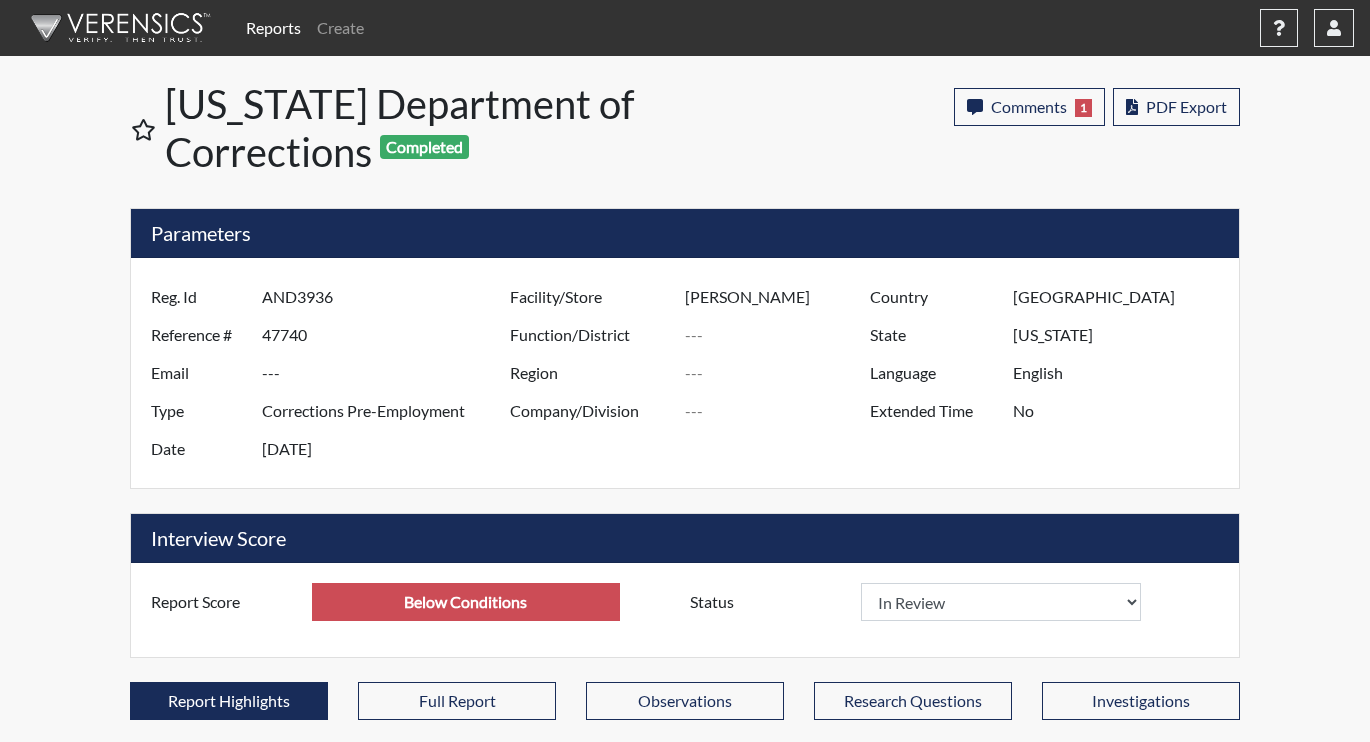 select 